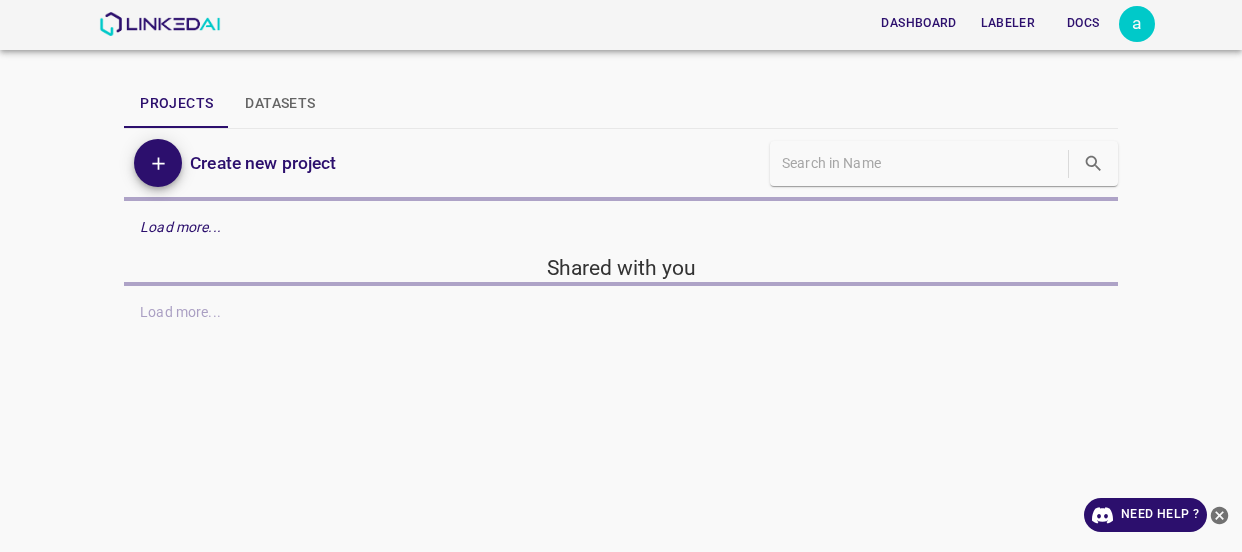 scroll, scrollTop: 0, scrollLeft: 0, axis: both 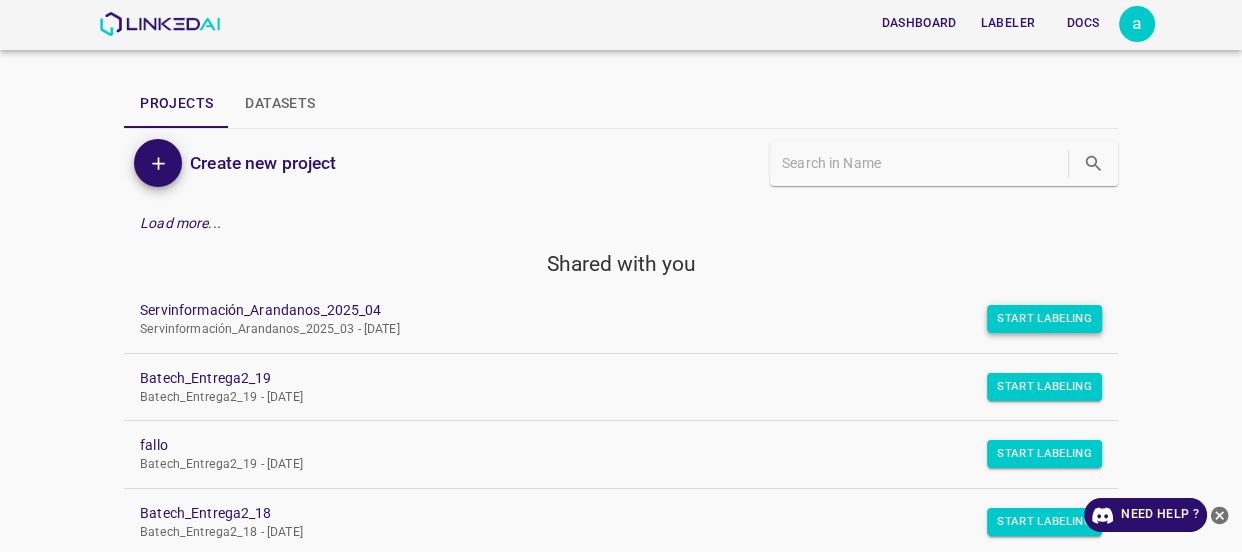 click on "Start Labeling" at bounding box center [1044, 319] 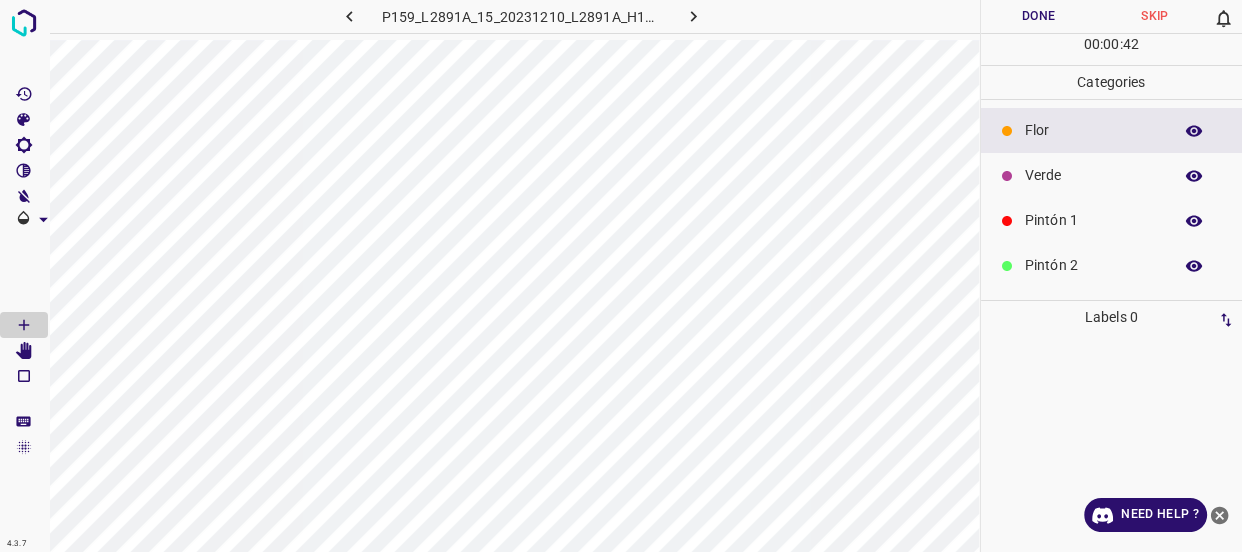 scroll, scrollTop: 175, scrollLeft: 0, axis: vertical 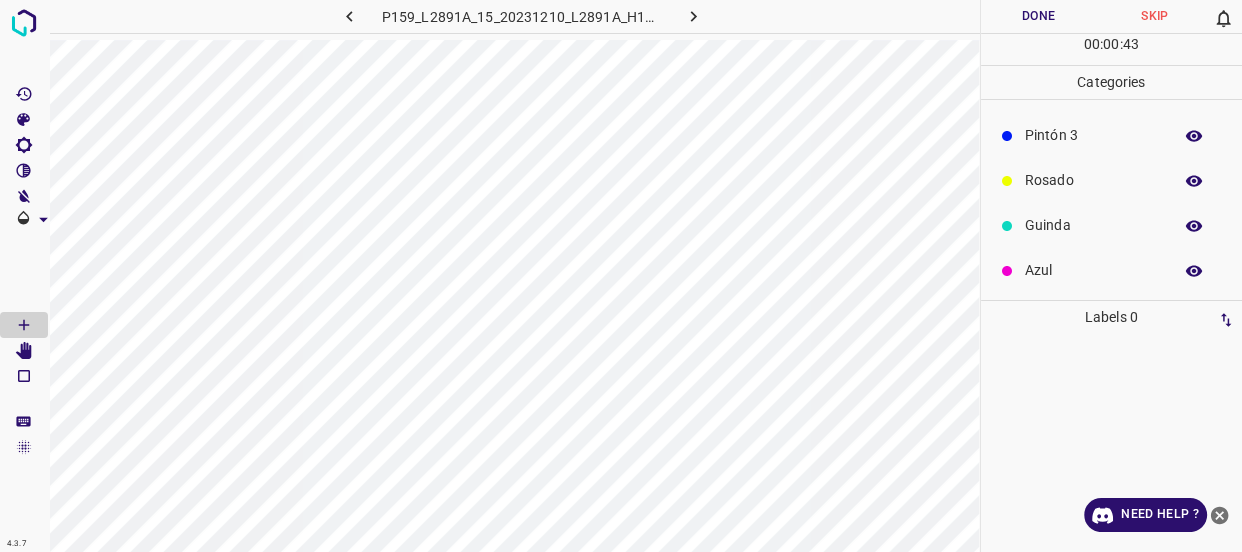 click on "Azul" at bounding box center (1112, 270) 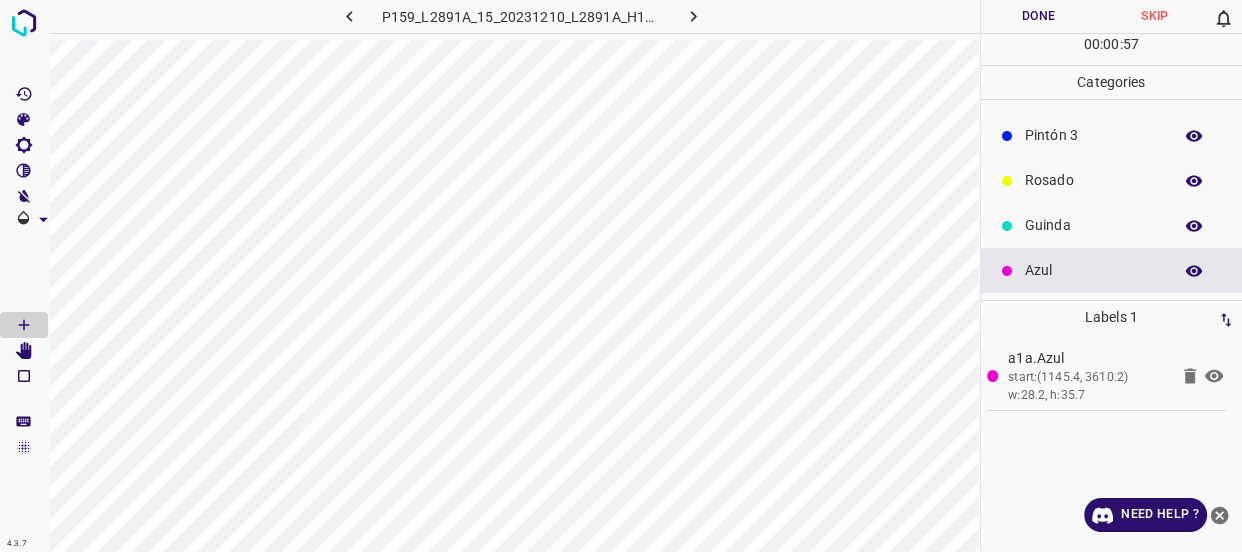 scroll, scrollTop: 0, scrollLeft: 0, axis: both 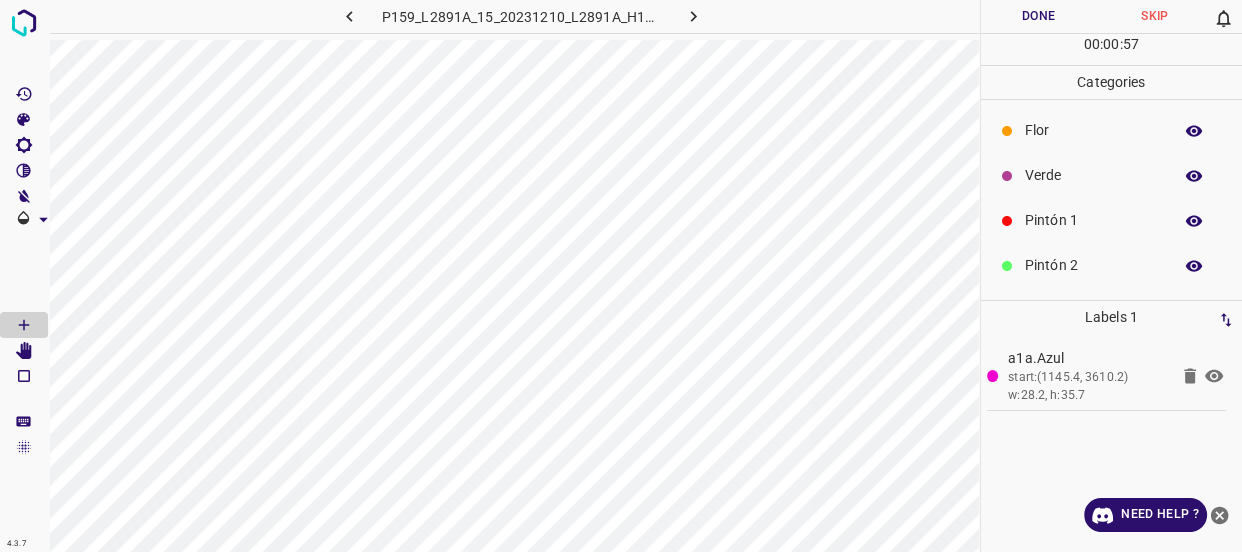 click on "Verde" at bounding box center [1093, 175] 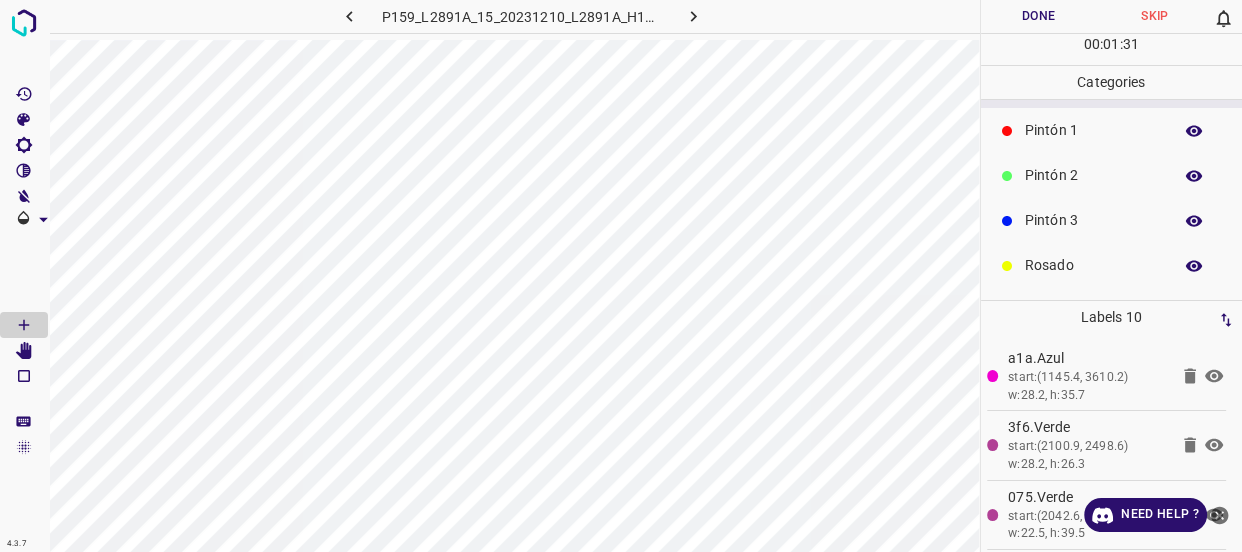 scroll, scrollTop: 175, scrollLeft: 0, axis: vertical 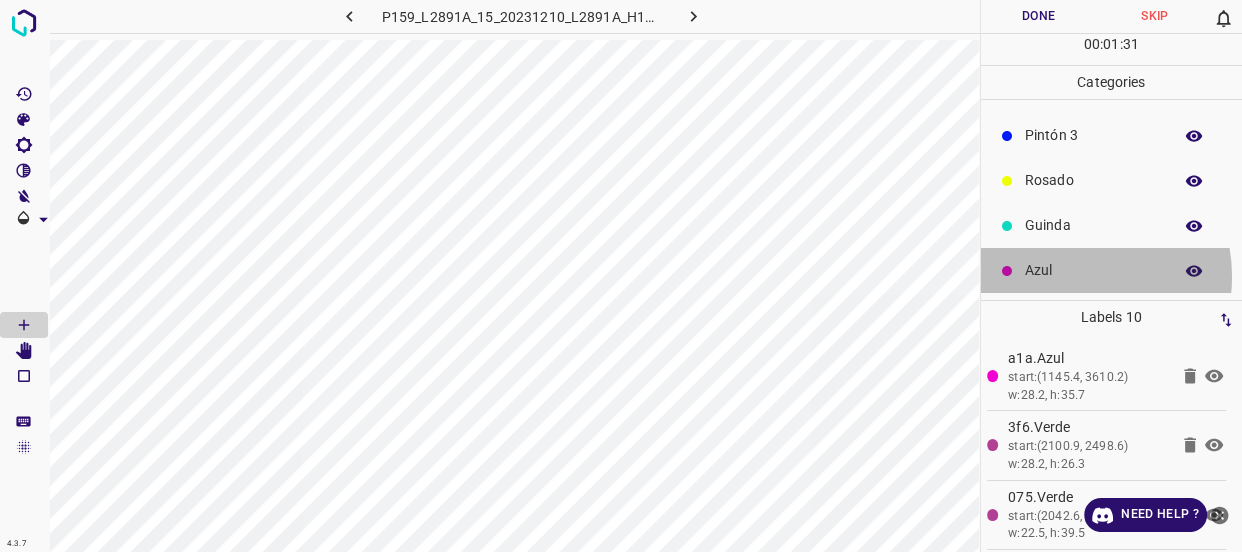click on "Azul" at bounding box center [1093, 270] 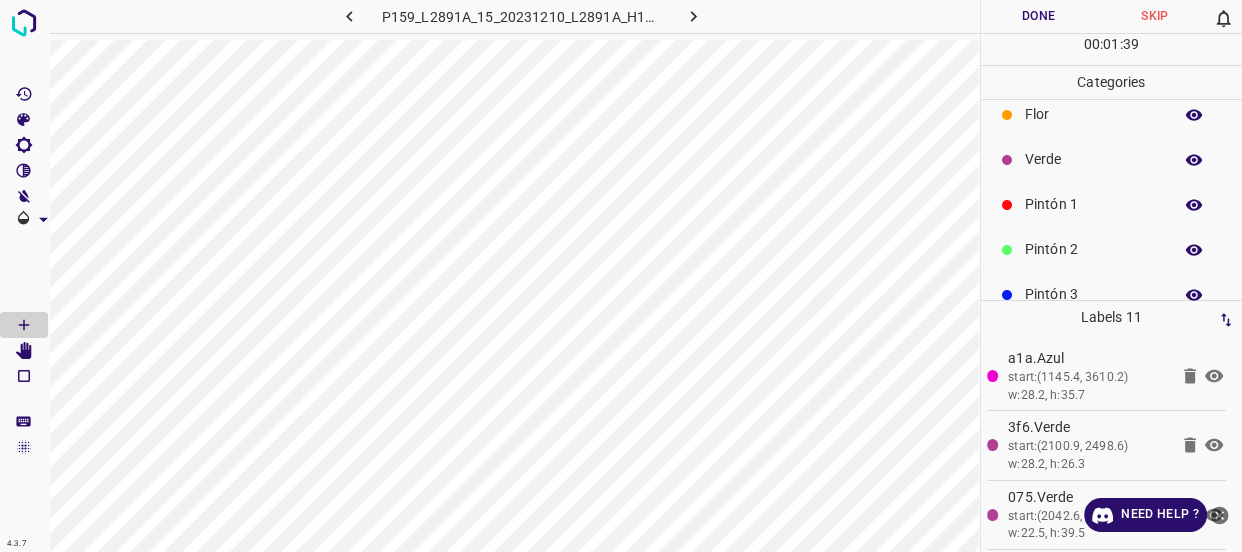 scroll, scrollTop: 0, scrollLeft: 0, axis: both 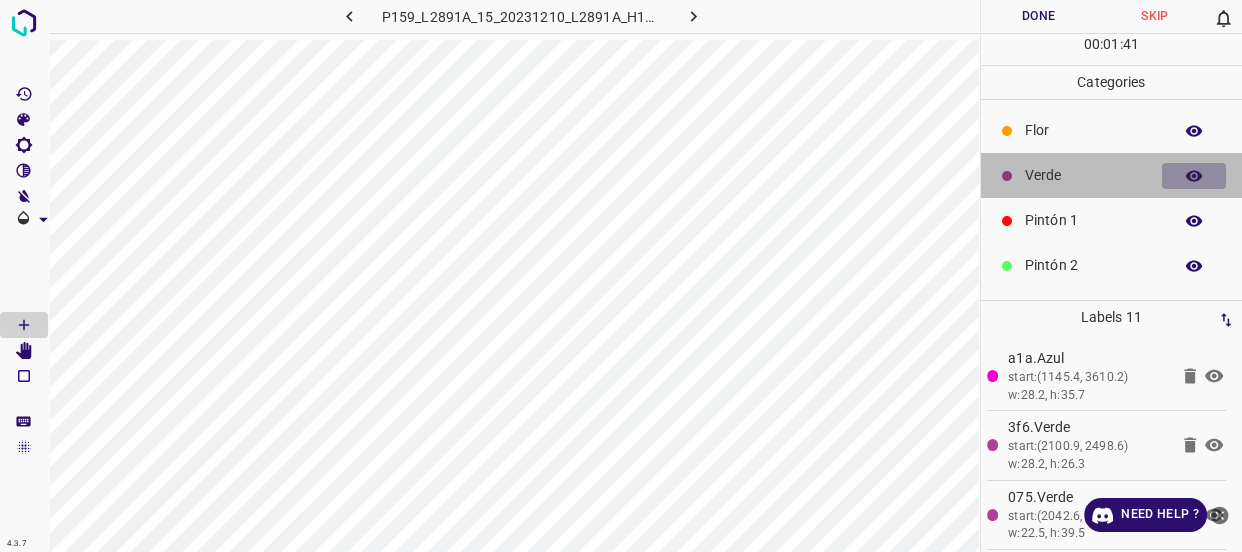 click 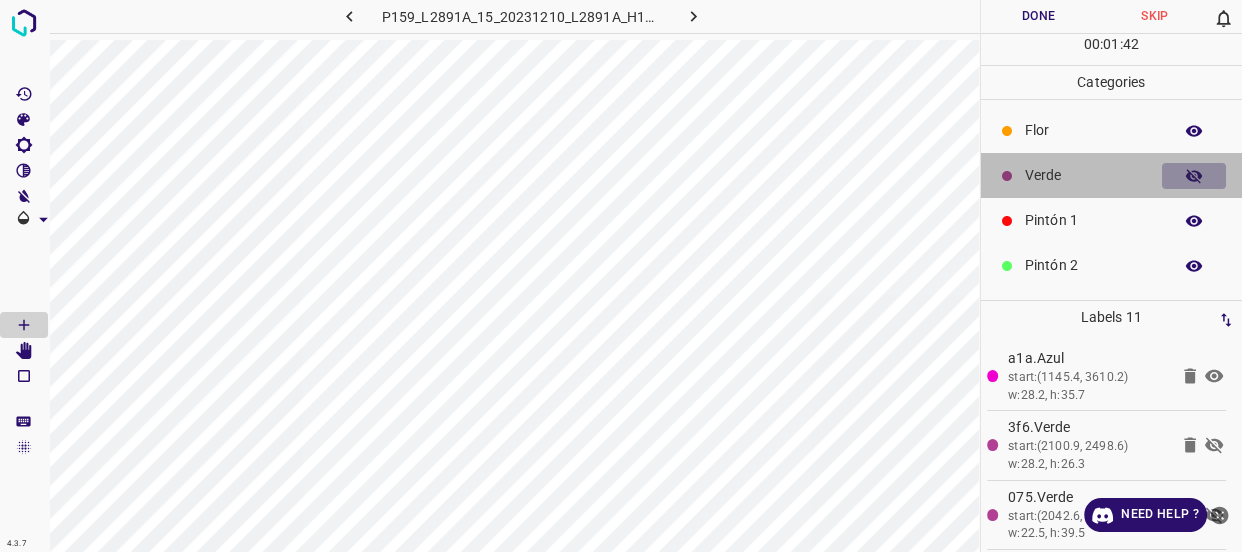 click 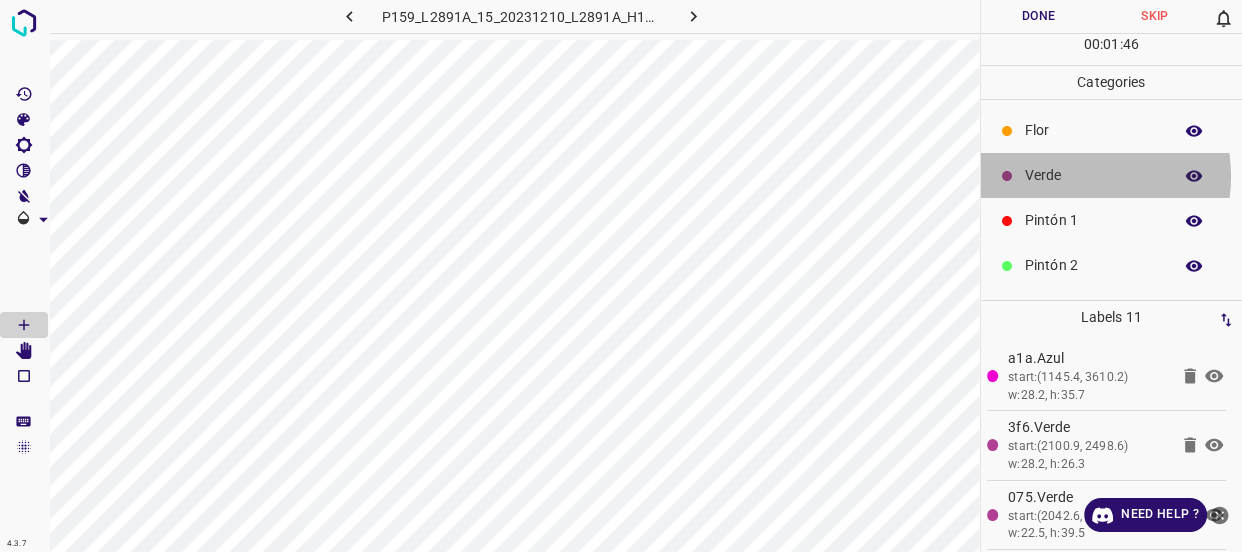 click on "Verde" at bounding box center (1093, 175) 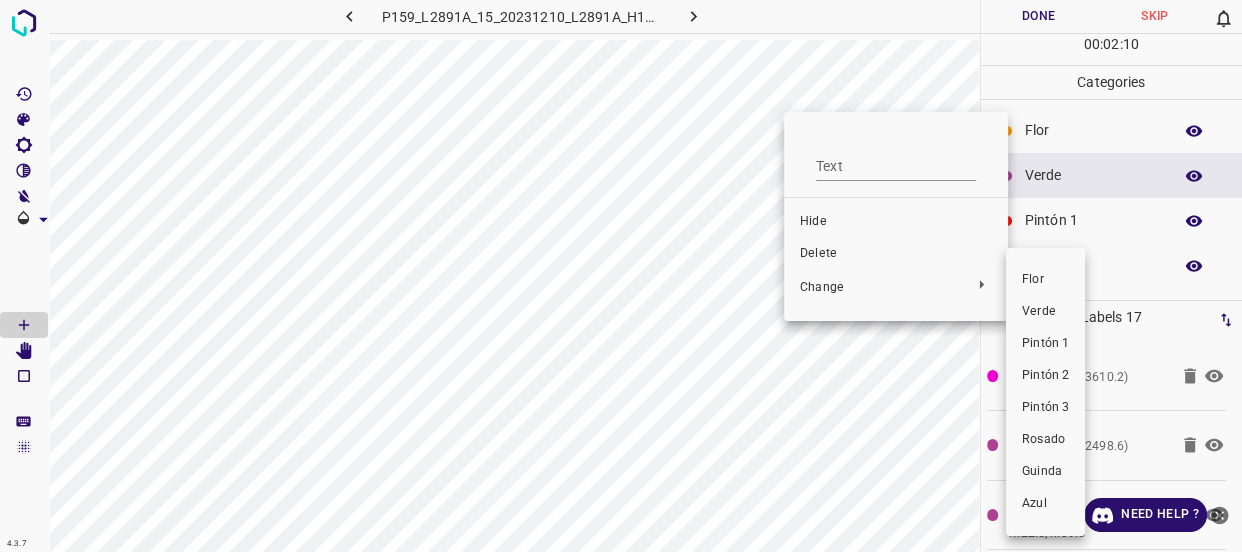 click on "Pintón 1" at bounding box center (1045, 344) 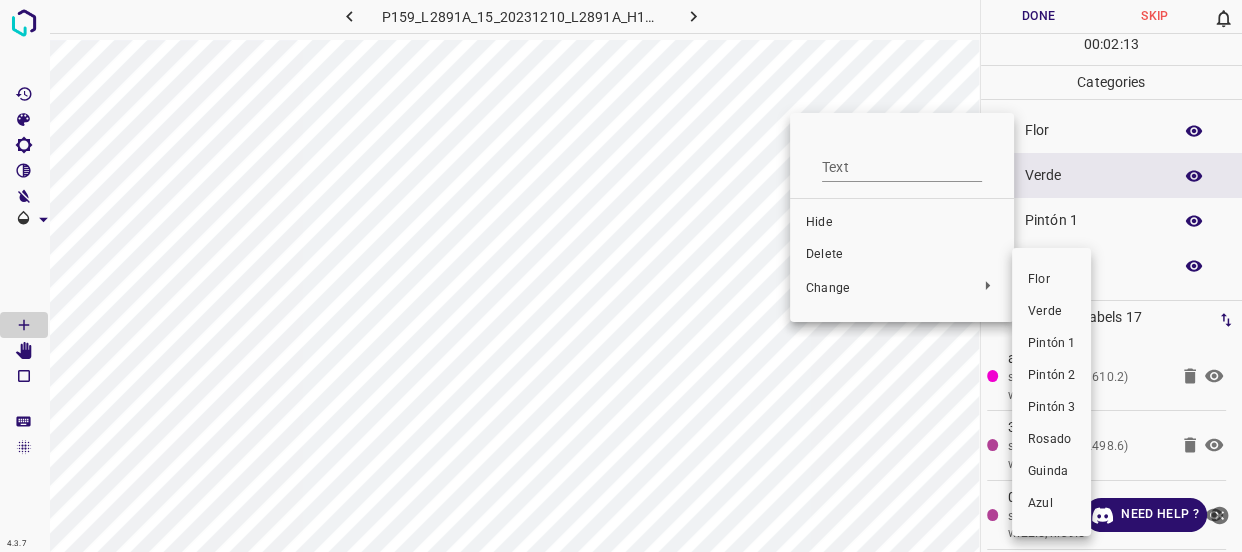 click on "Pintón 1" at bounding box center (1051, 344) 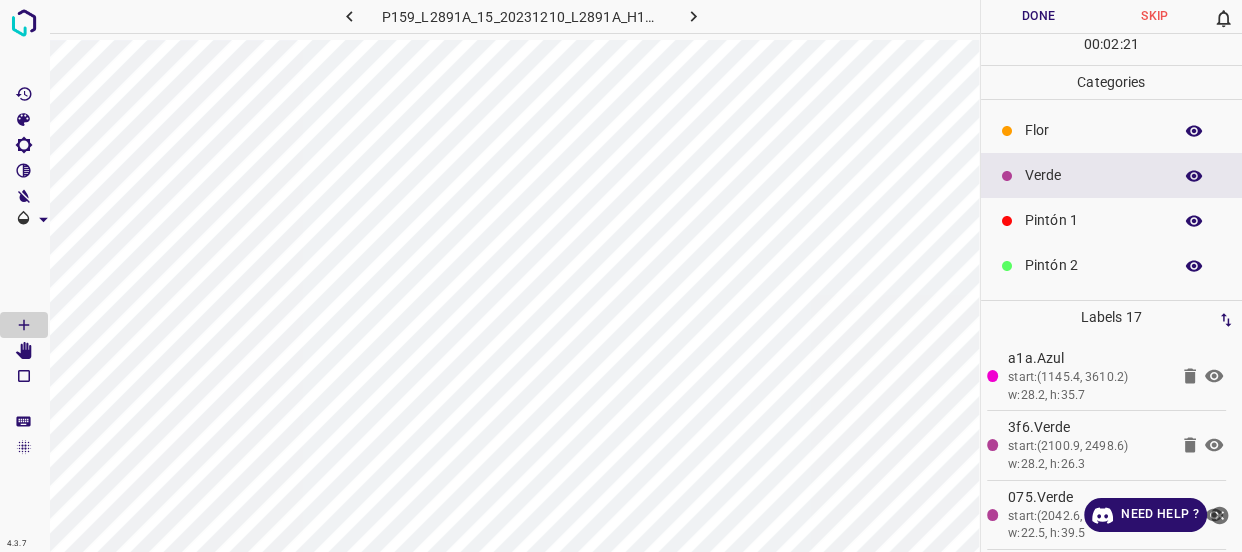 scroll, scrollTop: 175, scrollLeft: 0, axis: vertical 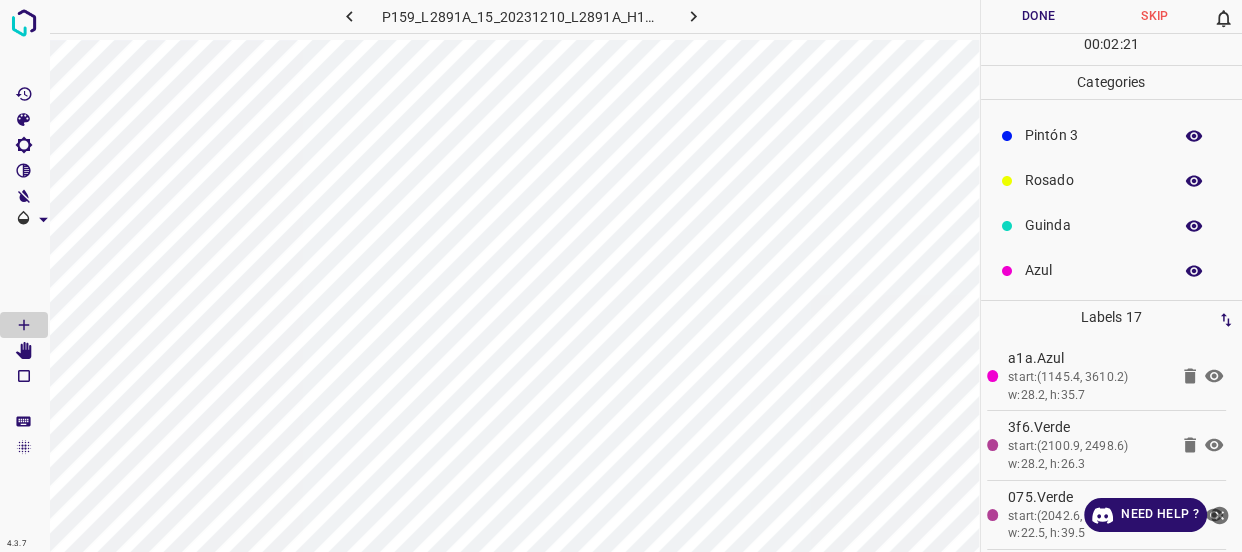 click on "Azul" at bounding box center [1093, 270] 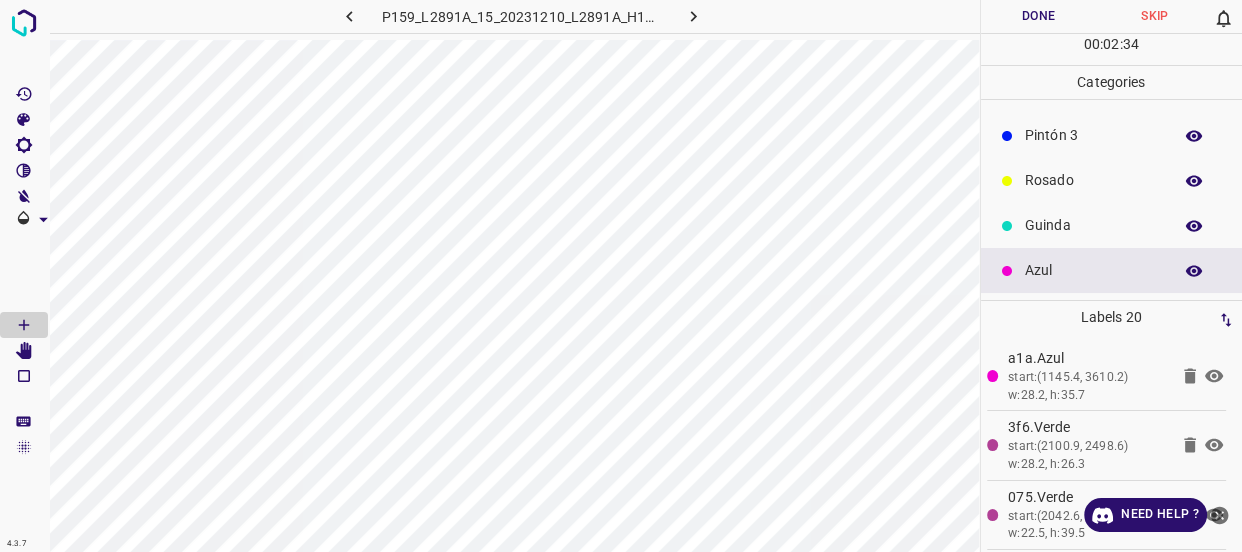 click on "Rosado" at bounding box center [1093, 180] 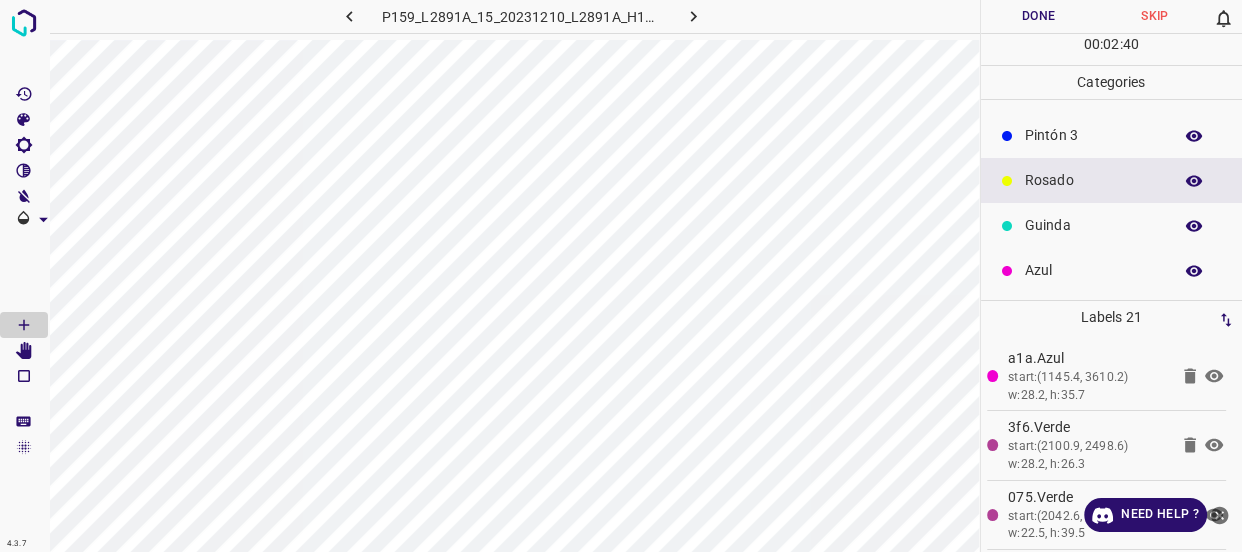 click on "Pintón 3" at bounding box center (1093, 135) 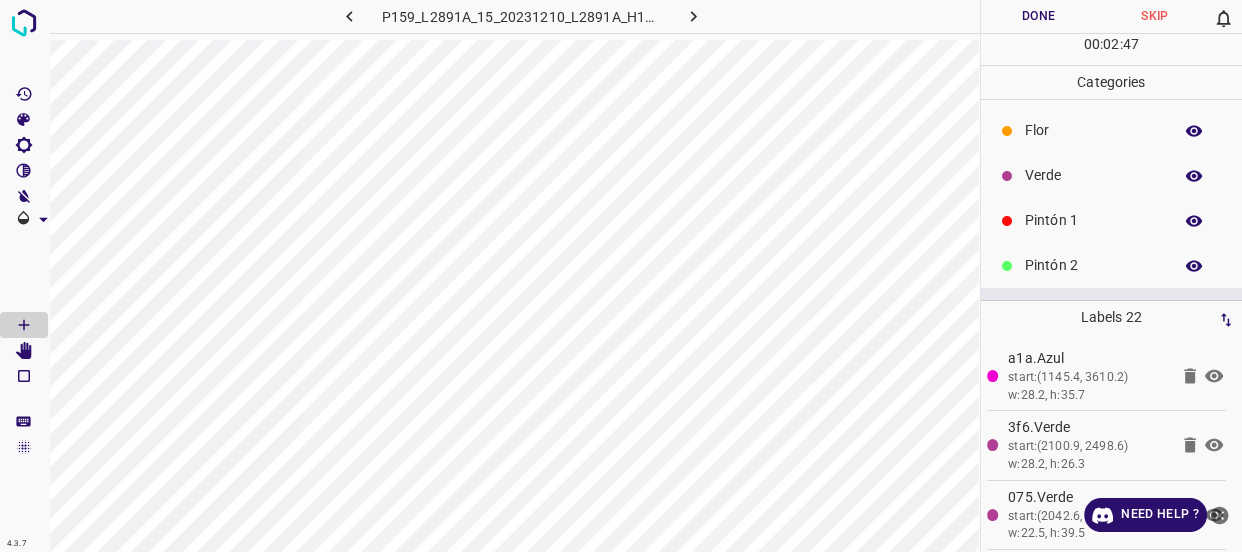 scroll, scrollTop: 0, scrollLeft: 0, axis: both 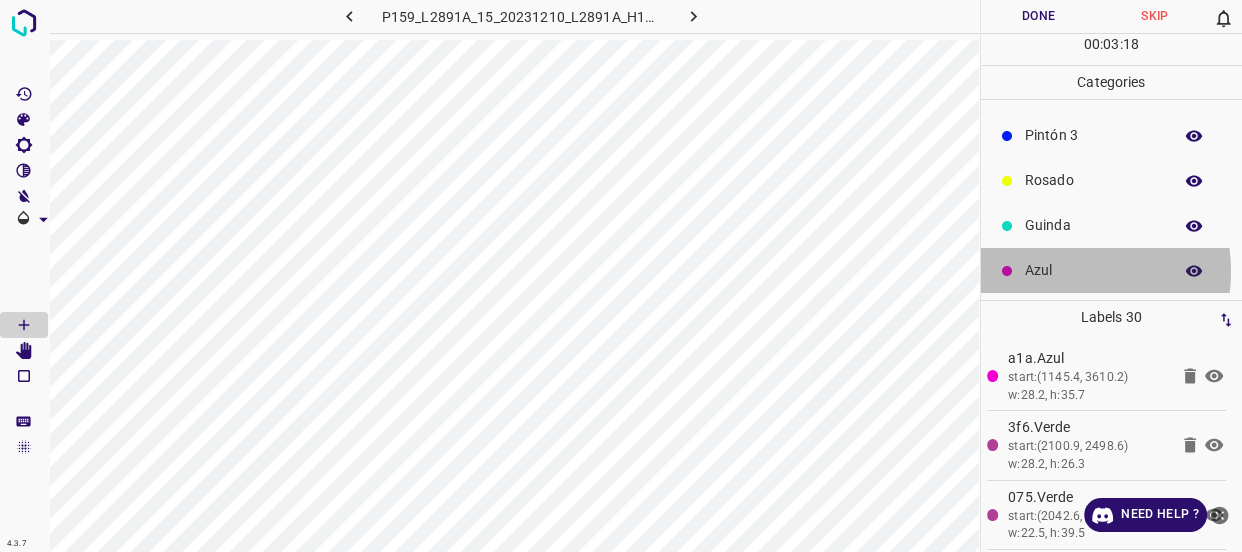 drag, startPoint x: 1051, startPoint y: 271, endPoint x: 1007, endPoint y: 248, distance: 49.648766 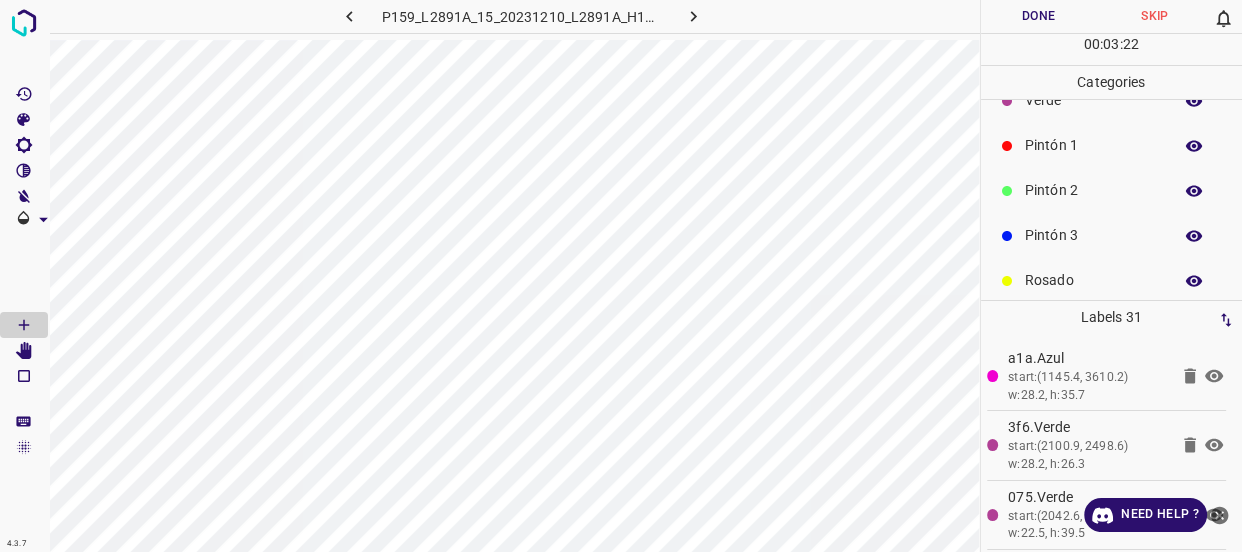 scroll, scrollTop: 0, scrollLeft: 0, axis: both 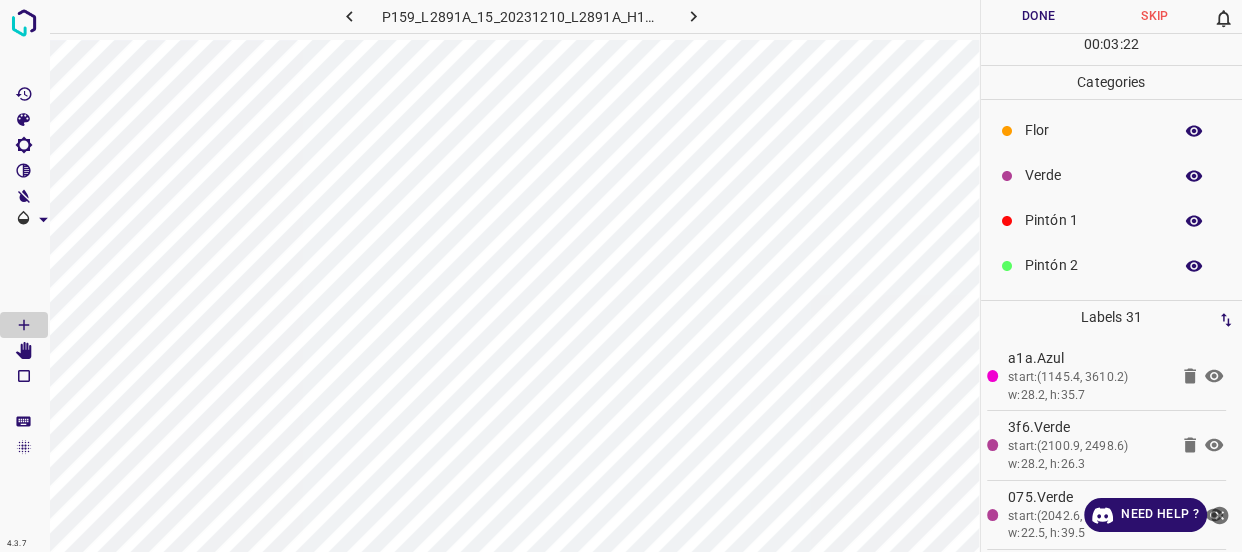 click on "Verde" at bounding box center (1093, 175) 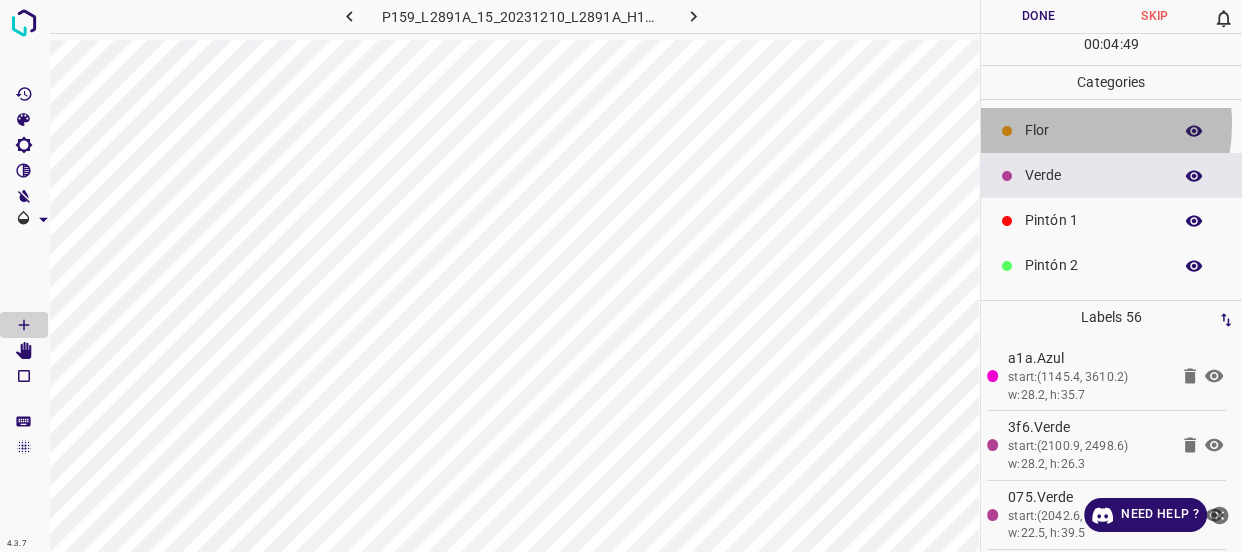 click on "Flor" at bounding box center [1093, 130] 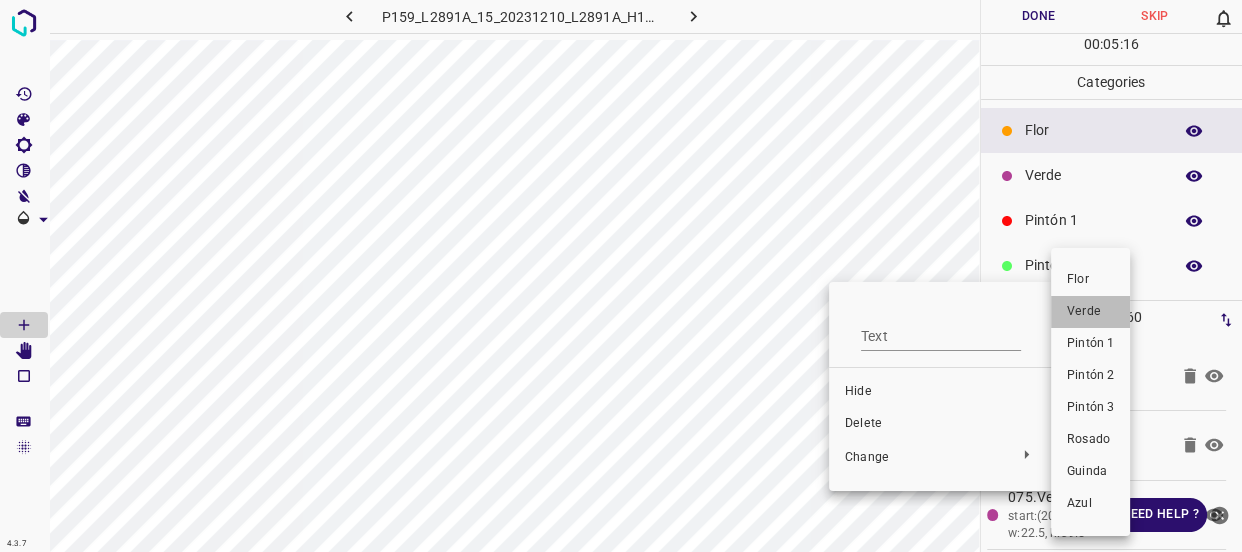 click on "Verde" at bounding box center [1090, 312] 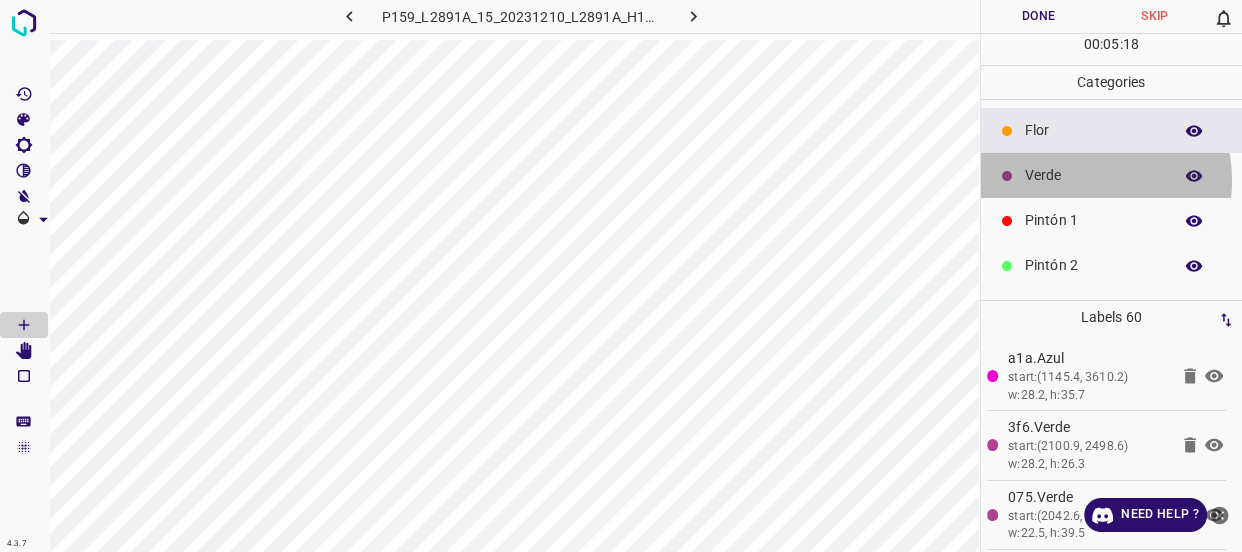 click on "Verde" at bounding box center [1093, 175] 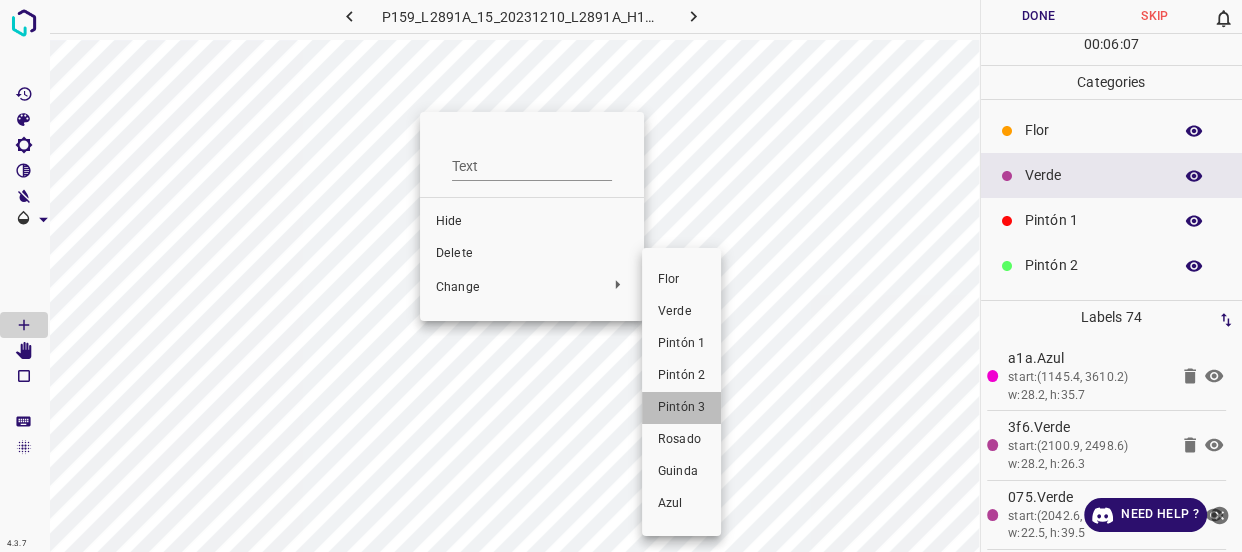 click on "Pintón 3" at bounding box center (681, 408) 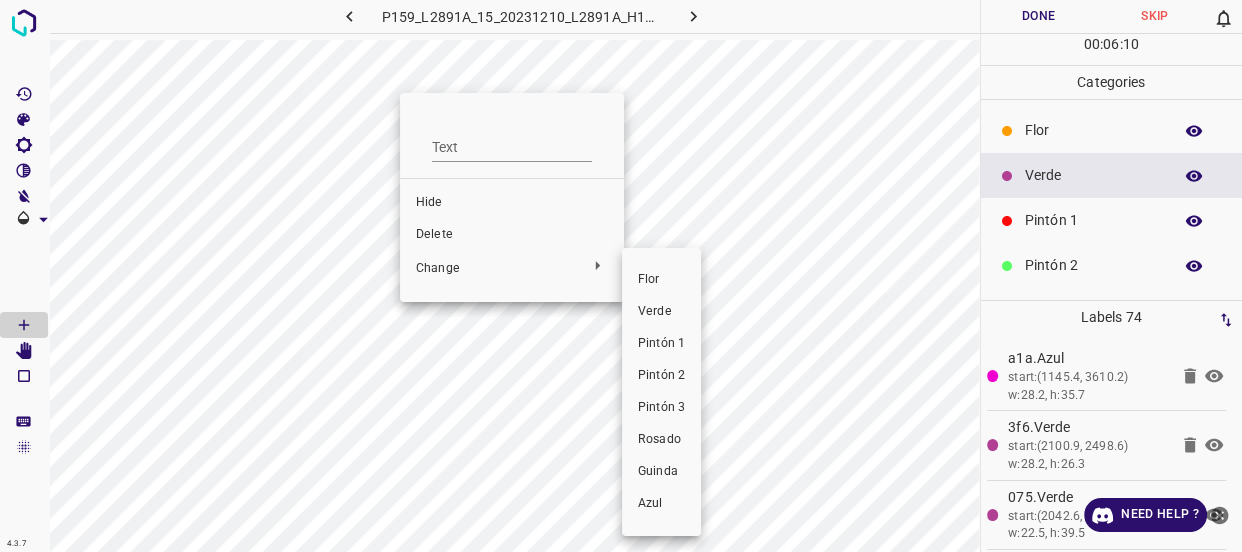 click on "Pintón 3" at bounding box center [661, 408] 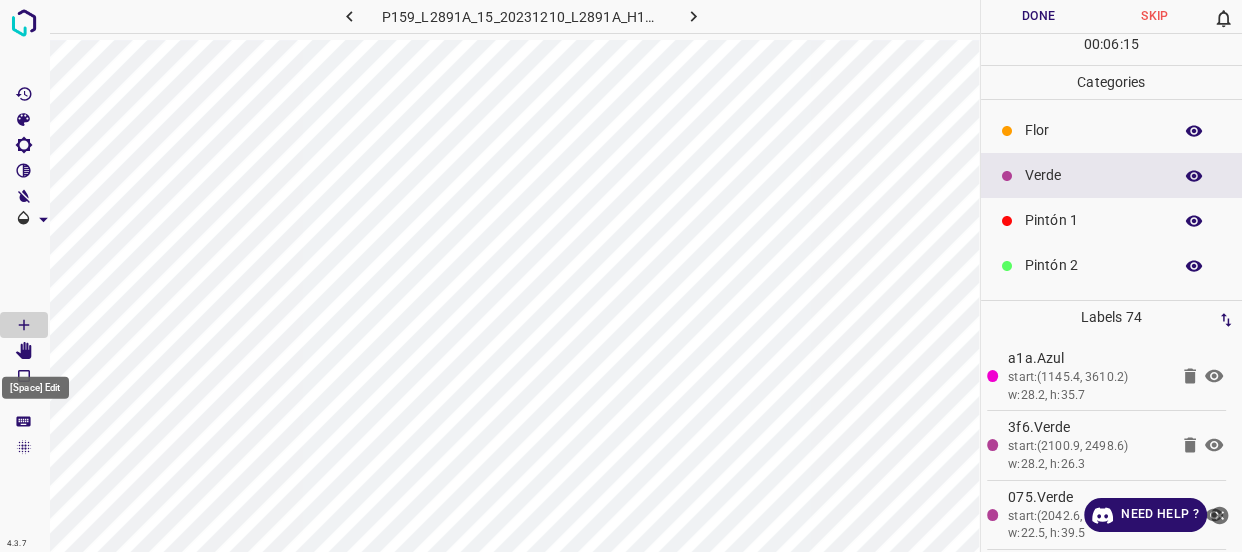 click 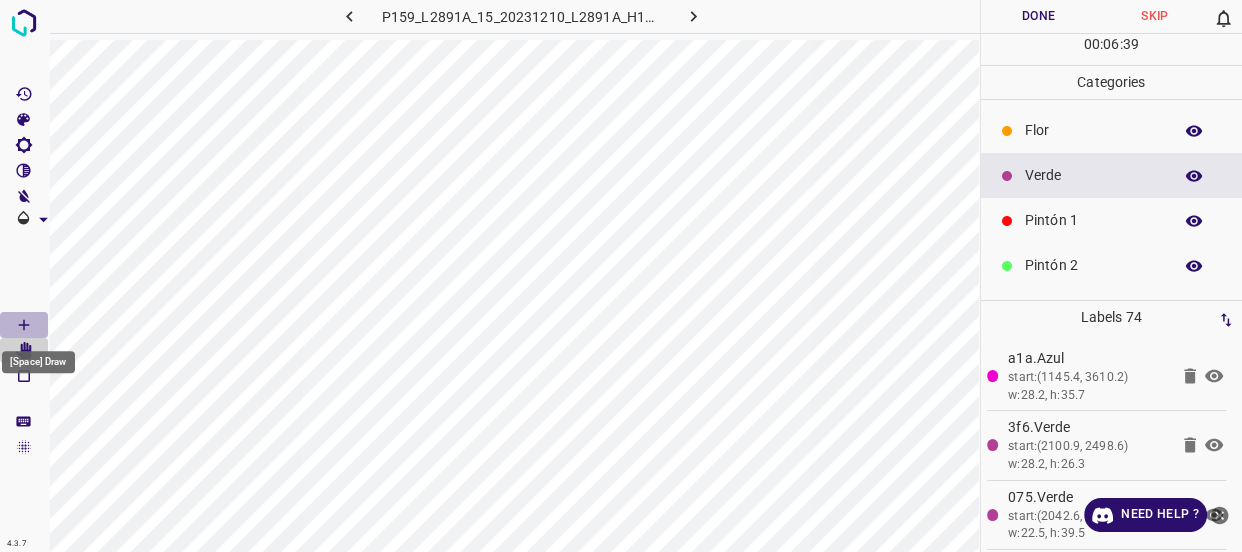 click 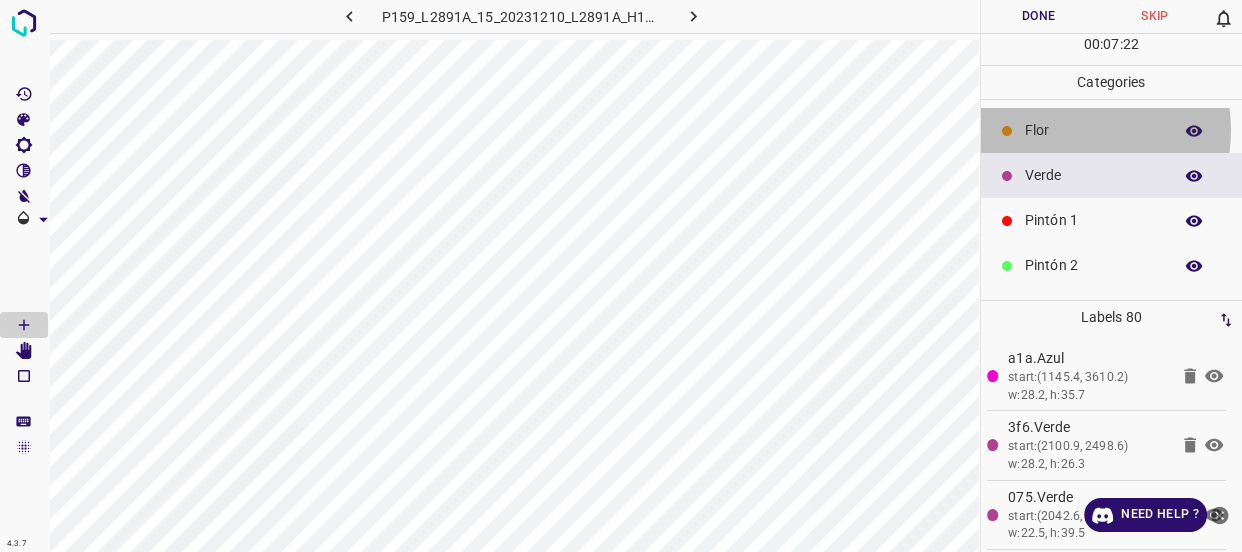 click on "Flor" at bounding box center (1093, 130) 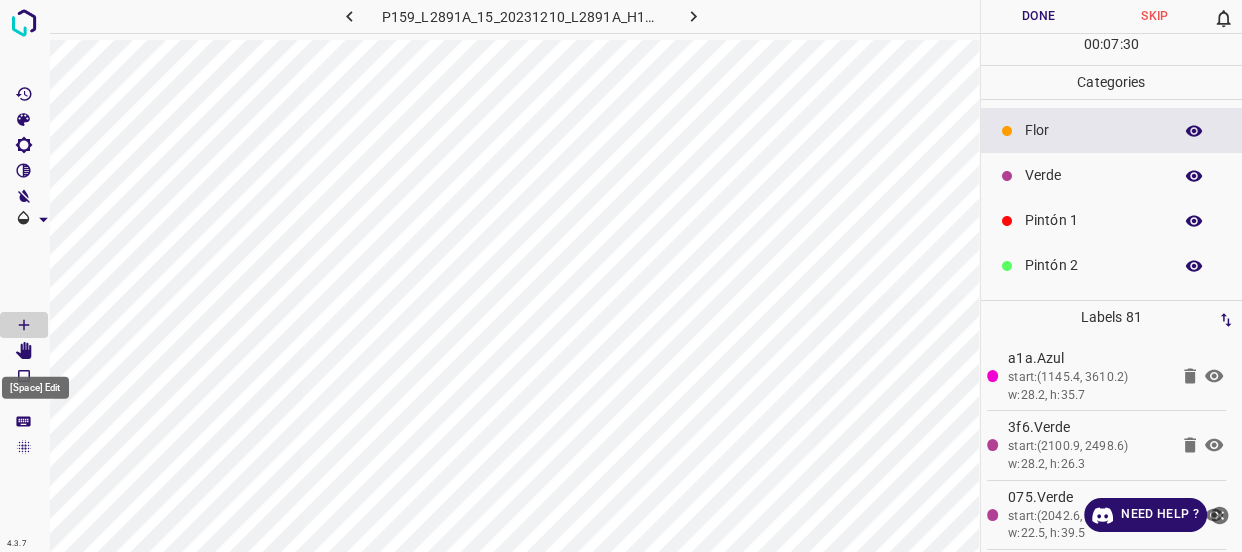 click 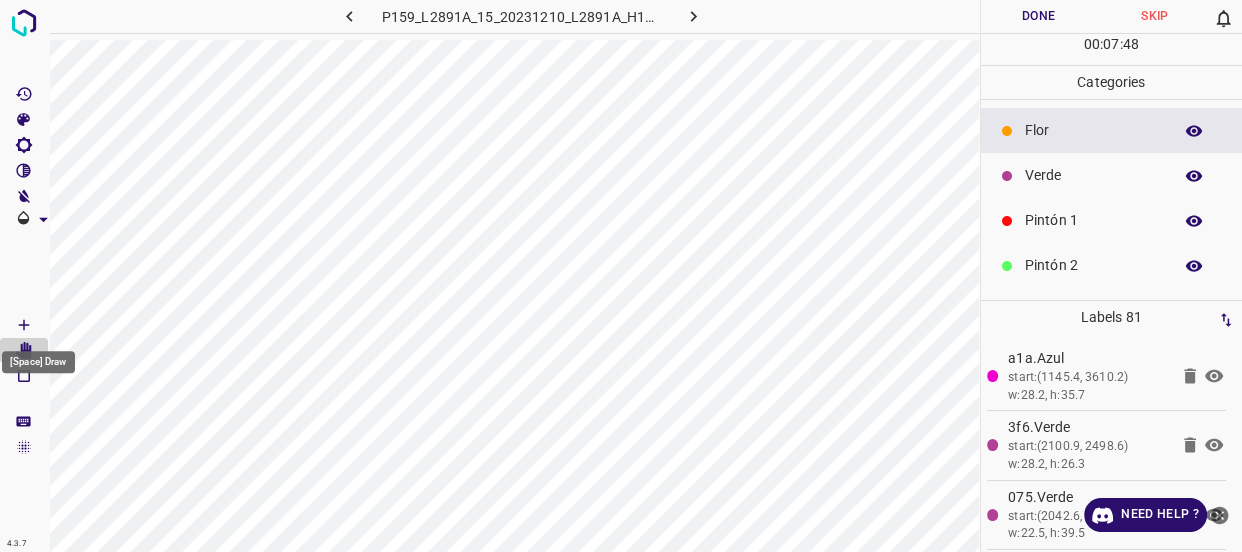 click 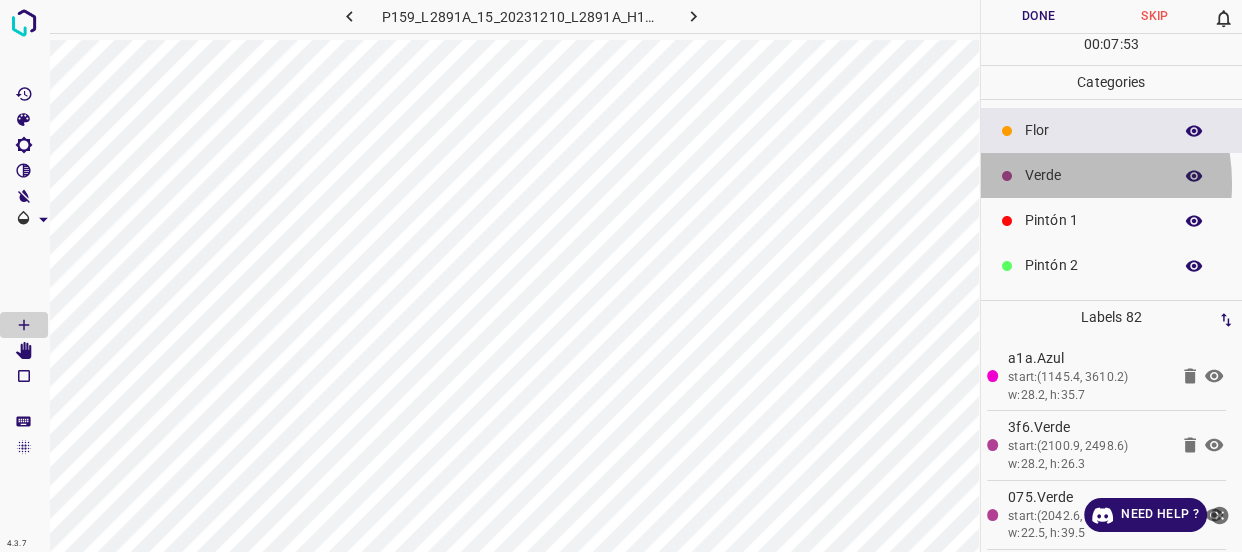 click on "Verde" at bounding box center [1093, 175] 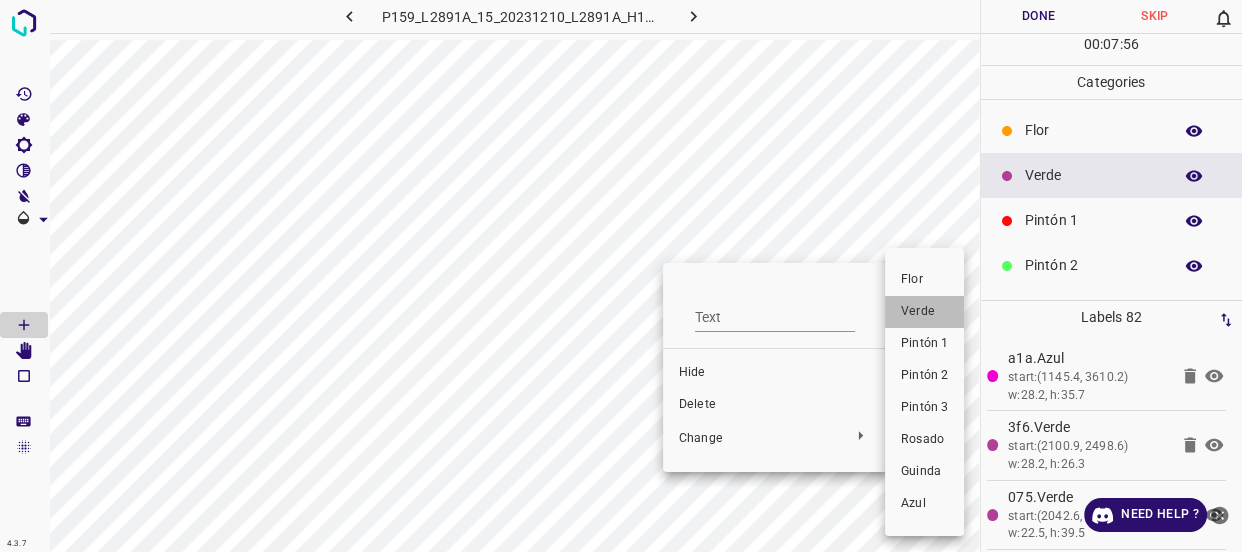 click on "Verde" at bounding box center [924, 312] 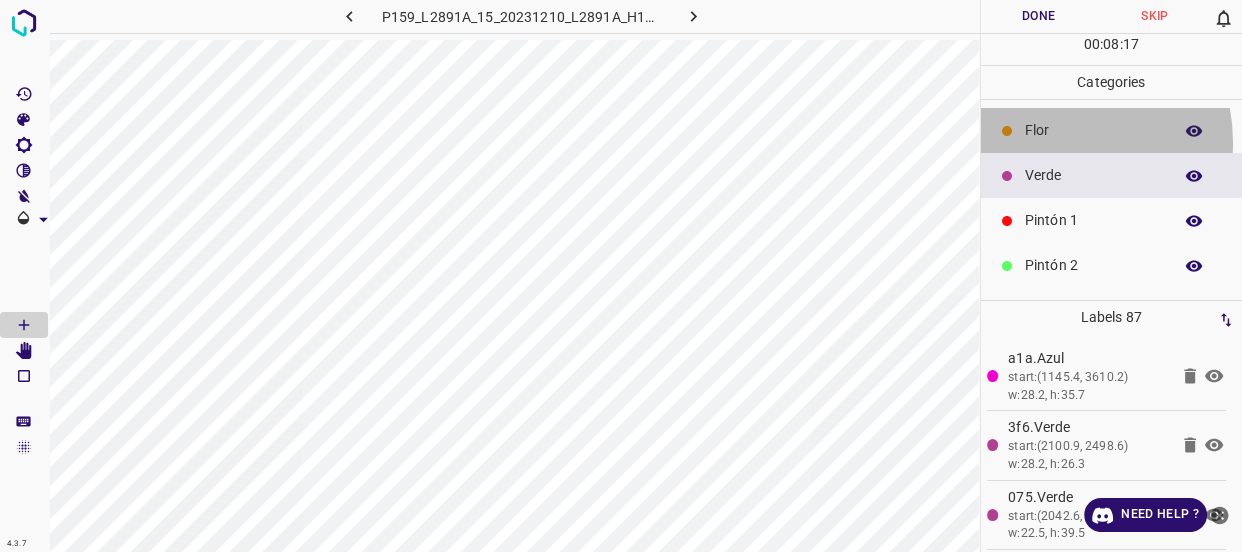 click on "Flor" at bounding box center [1112, 130] 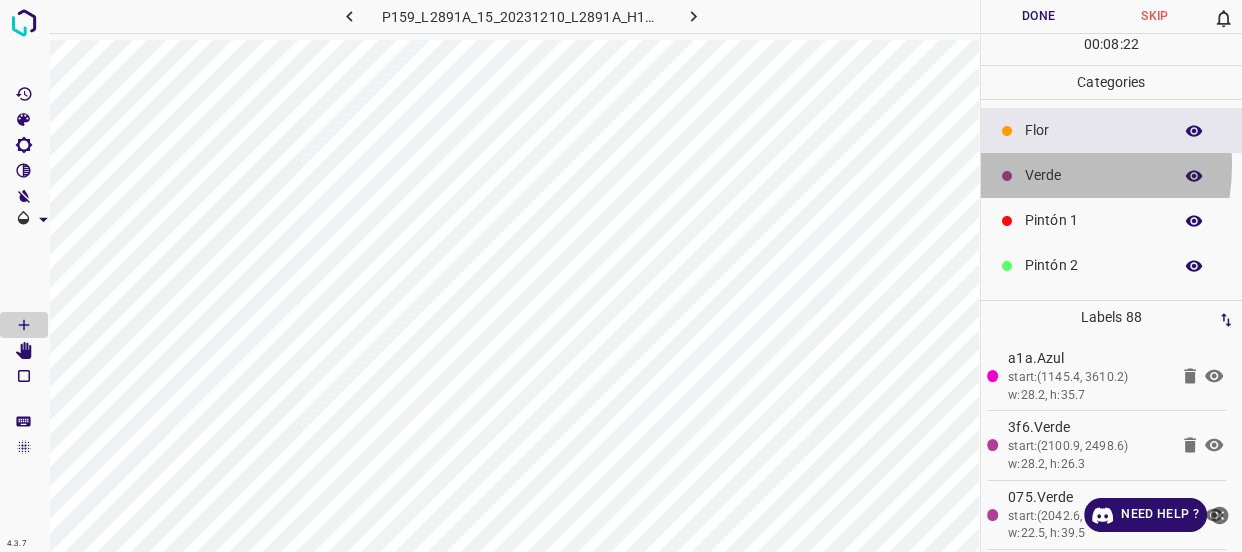 click on "Verde" at bounding box center (1093, 175) 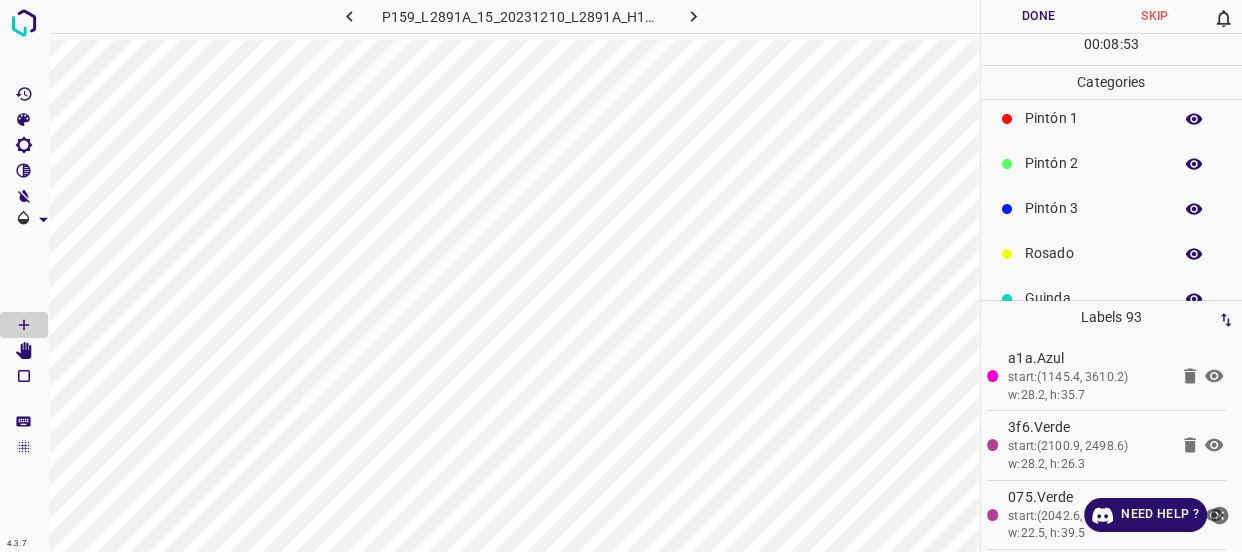 scroll, scrollTop: 175, scrollLeft: 0, axis: vertical 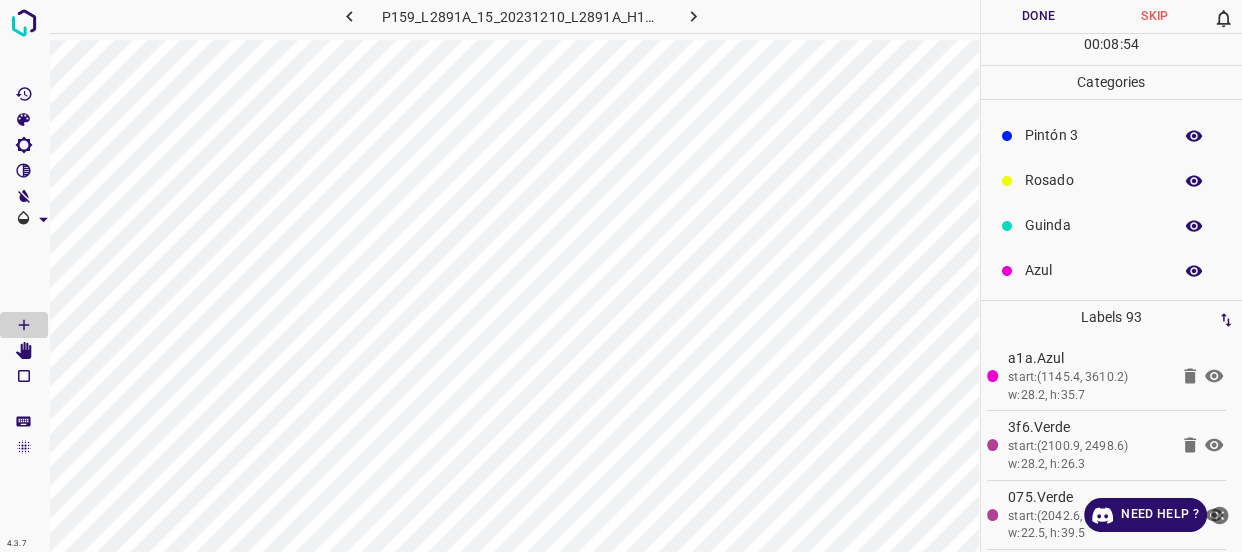 click on "Rosado" at bounding box center [1093, 180] 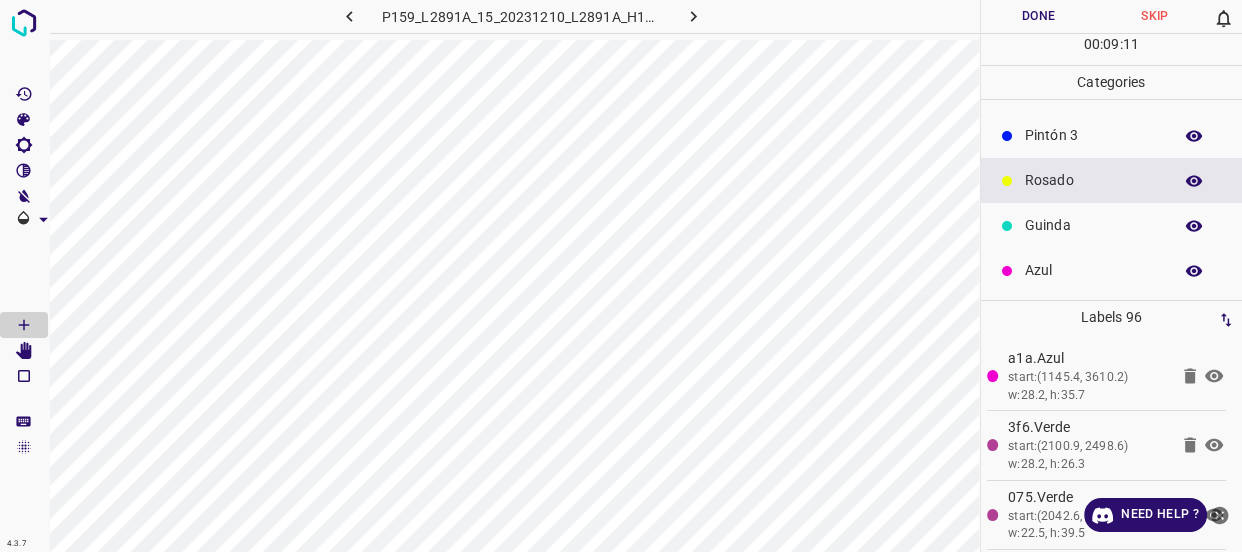 scroll, scrollTop: 0, scrollLeft: 0, axis: both 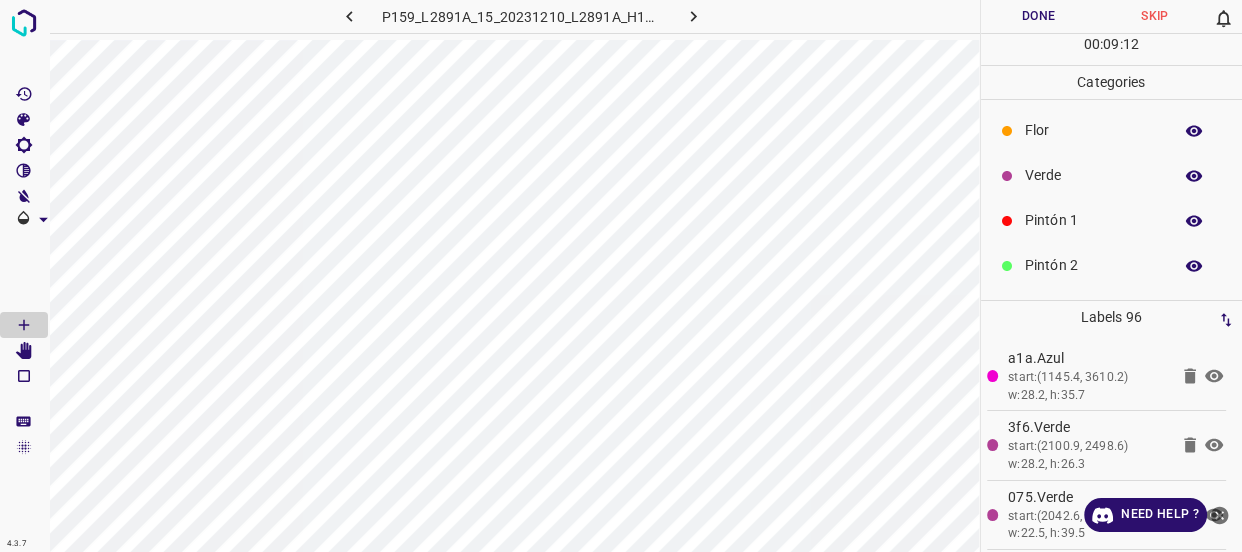 click on "Pintón 1" at bounding box center [1093, 220] 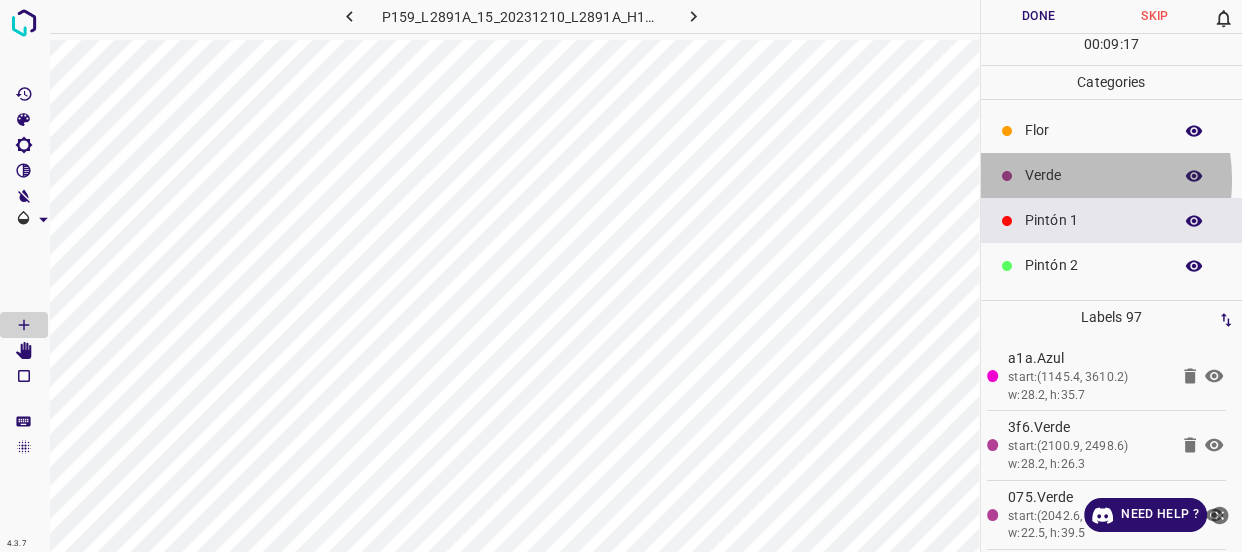 click on "Verde" at bounding box center (1093, 175) 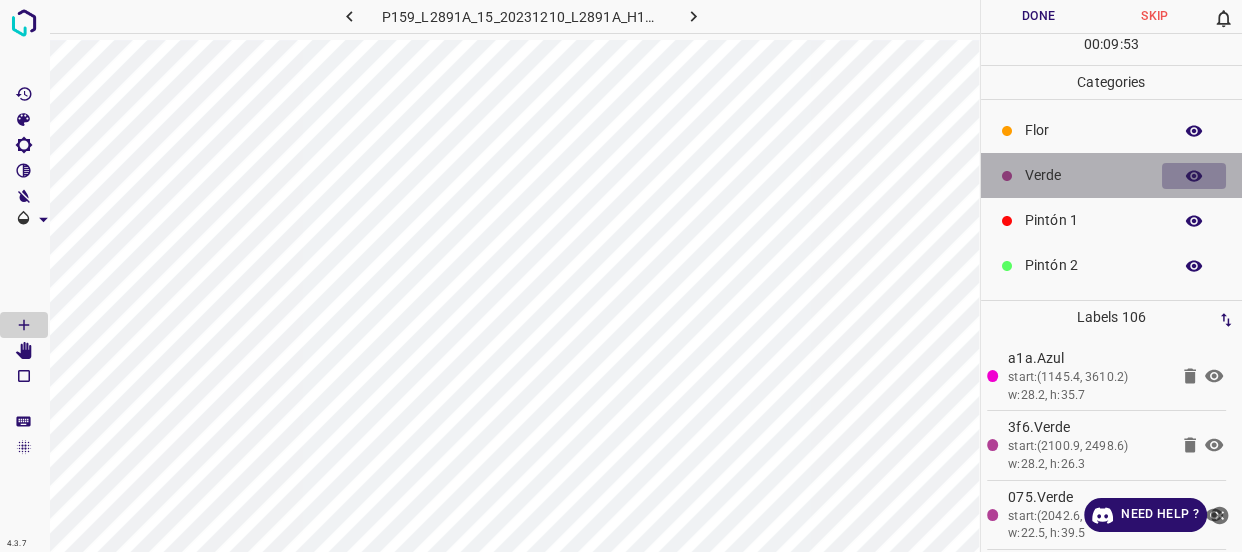 click 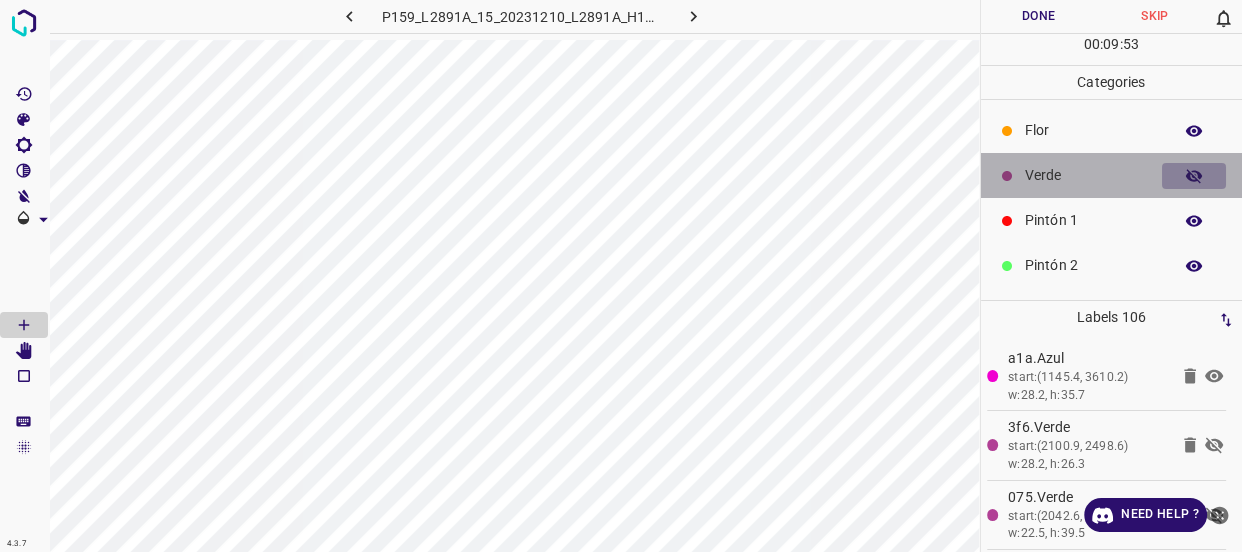 click 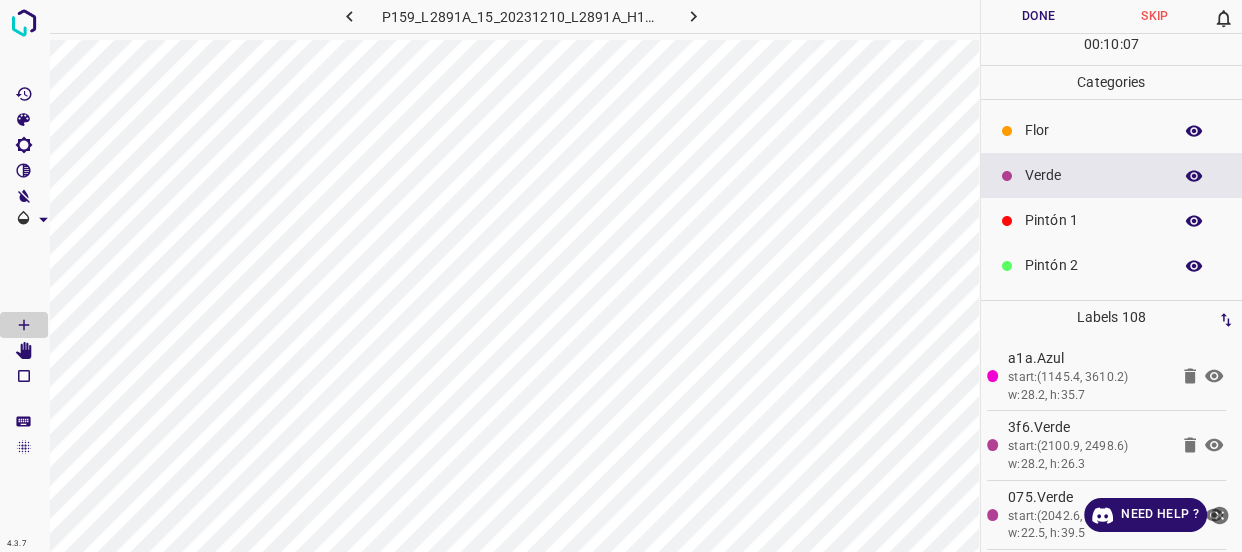 click on "Pintón 1" at bounding box center [1093, 220] 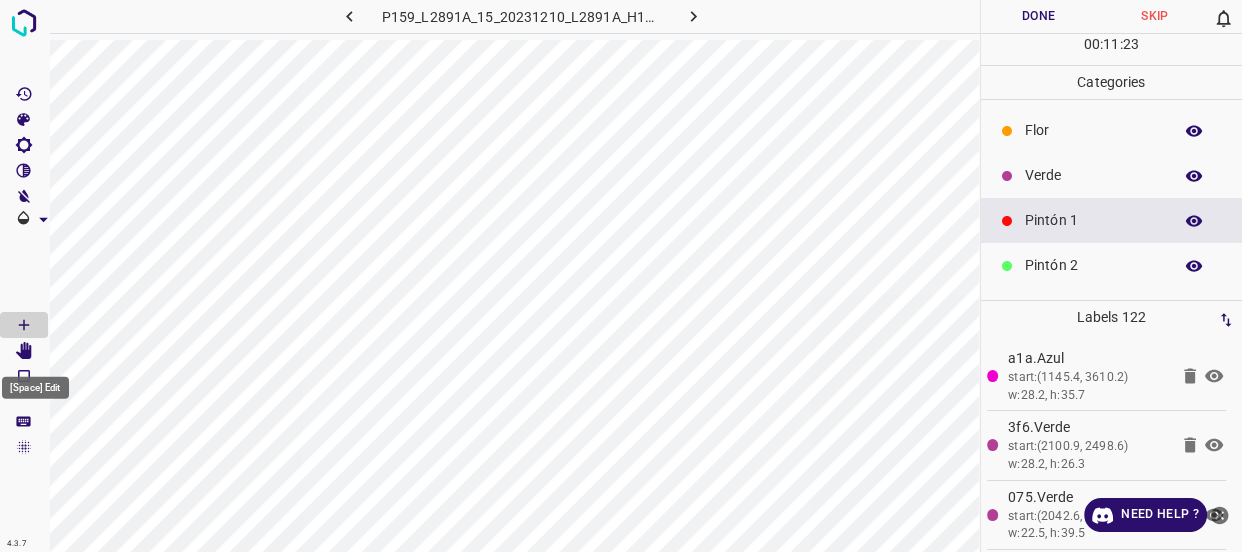 click 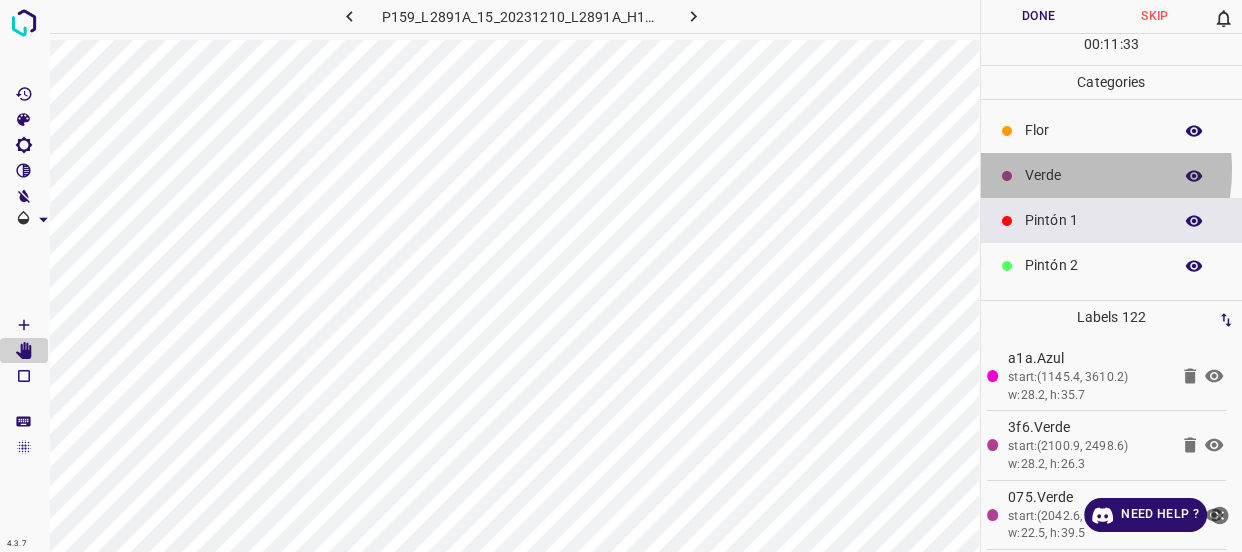 click on "Verde" at bounding box center [1093, 175] 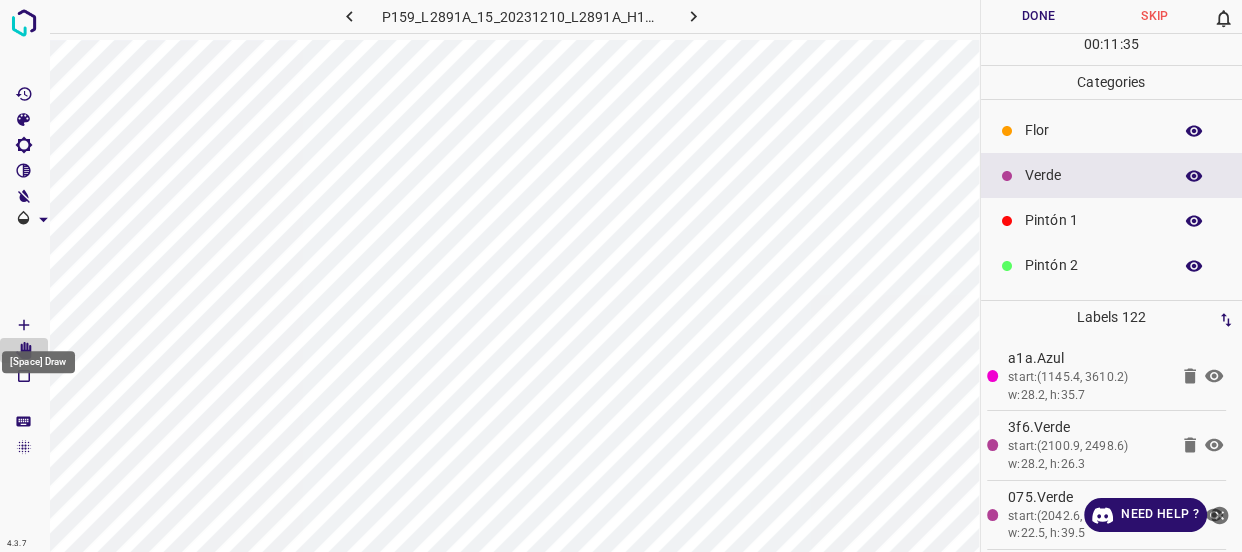 click 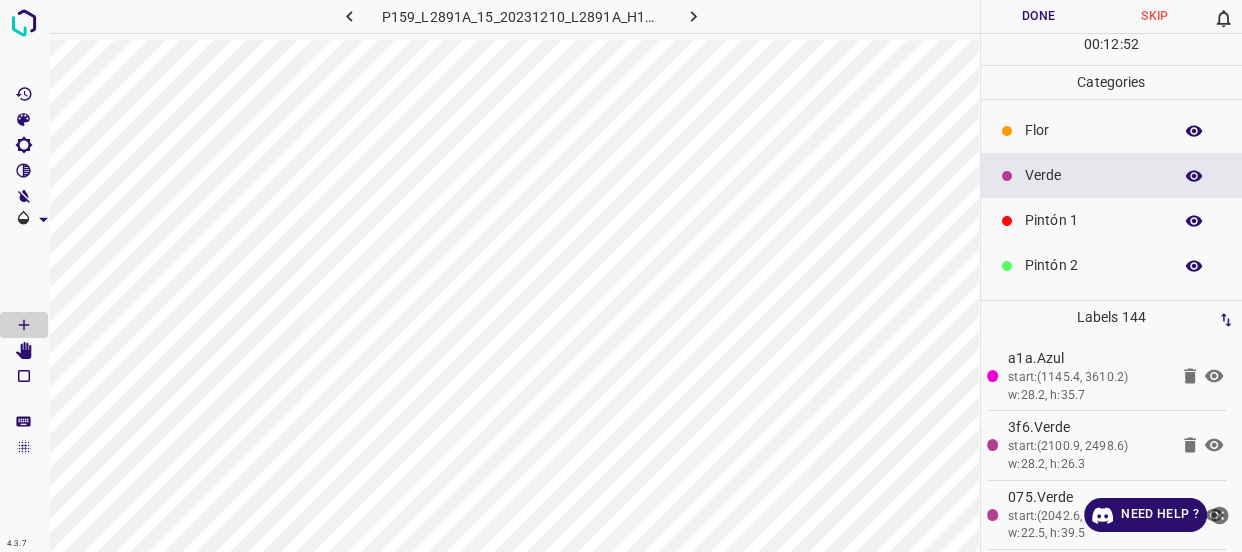 click on "Flor" at bounding box center [1093, 130] 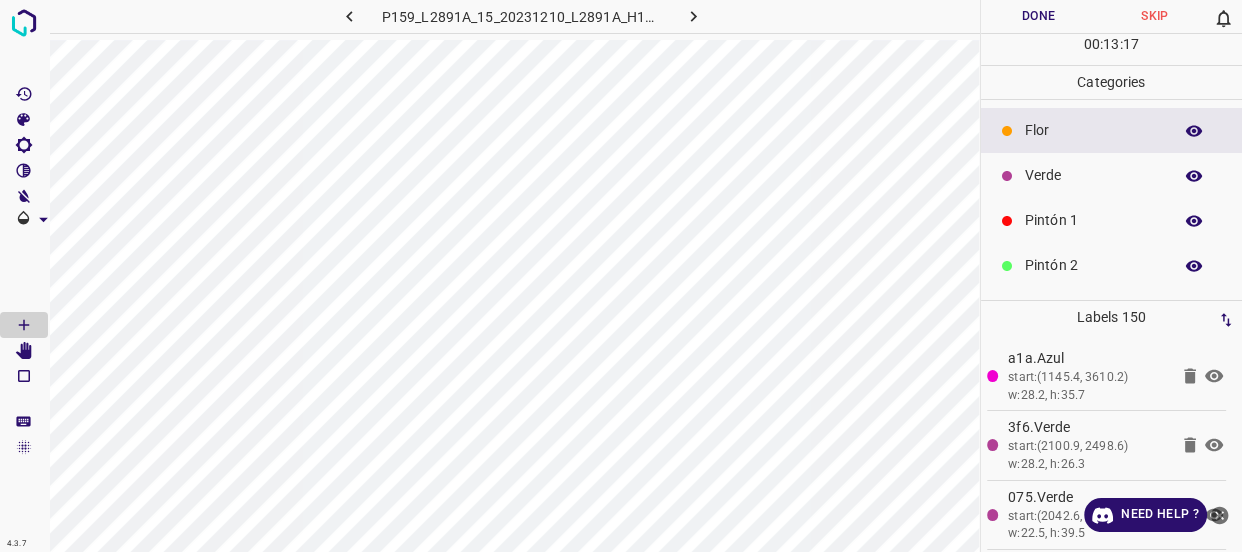 click on "Pintón 1" at bounding box center [1093, 220] 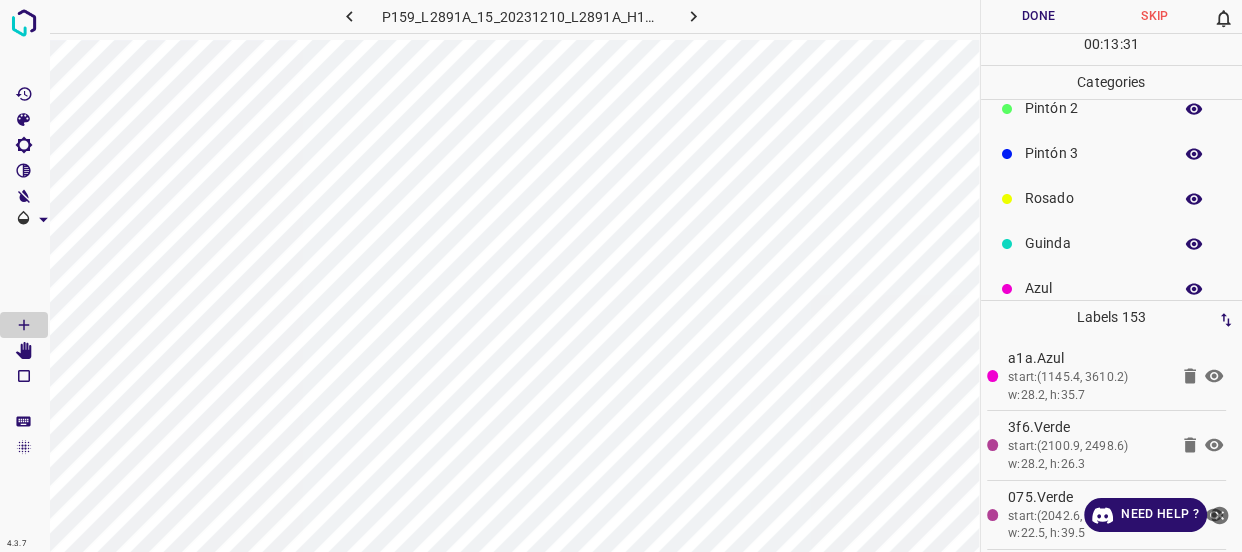scroll, scrollTop: 175, scrollLeft: 0, axis: vertical 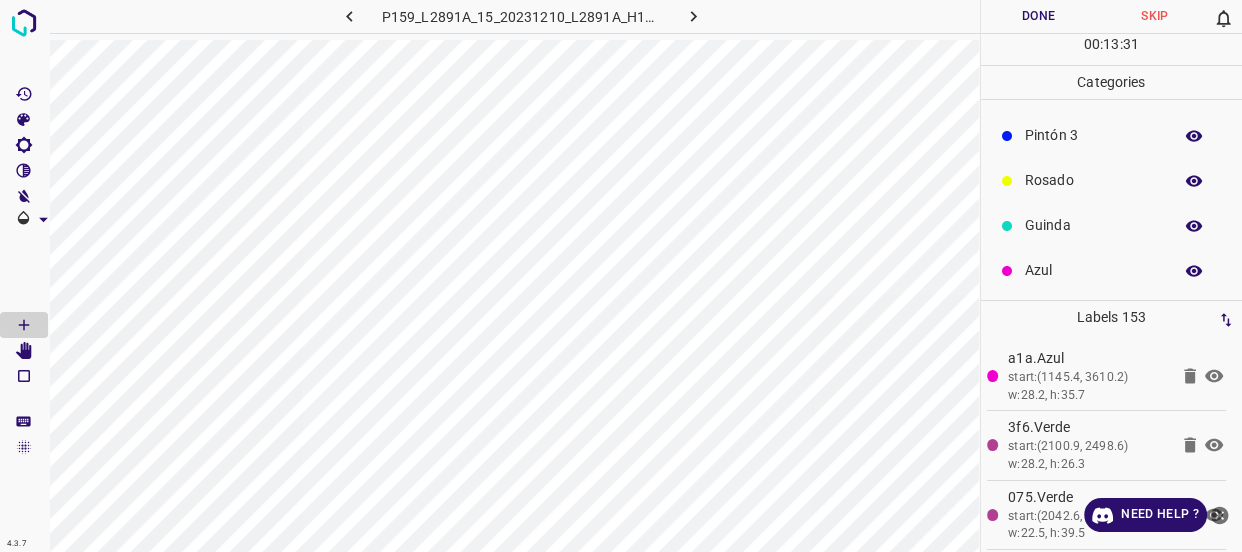 click on "Rosado" at bounding box center [1093, 180] 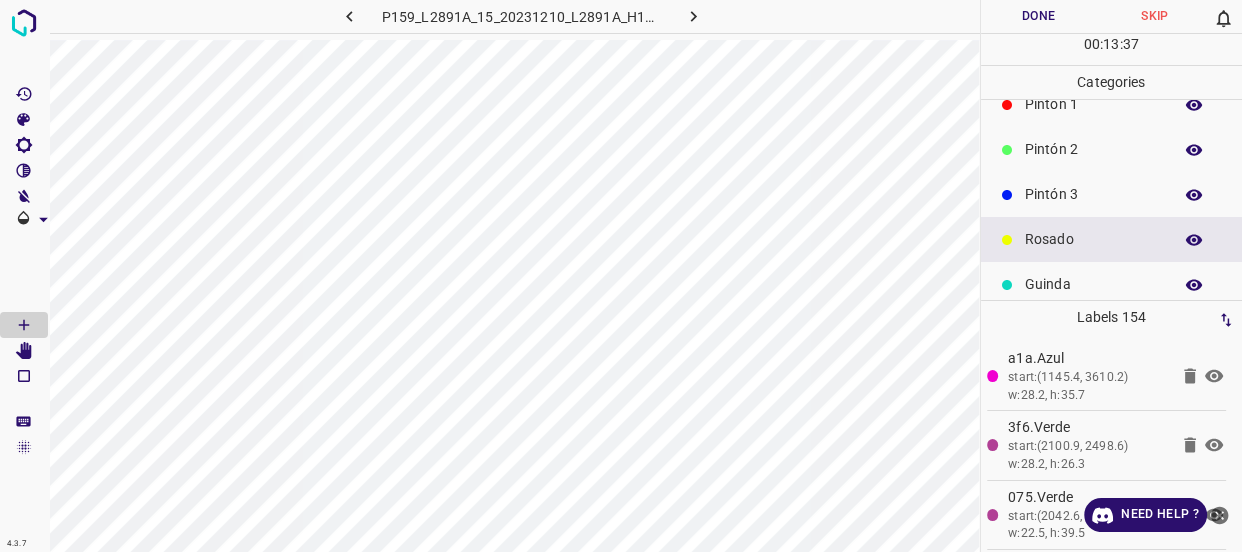 scroll, scrollTop: 84, scrollLeft: 0, axis: vertical 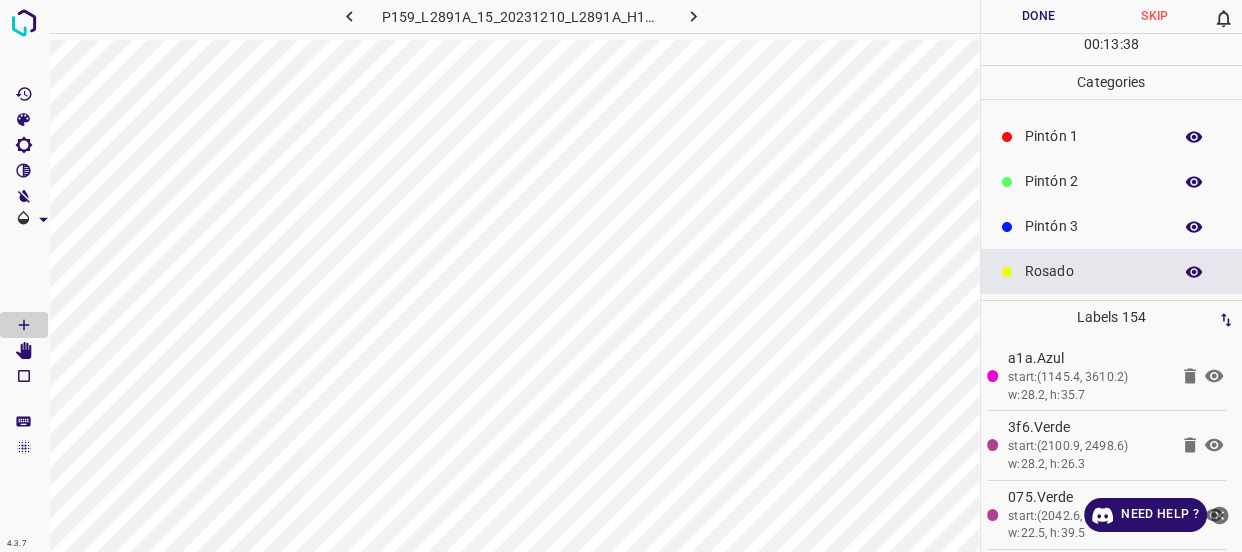 click on "Pintón 1" at bounding box center (1093, 136) 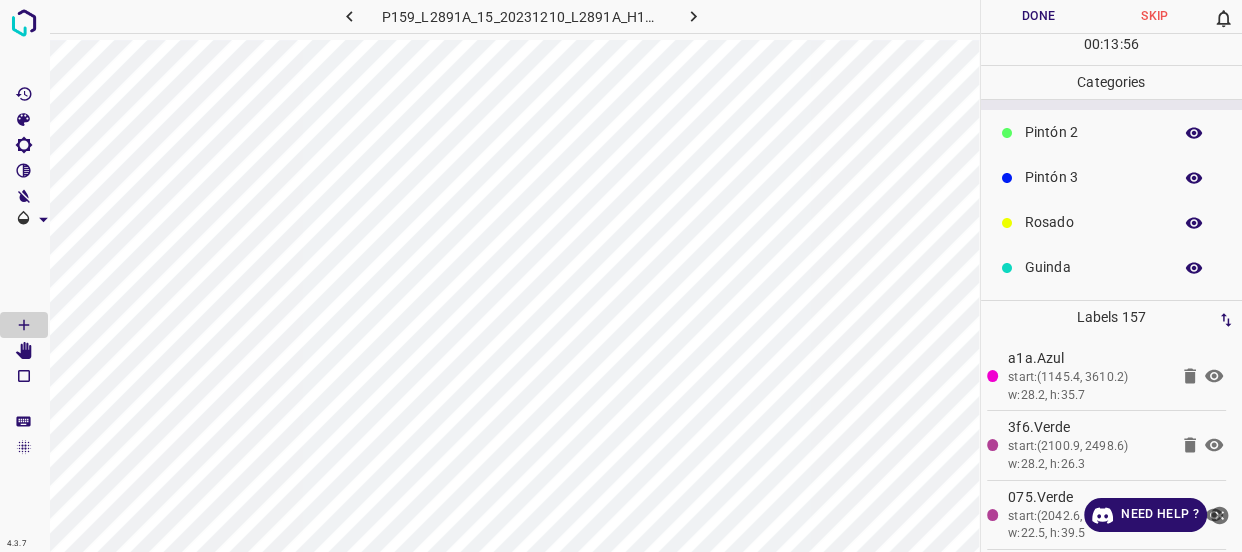 scroll, scrollTop: 175, scrollLeft: 0, axis: vertical 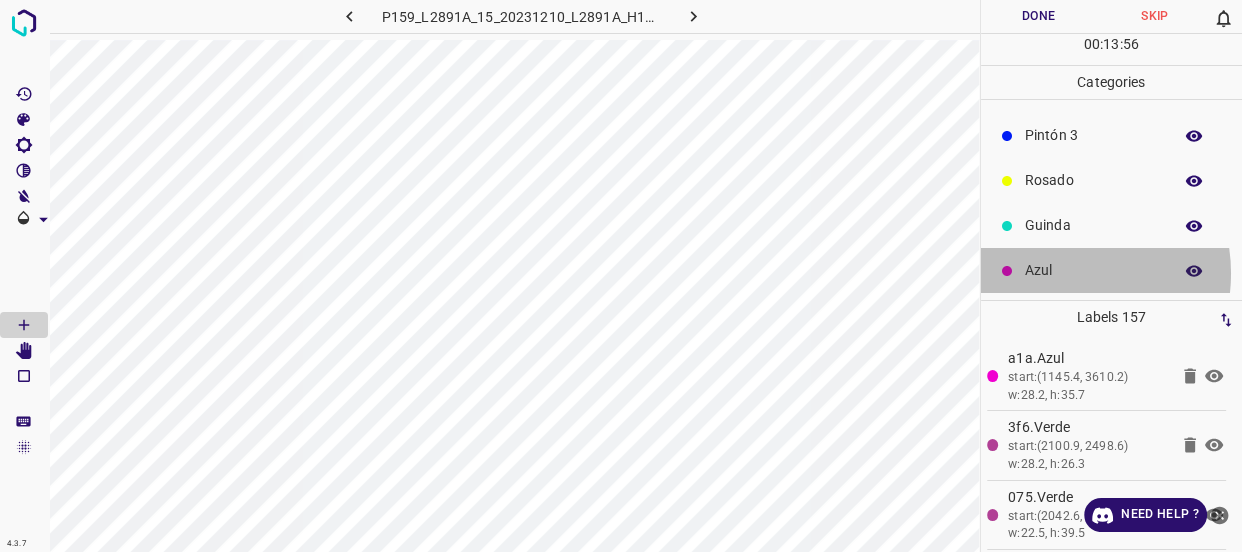 click on "Azul" at bounding box center [1093, 270] 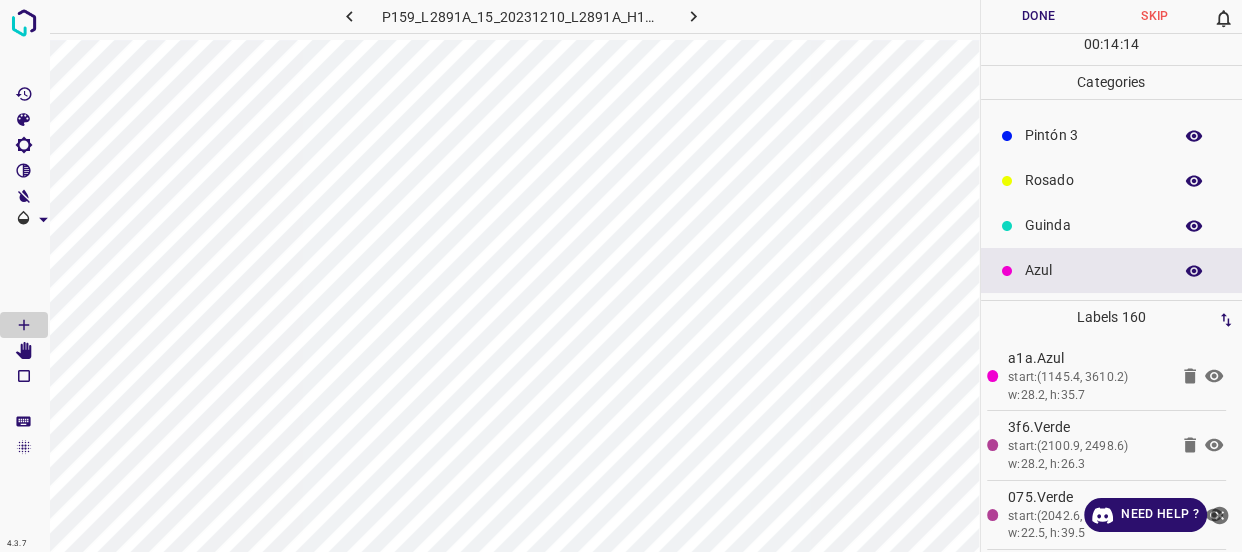 scroll, scrollTop: 0, scrollLeft: 0, axis: both 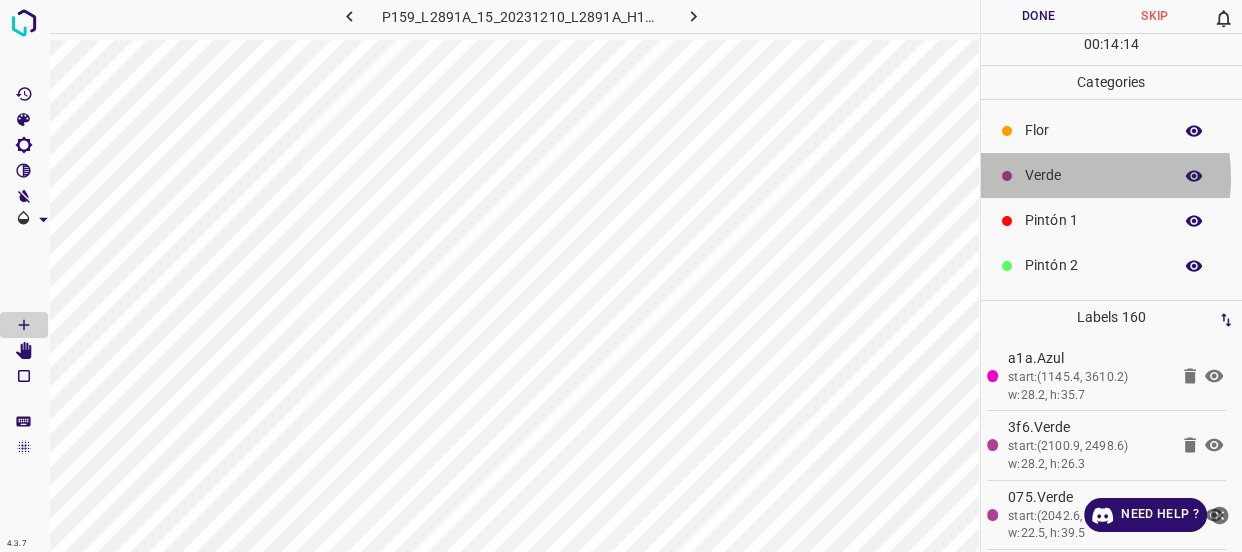 click on "Verde" at bounding box center [1093, 175] 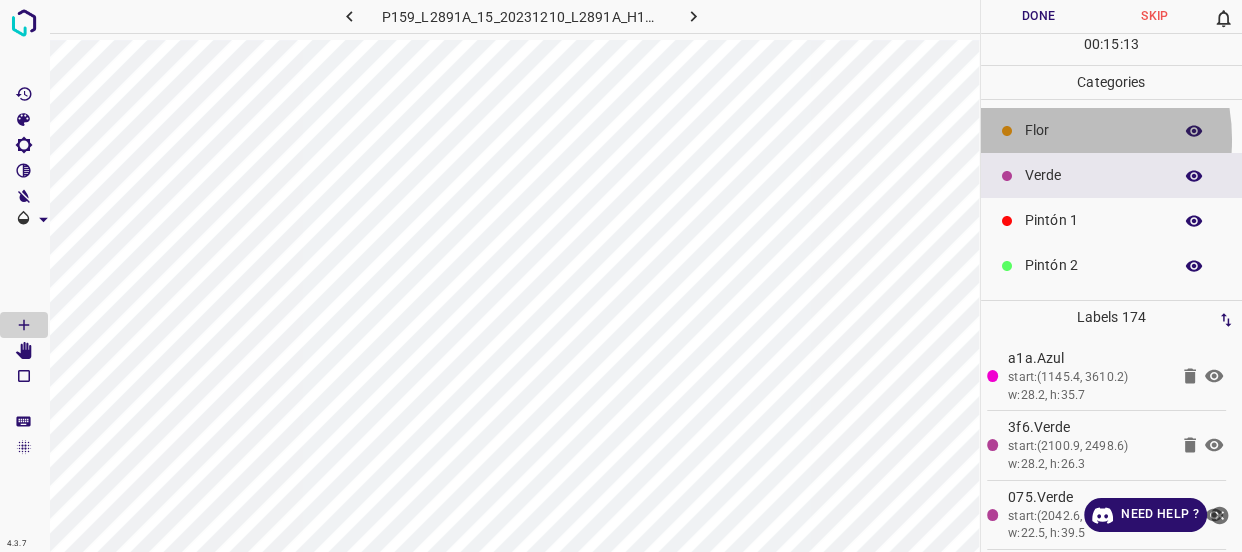 click on "Flor" at bounding box center (1093, 130) 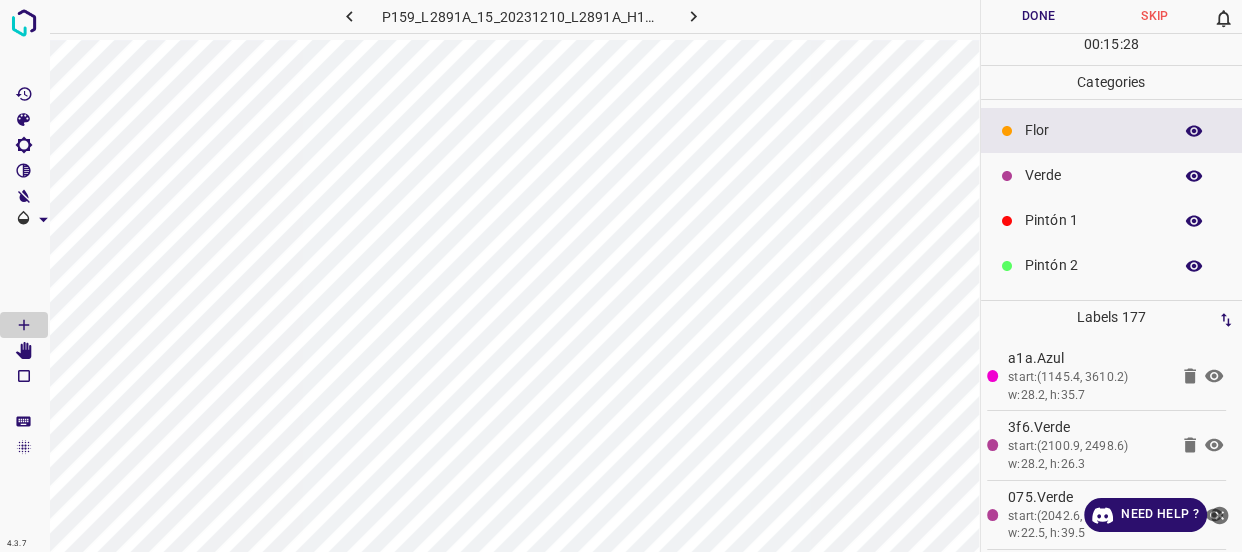 click on "Verde" at bounding box center (1093, 175) 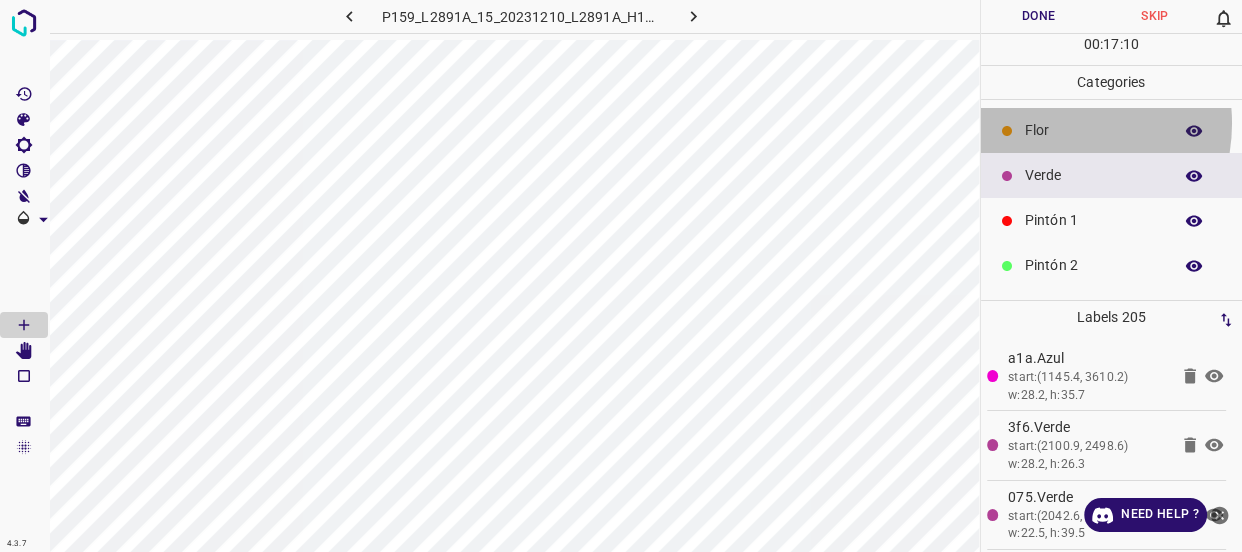 click on "Flor" at bounding box center (1093, 130) 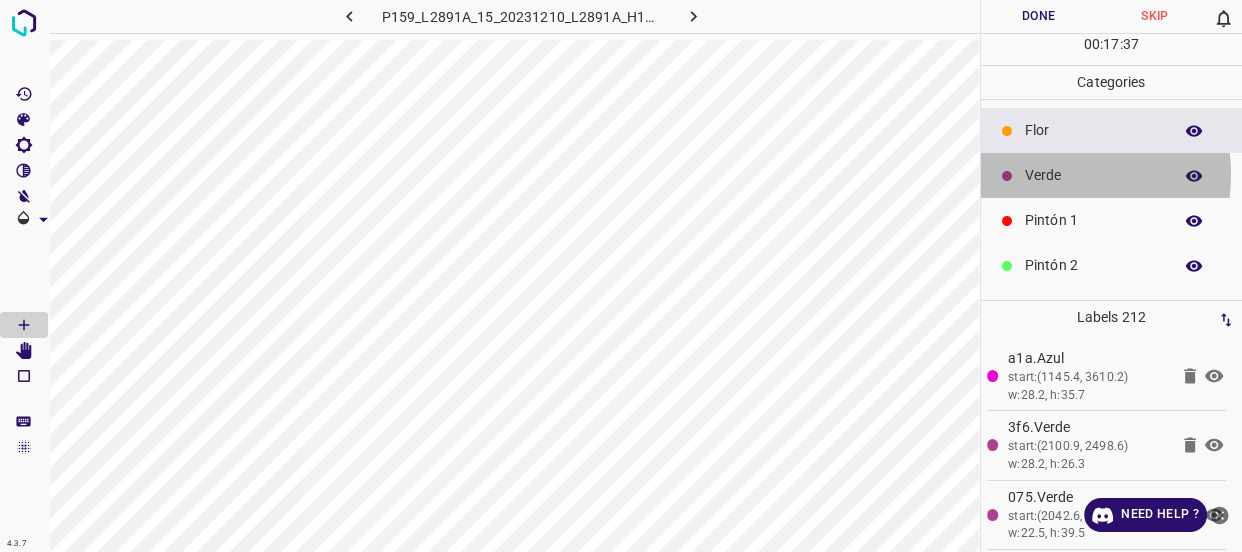 click on "Verde" at bounding box center [1093, 175] 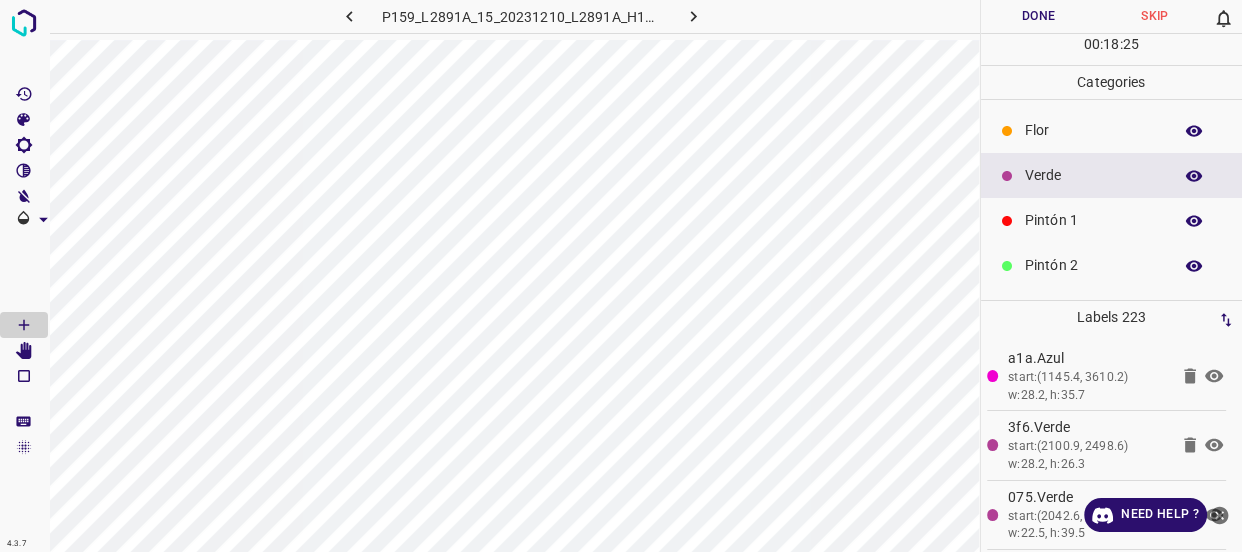 click on "Pintón 1" at bounding box center (1112, 220) 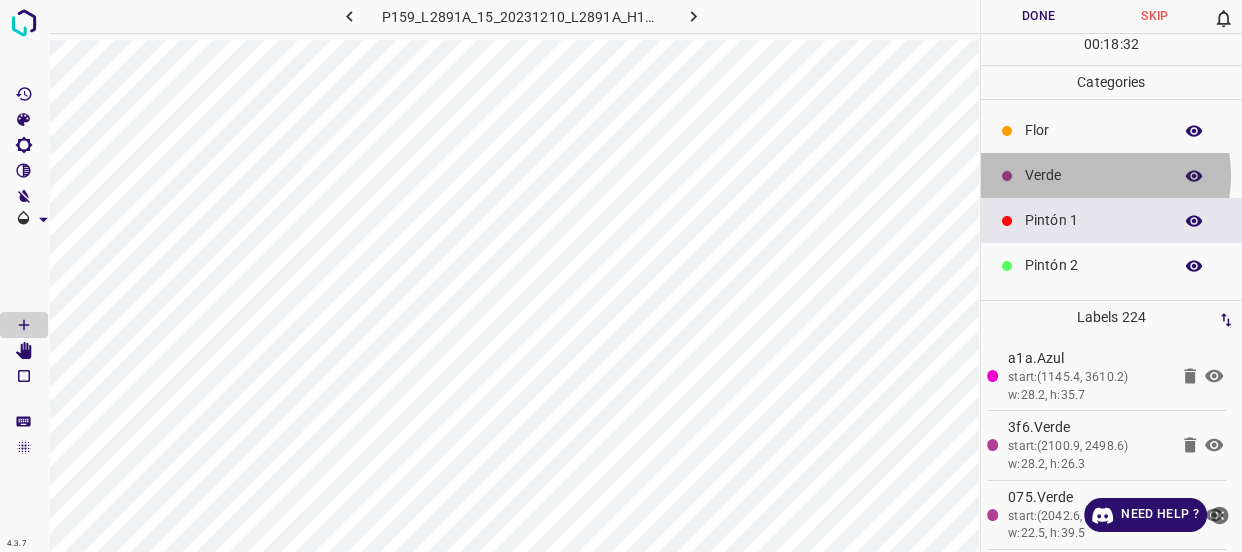 click on "Verde" at bounding box center (1093, 175) 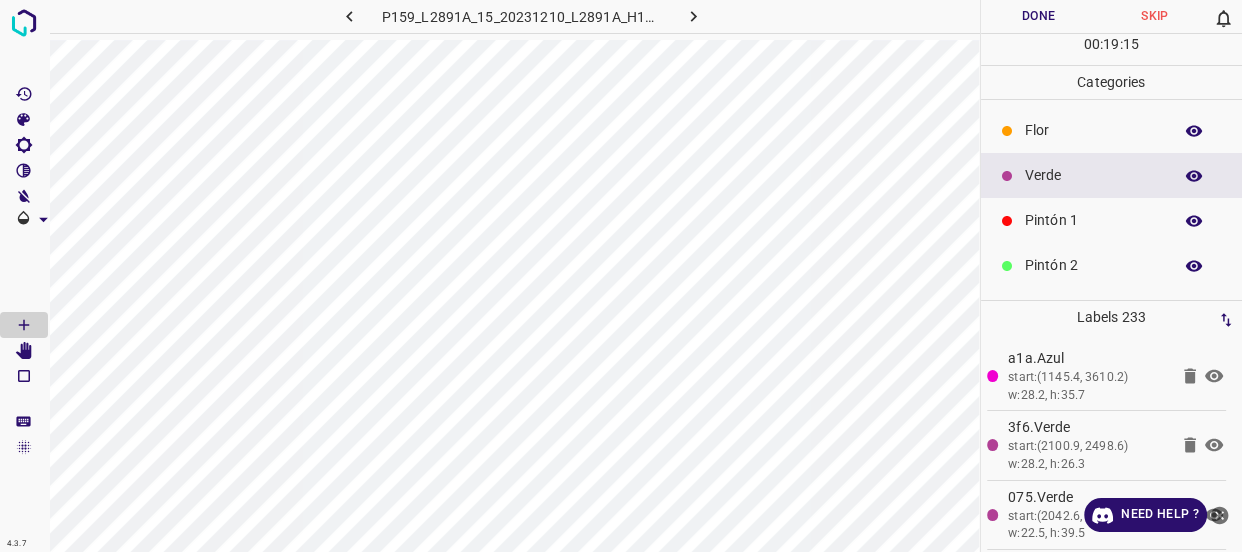 click 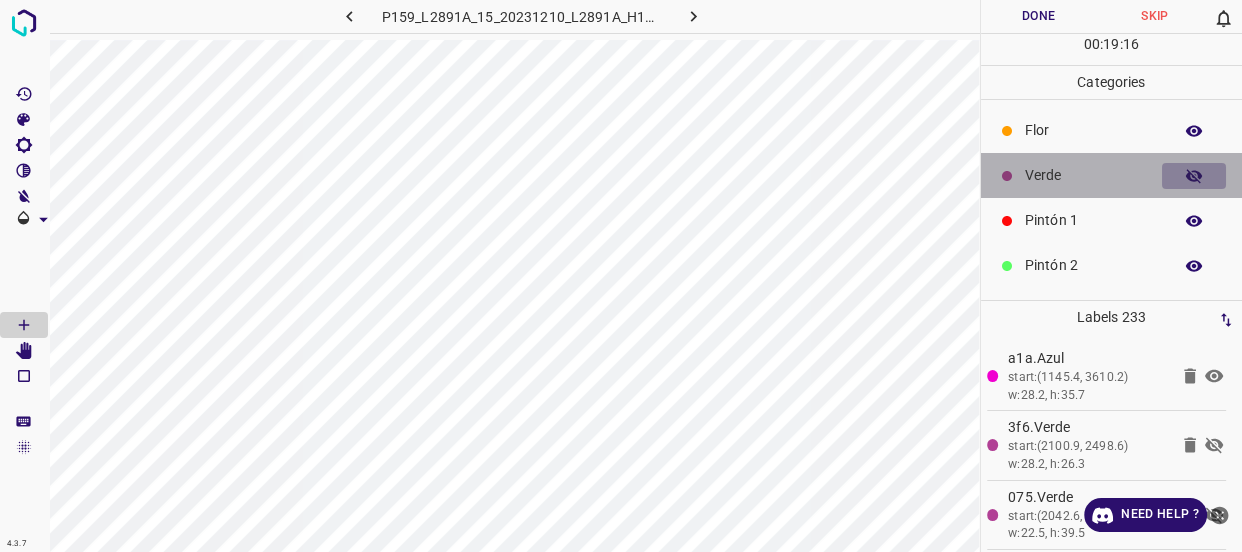 click 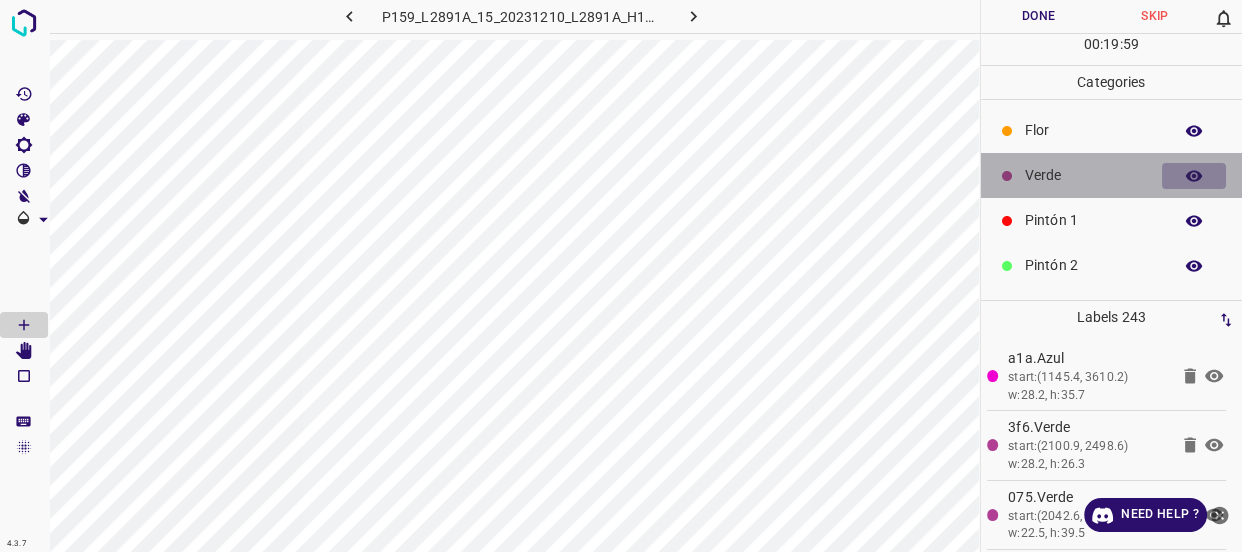 click 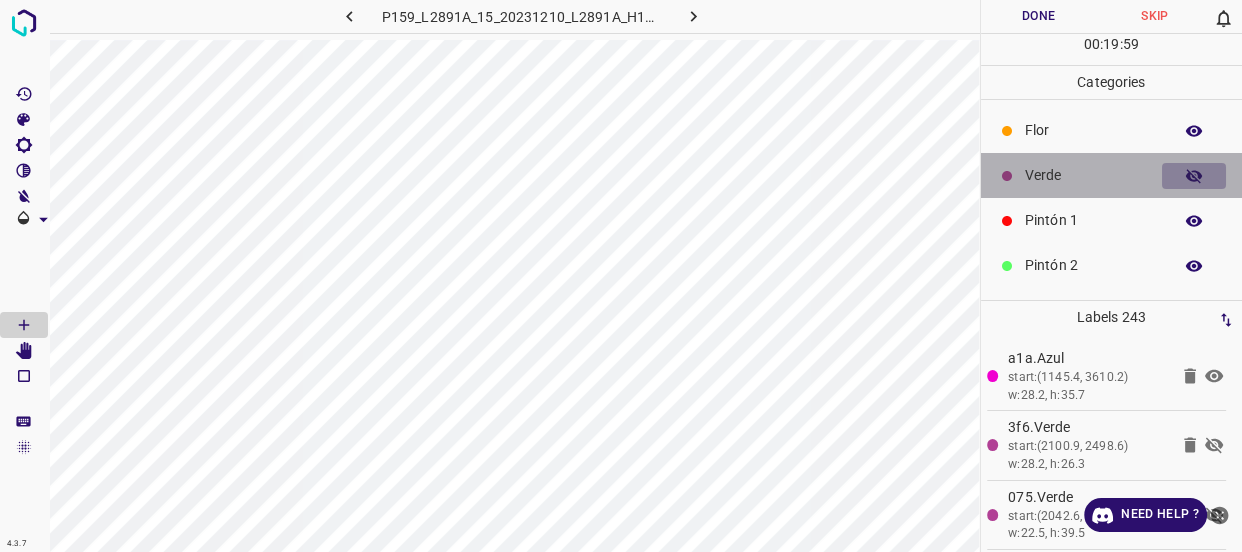 click 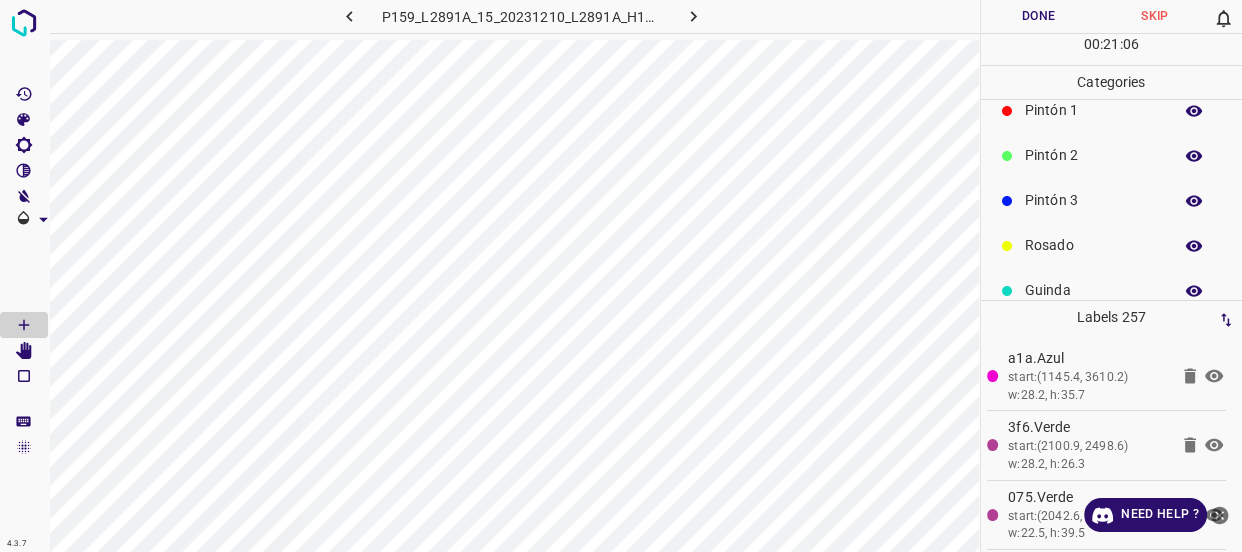 scroll, scrollTop: 175, scrollLeft: 0, axis: vertical 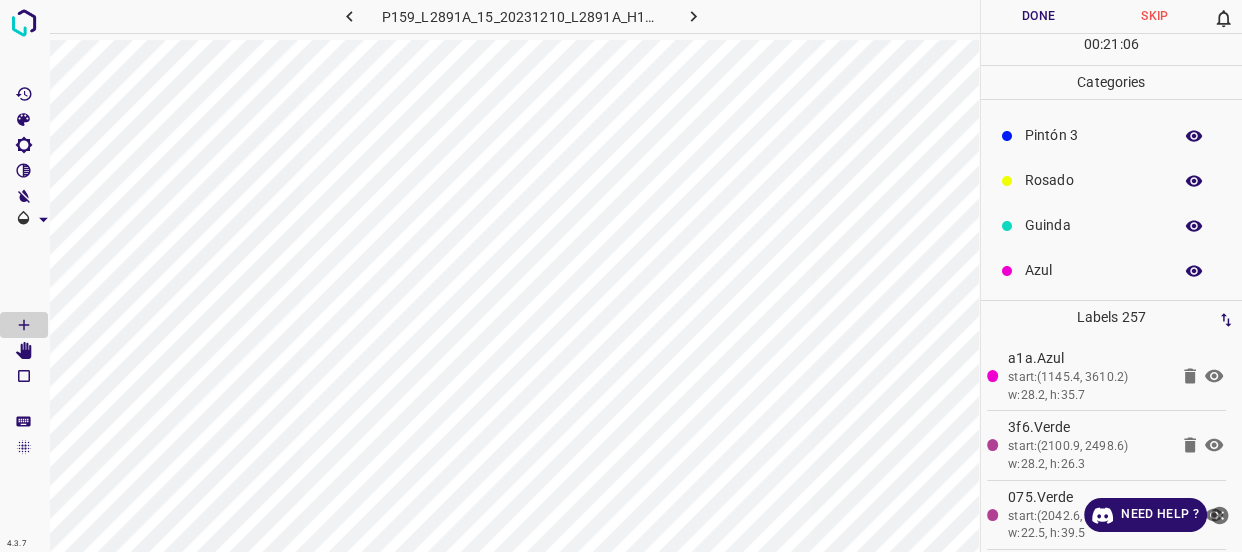 click on "Azul" at bounding box center [1112, 270] 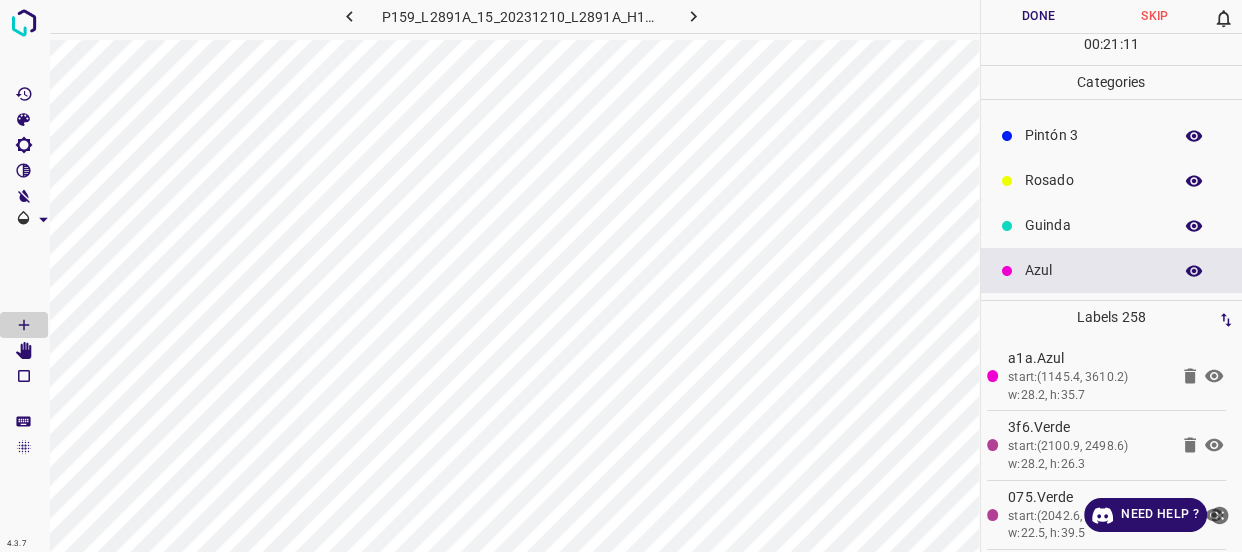 scroll, scrollTop: 0, scrollLeft: 0, axis: both 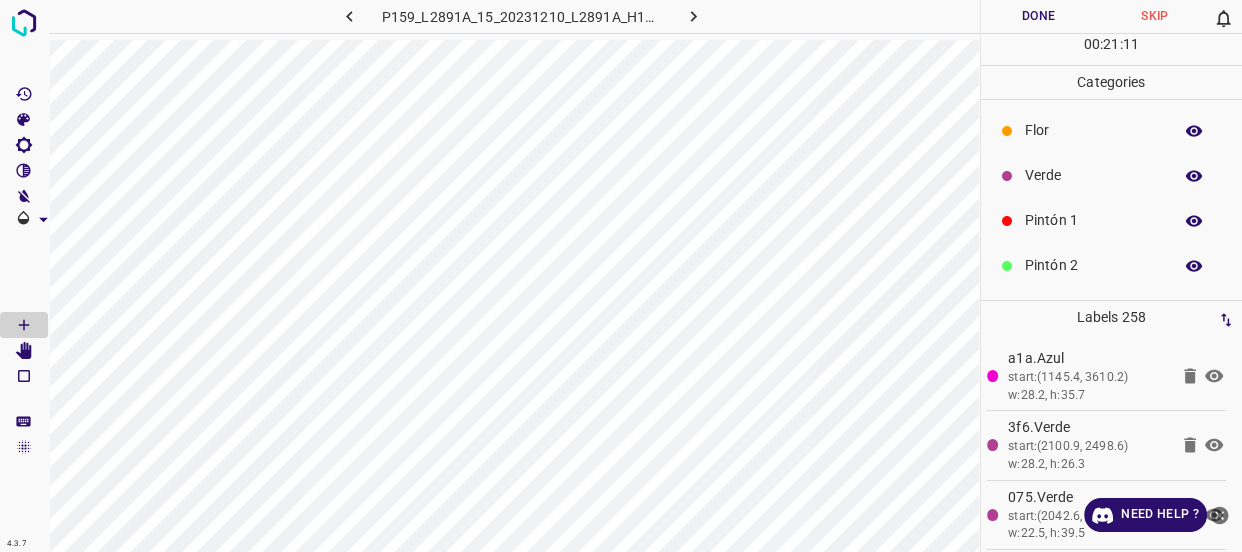 click on "Verde" at bounding box center [1093, 175] 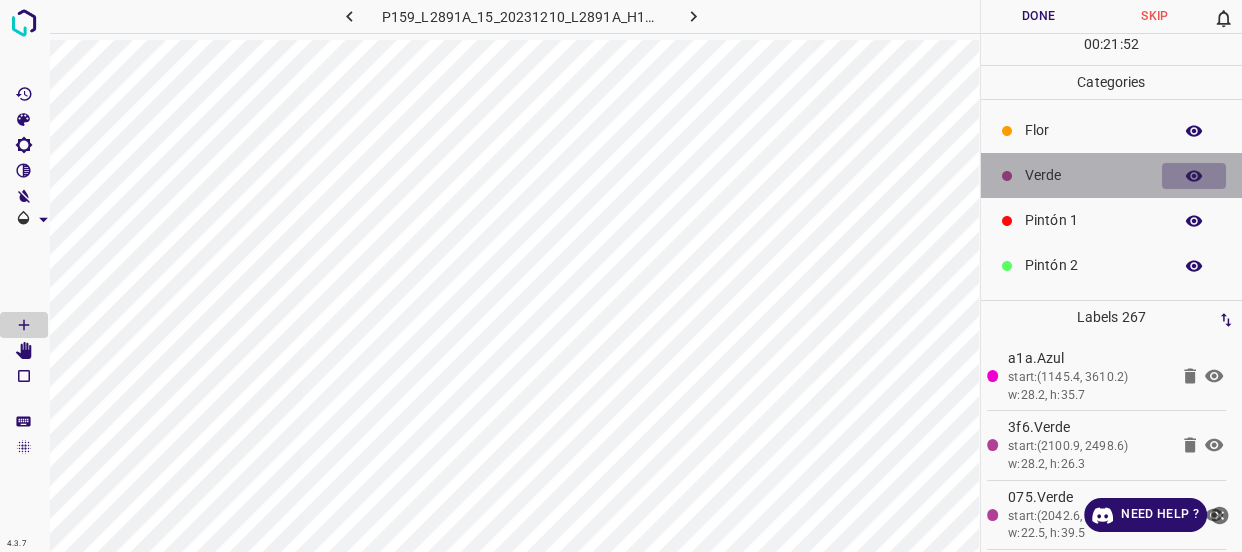click 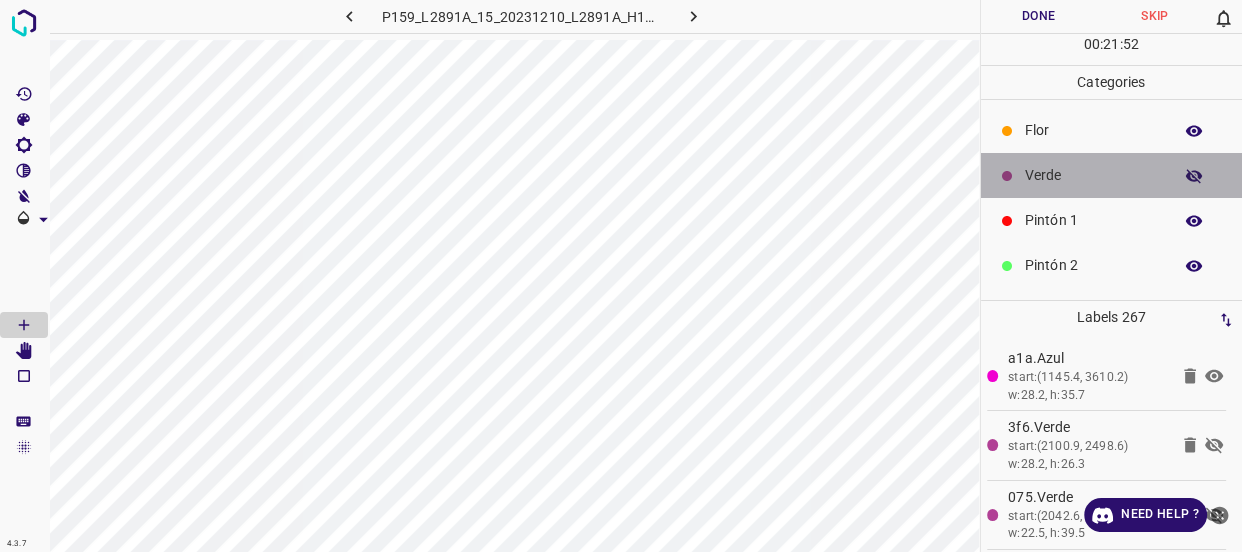 click 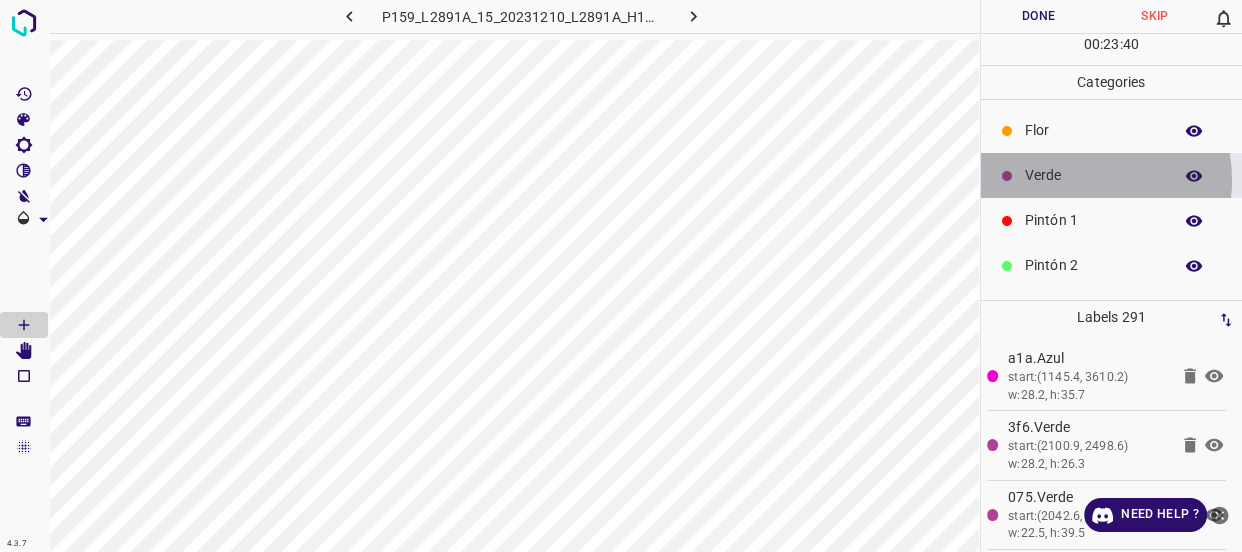 drag, startPoint x: 1073, startPoint y: 179, endPoint x: 1043, endPoint y: 160, distance: 35.510563 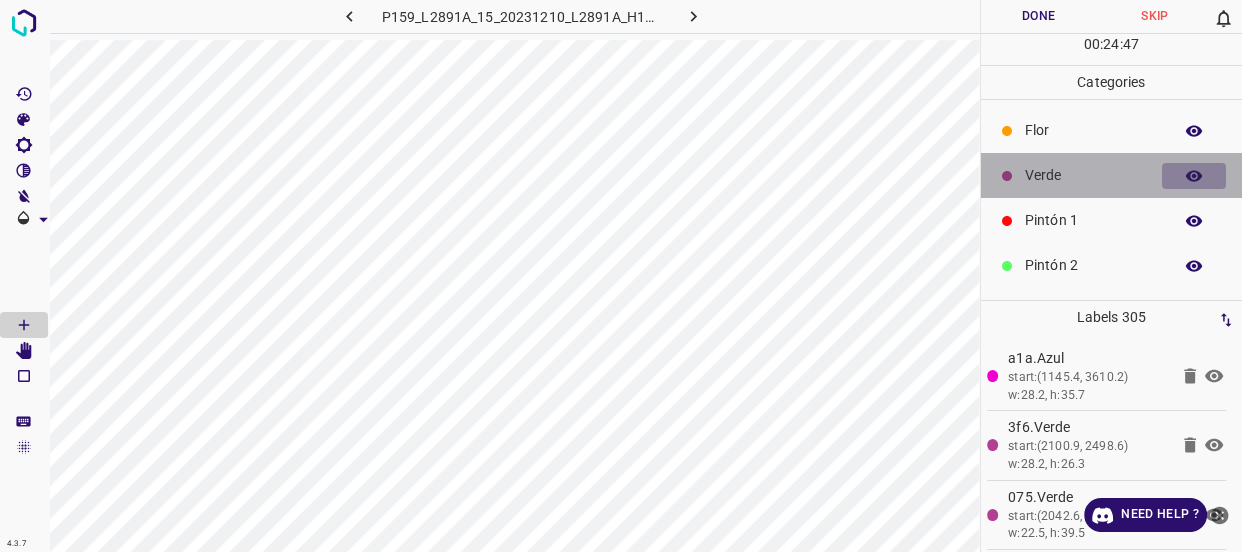 click 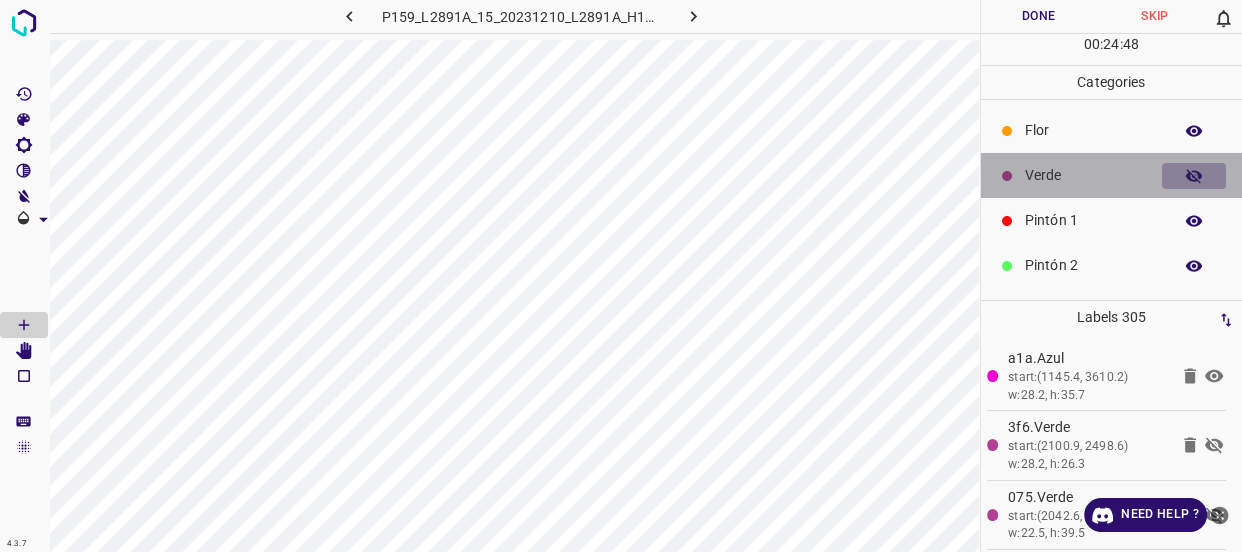 click 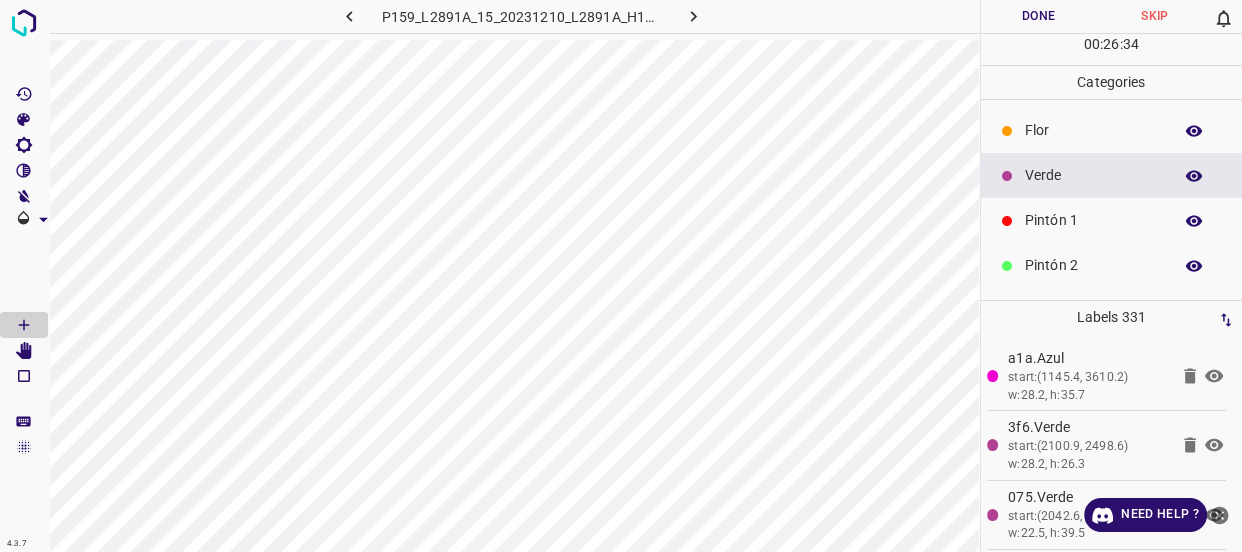click 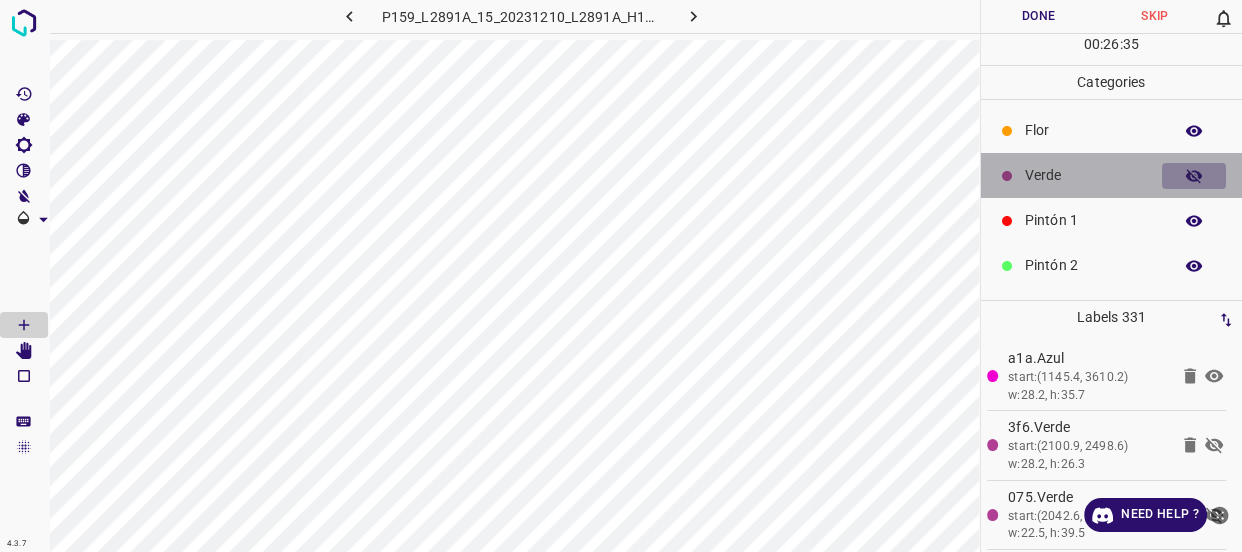 click 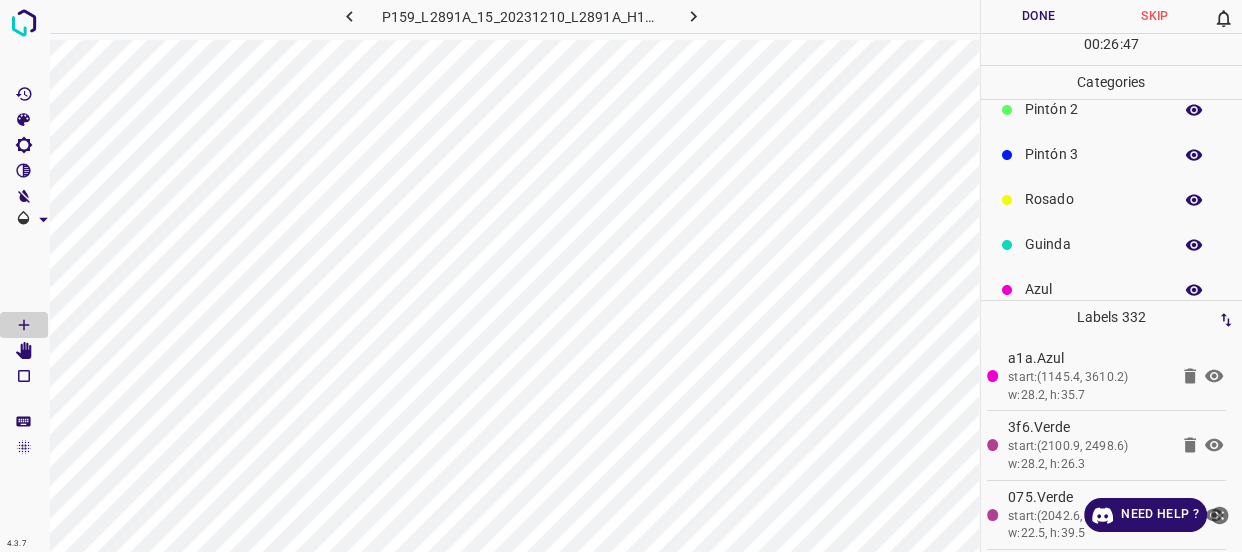 scroll, scrollTop: 175, scrollLeft: 0, axis: vertical 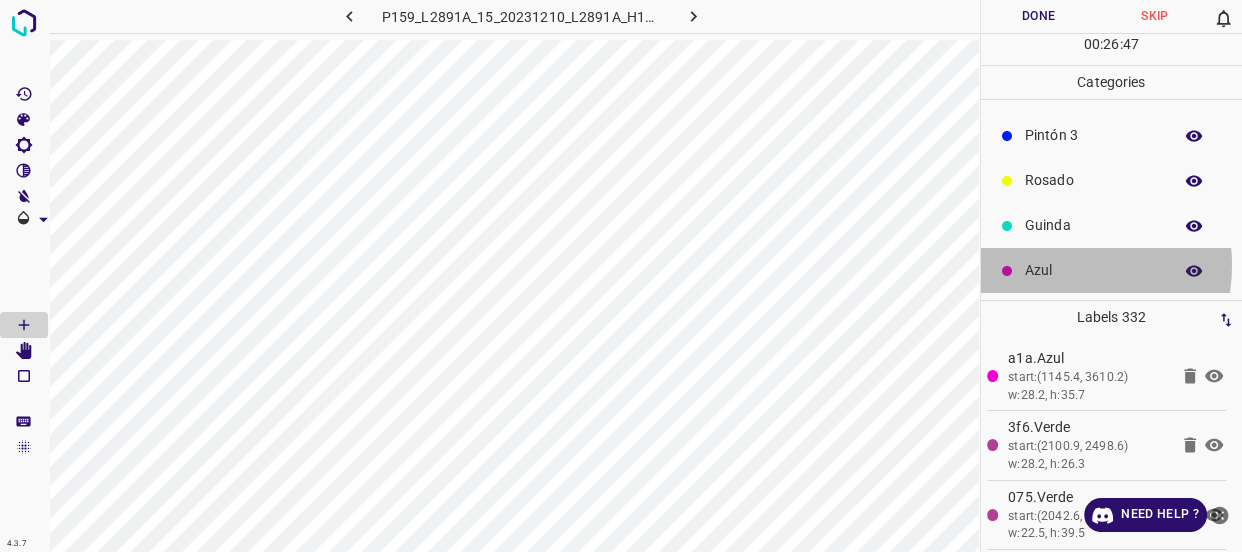 click on "Azul" at bounding box center (1093, 270) 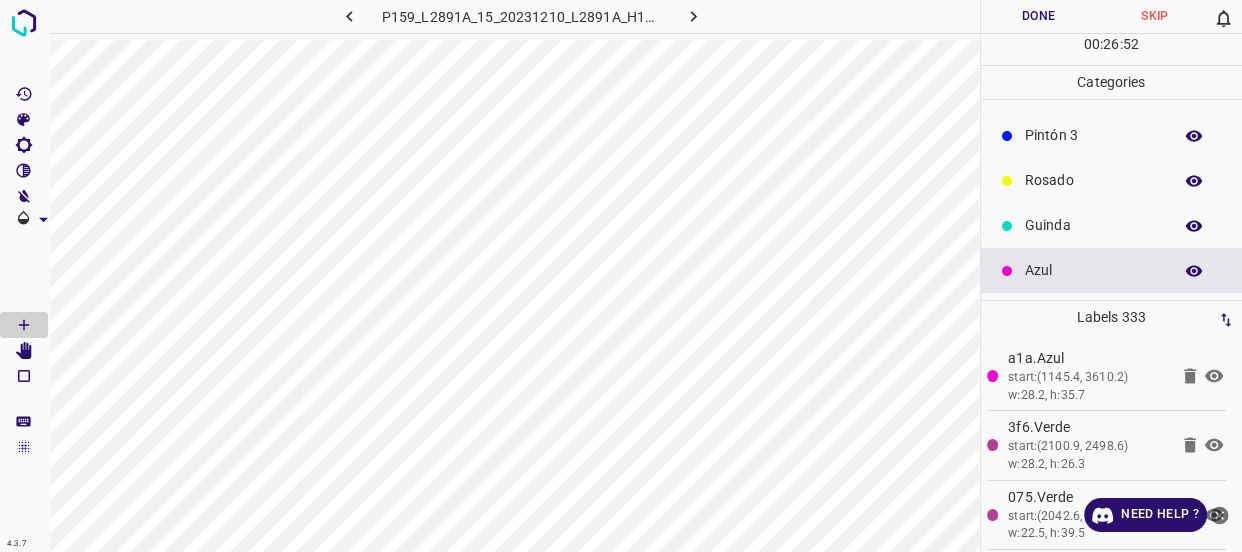 click on "Pintón 3" at bounding box center [1112, 135] 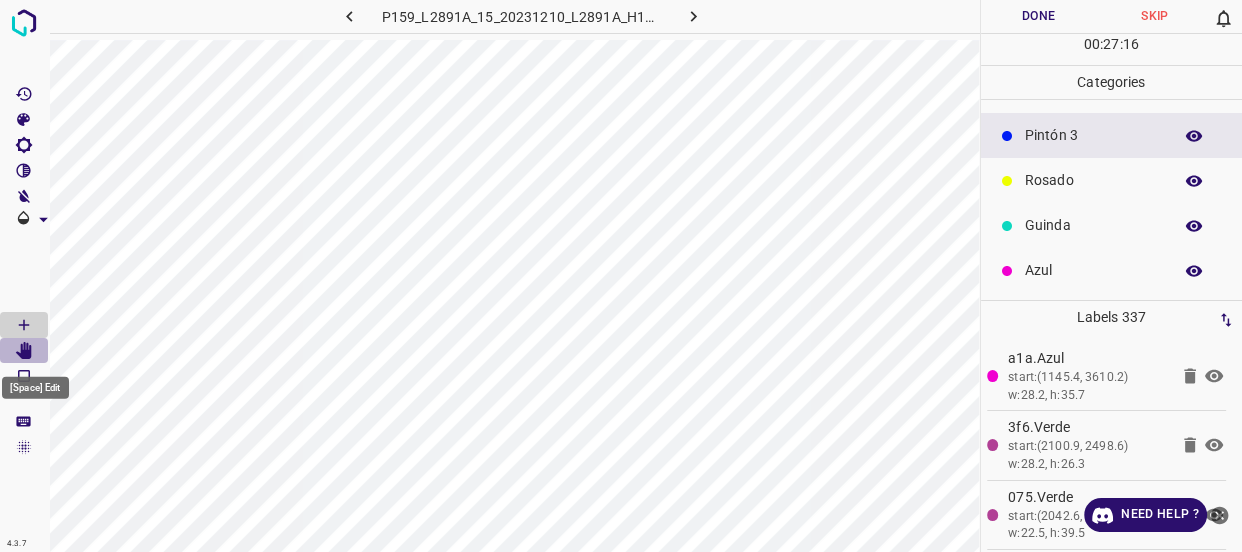 click 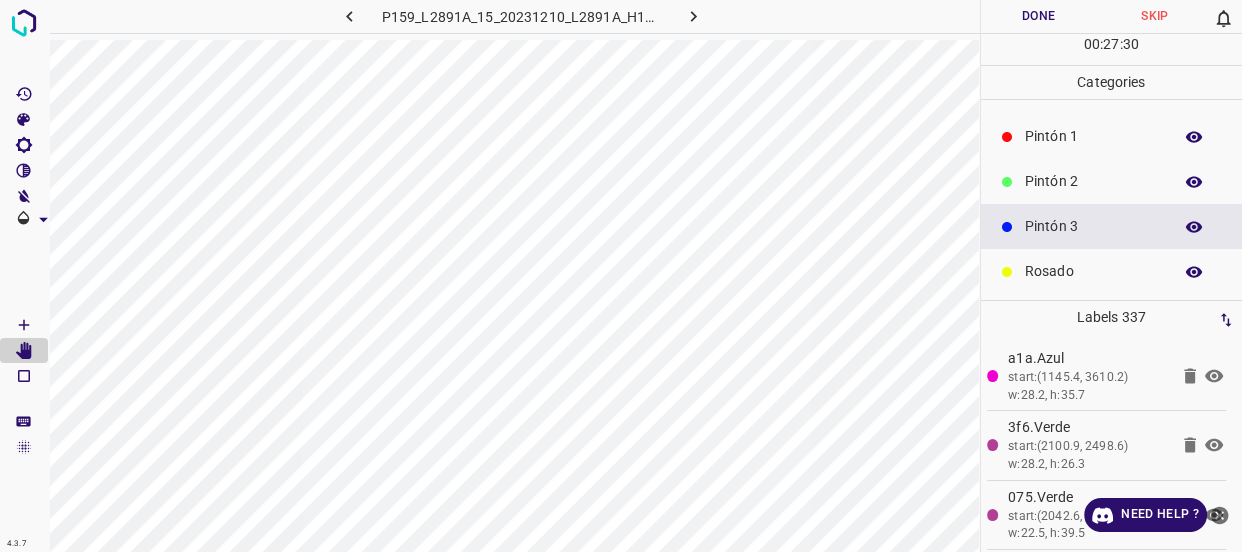 scroll, scrollTop: 0, scrollLeft: 0, axis: both 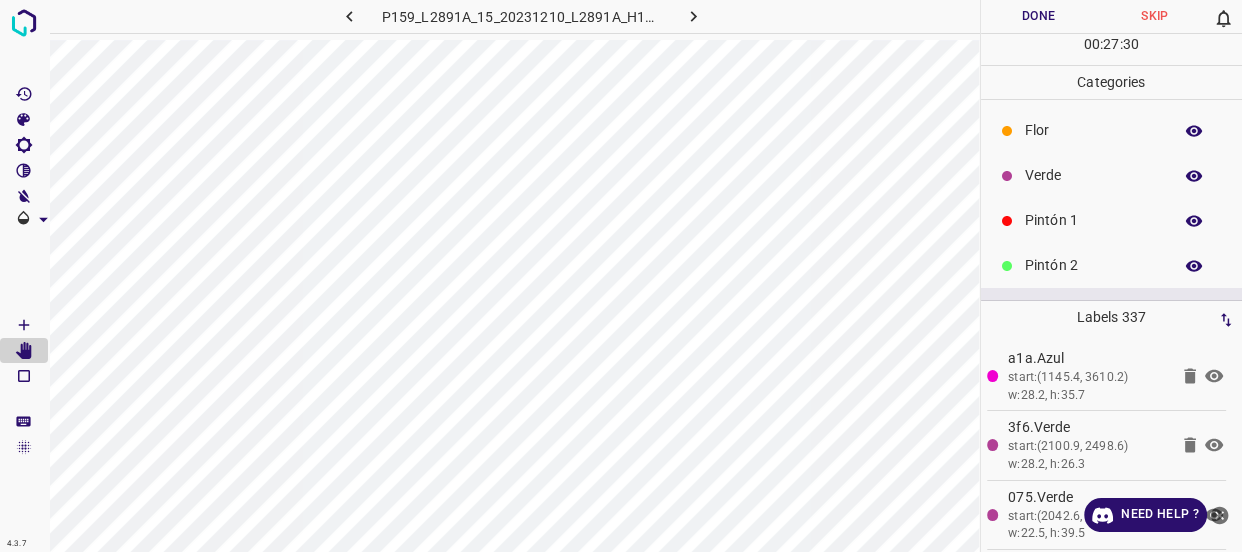 drag, startPoint x: 1045, startPoint y: 173, endPoint x: 1028, endPoint y: 178, distance: 17.720045 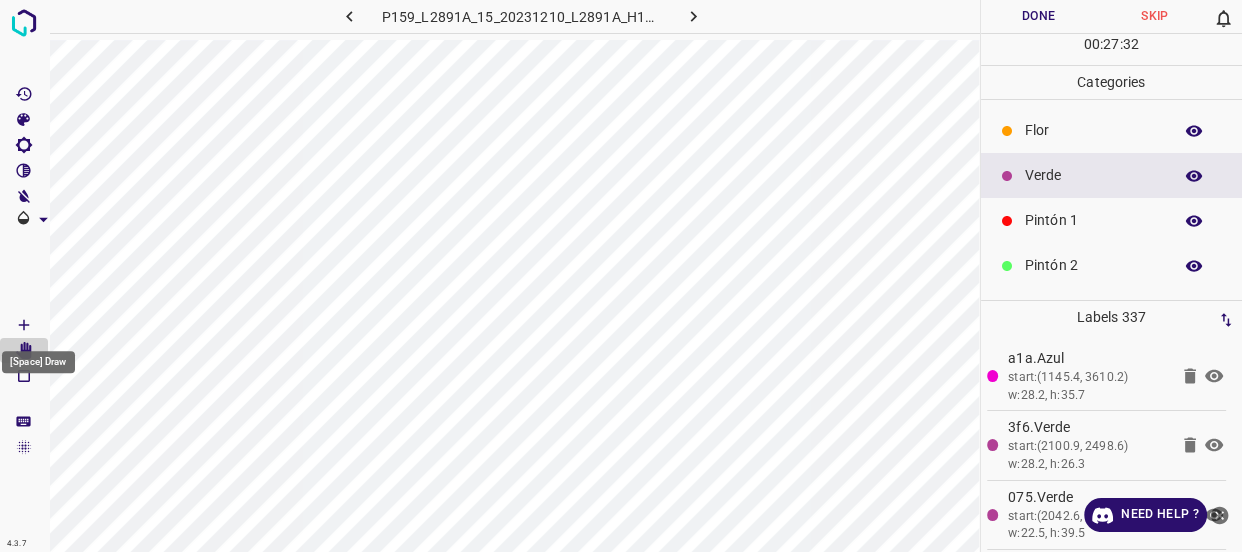 click 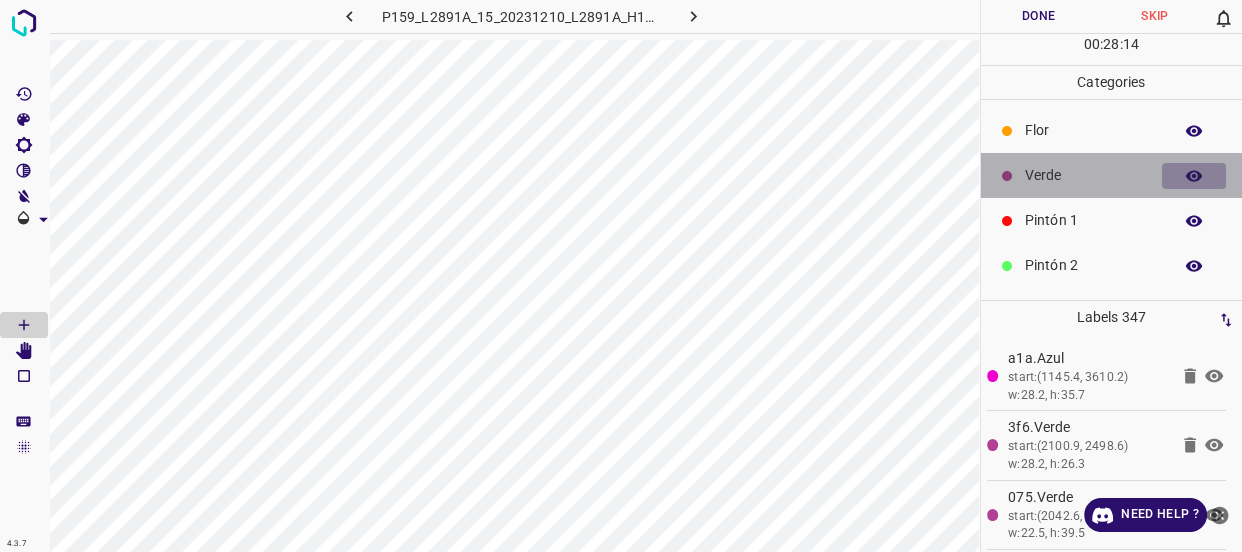 click 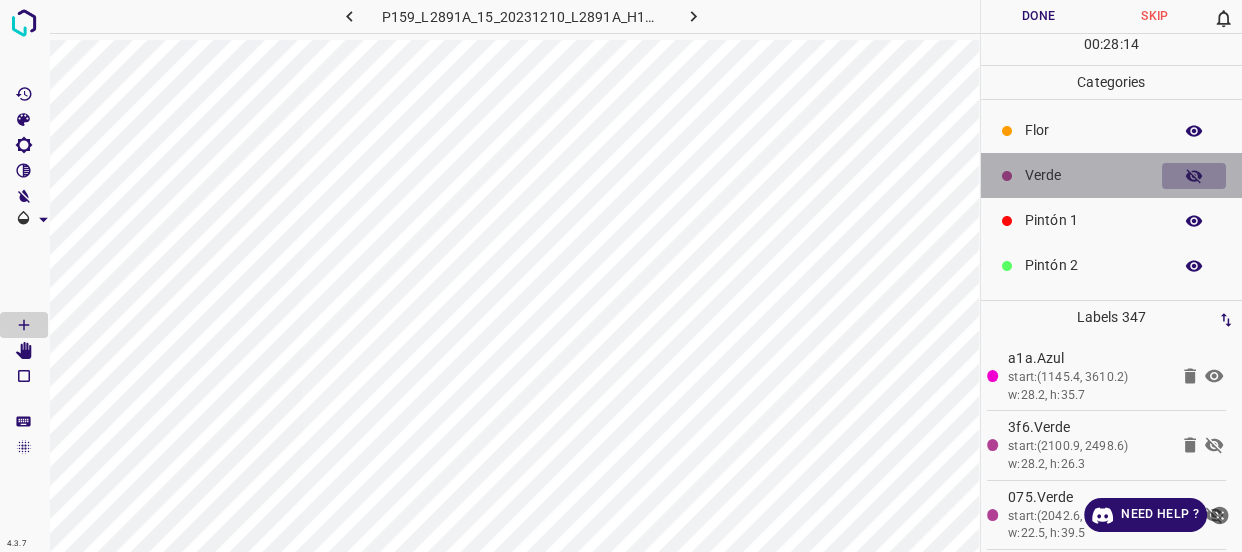 click 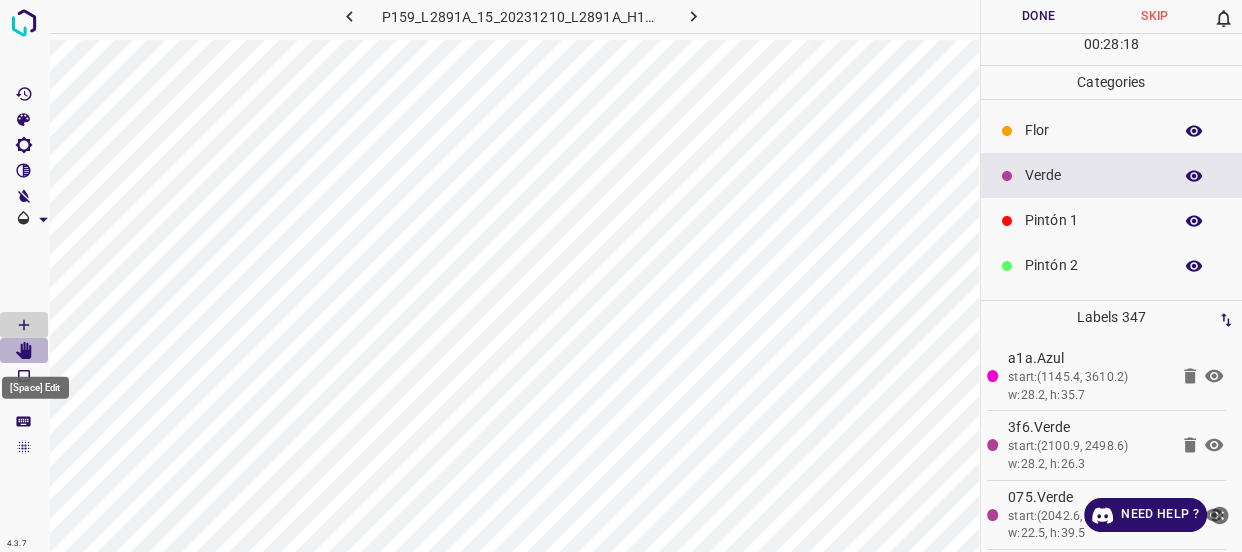 click 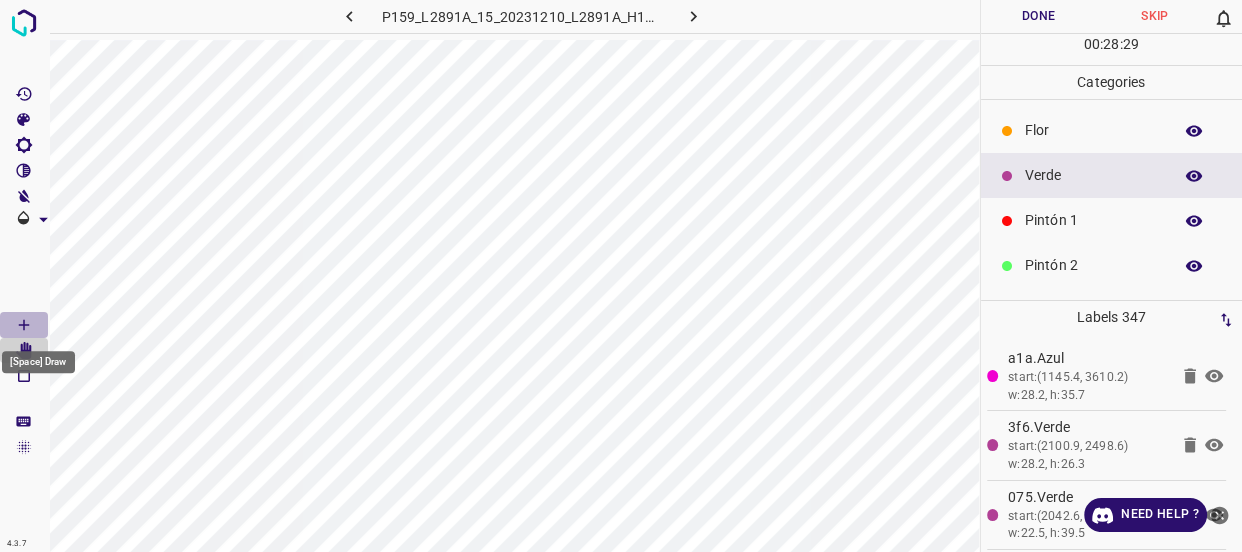 click 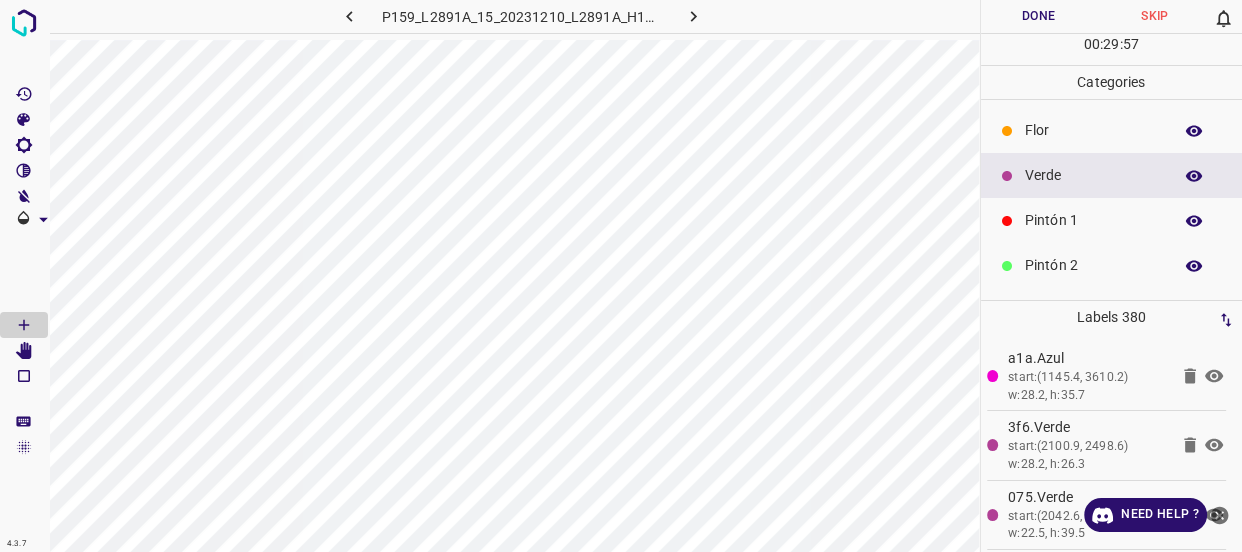 click 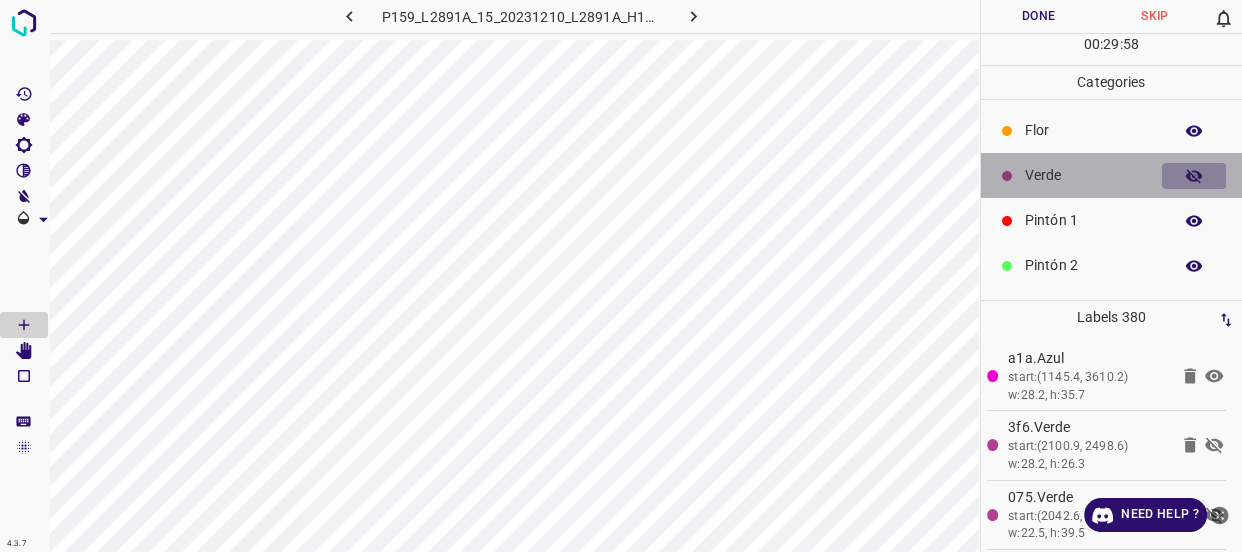 click 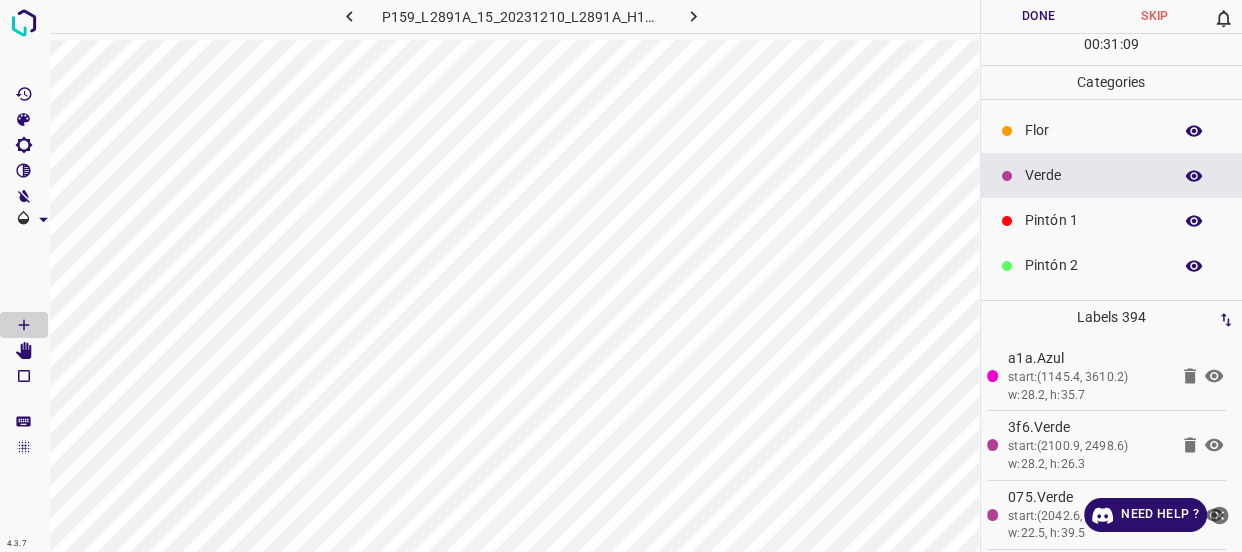 click on "Flor" at bounding box center (1093, 130) 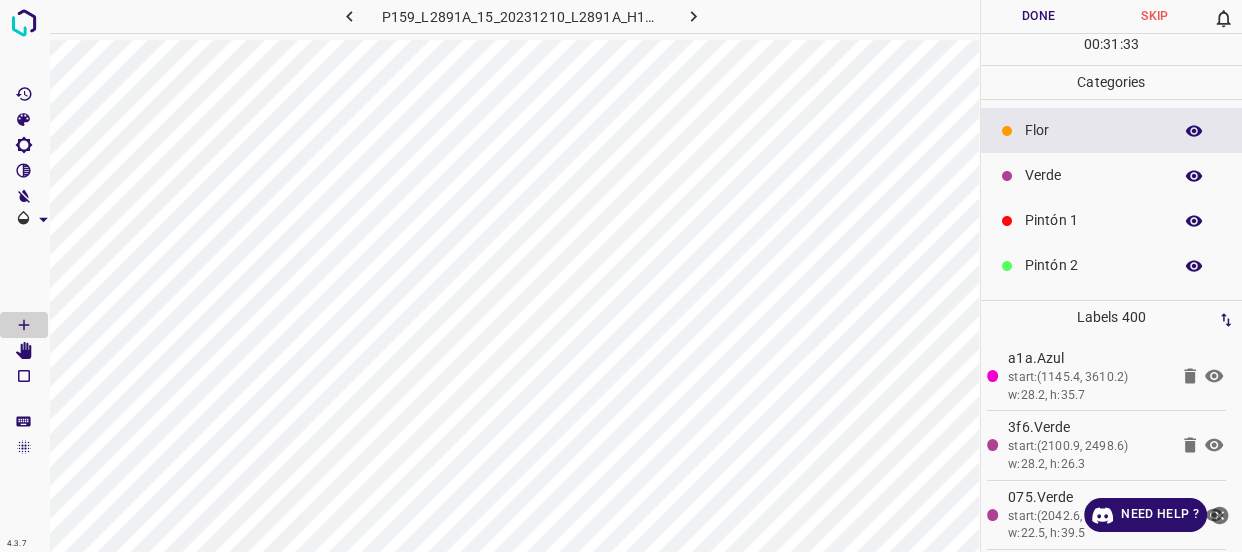 click on "Verde" at bounding box center (1093, 175) 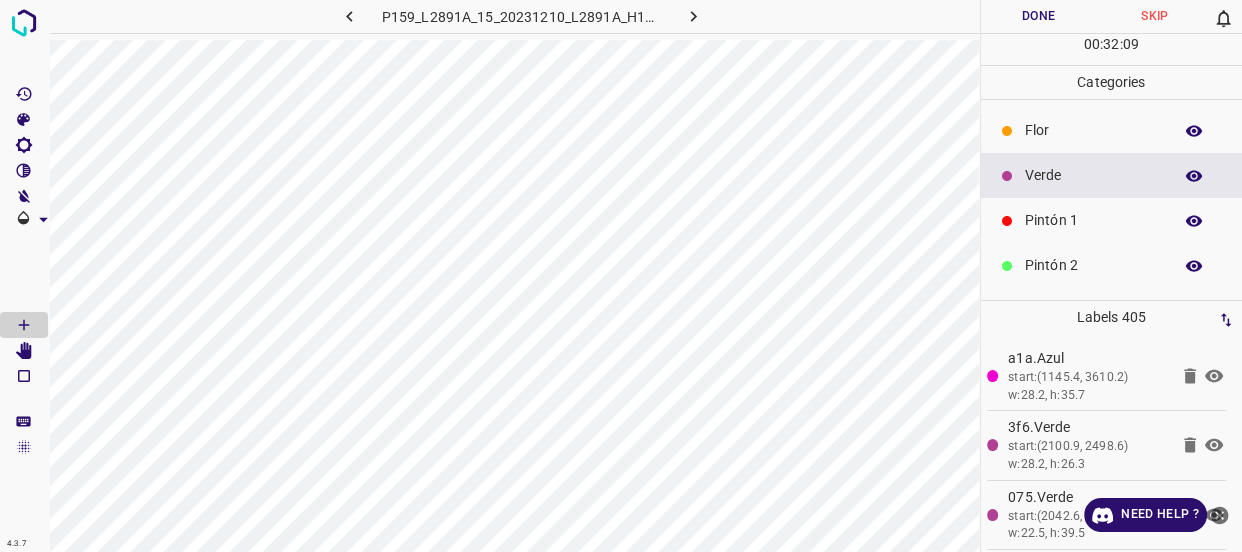 scroll, scrollTop: 0, scrollLeft: 32, axis: horizontal 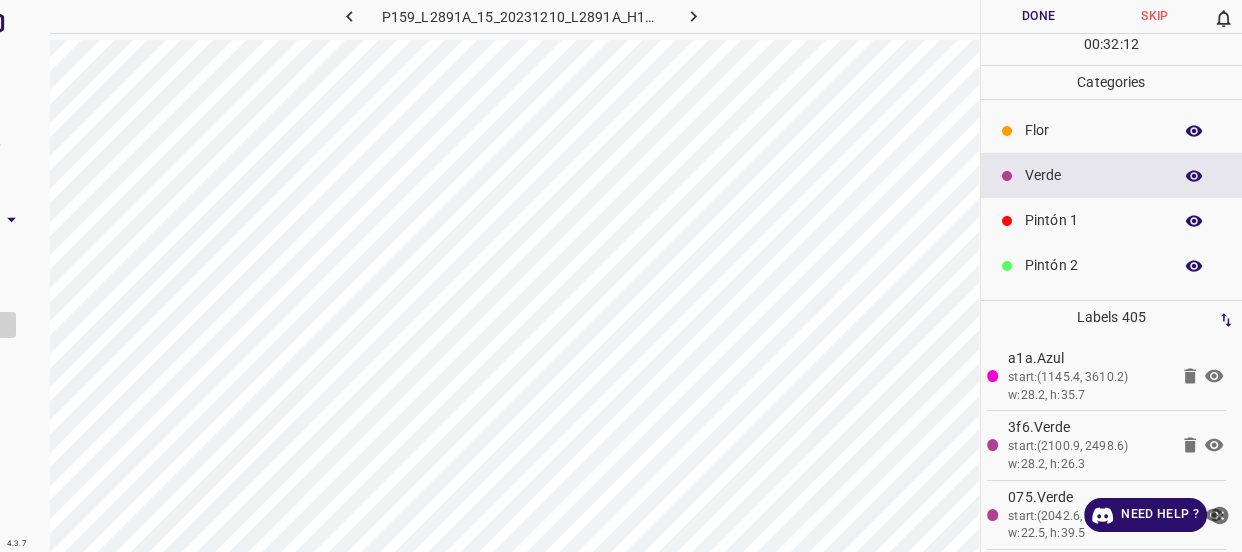 drag, startPoint x: 40, startPoint y: 264, endPoint x: 319, endPoint y: 9, distance: 377.9762 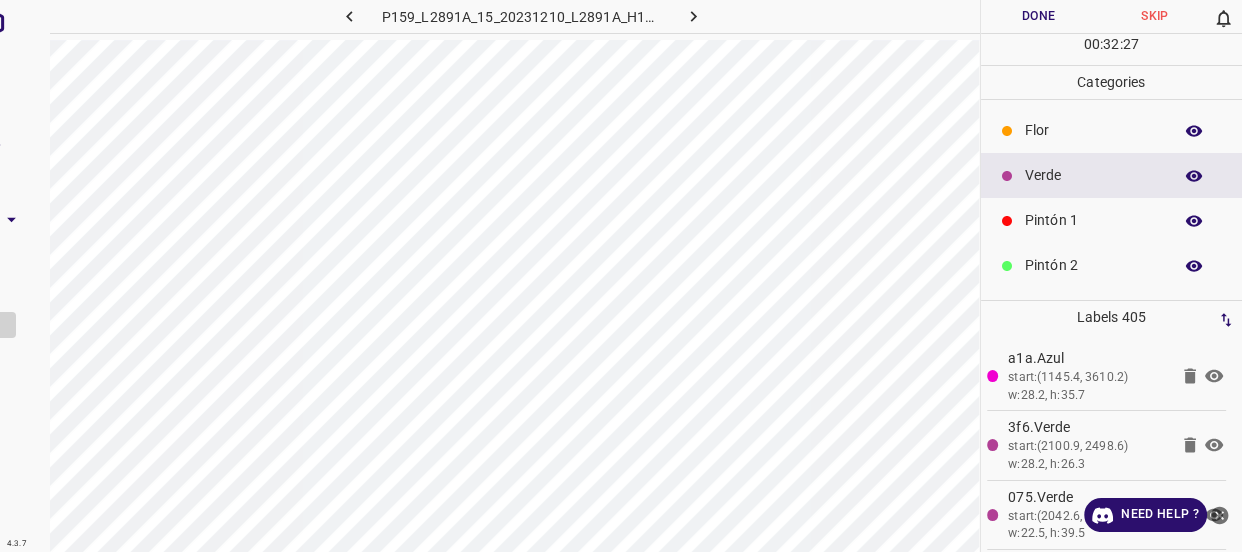 click on "Done" at bounding box center [1039, 16] 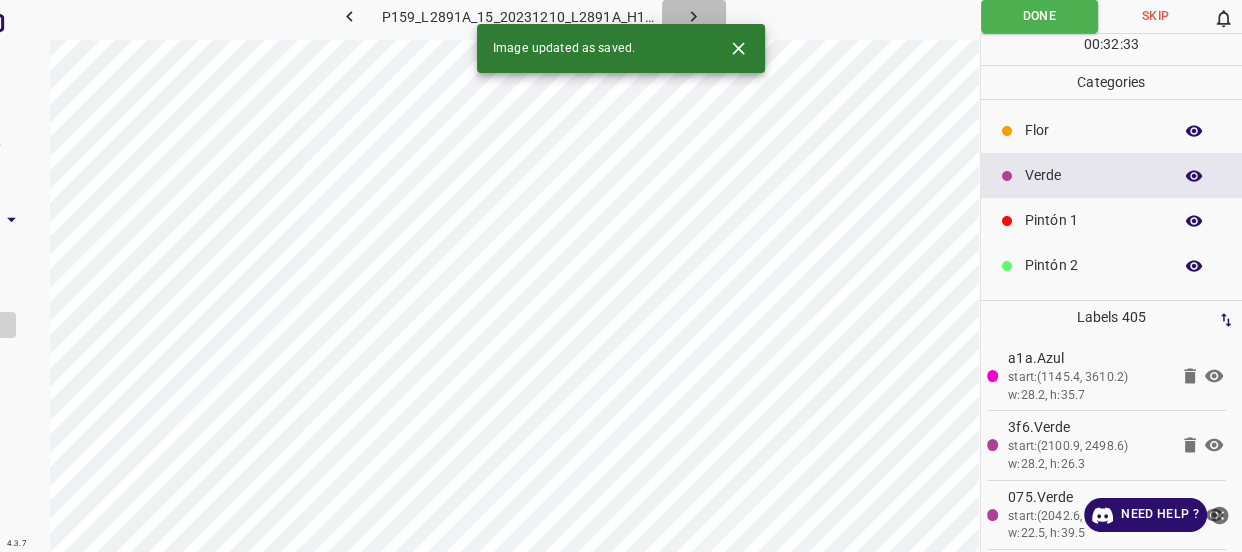 click 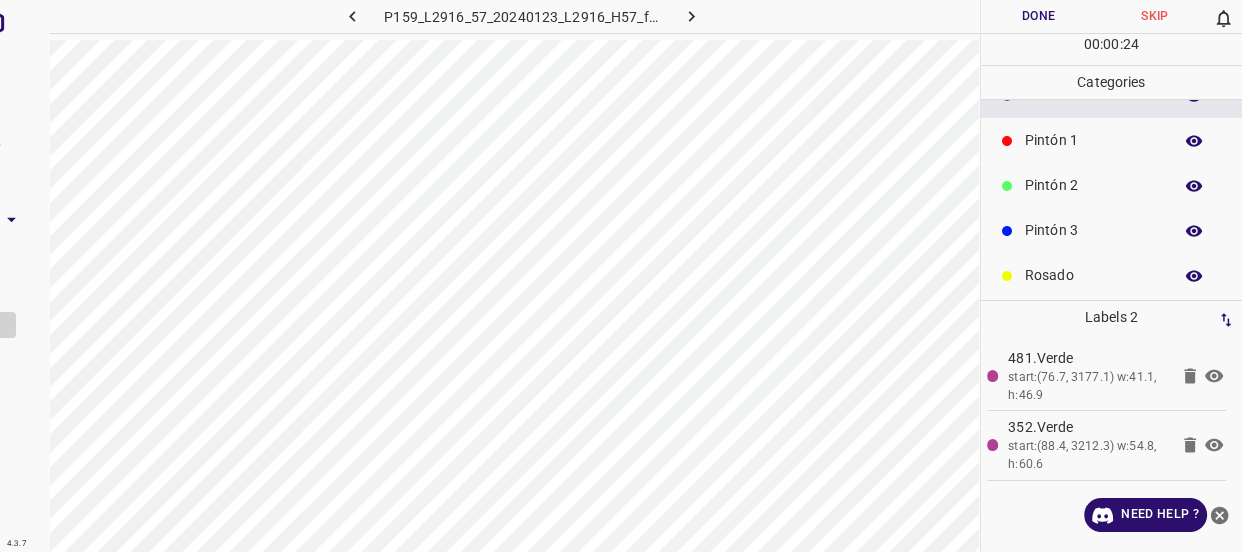 scroll, scrollTop: 175, scrollLeft: 0, axis: vertical 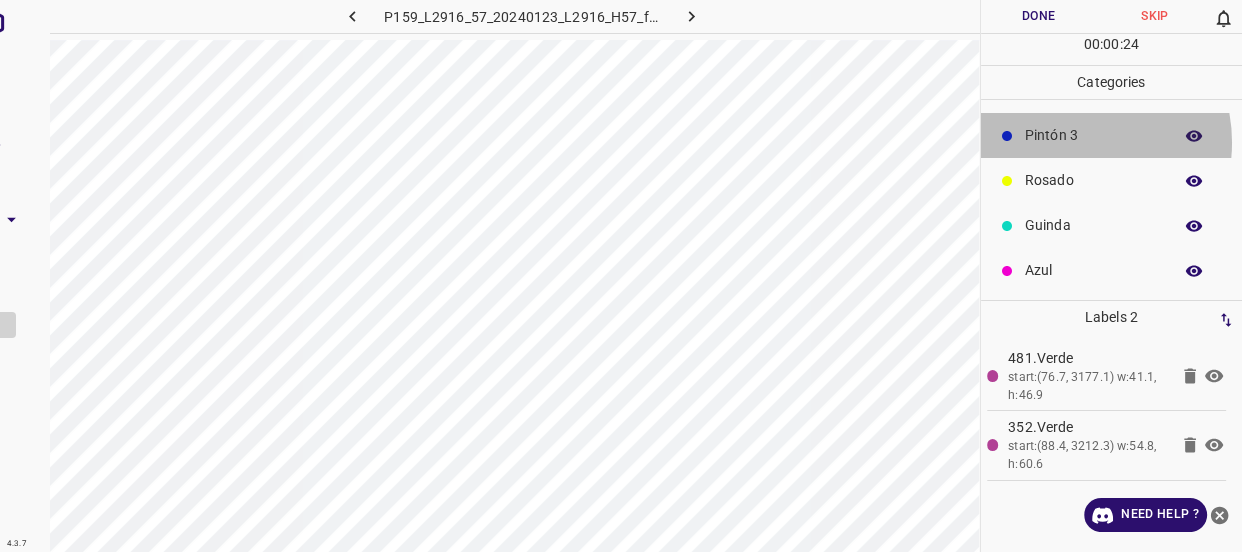 click on "Pintón 3" at bounding box center (1093, 135) 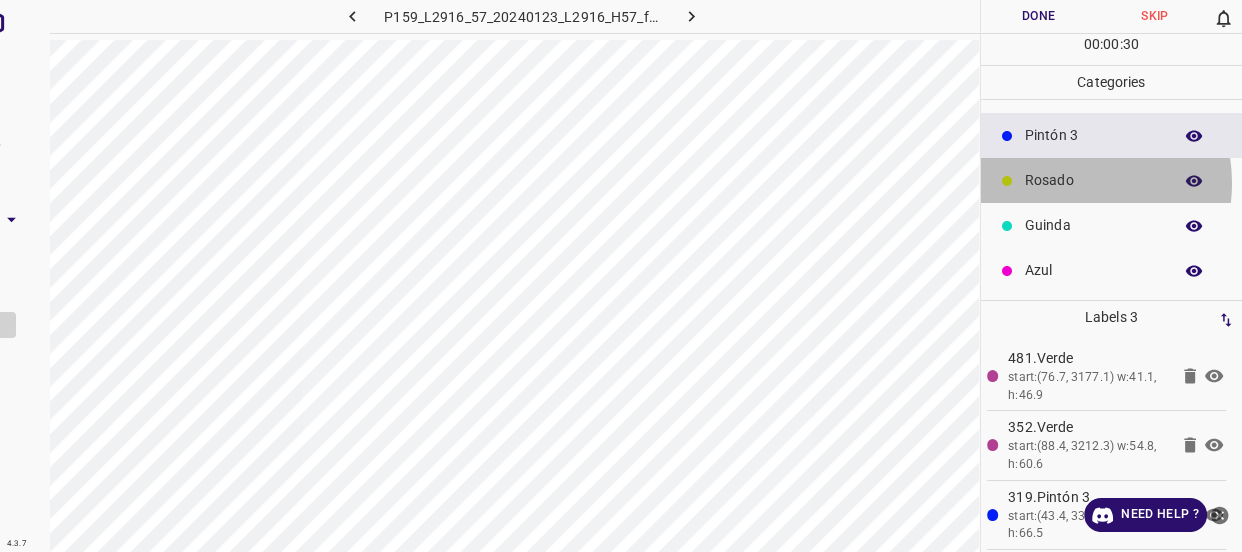 click on "Rosado" at bounding box center [1093, 180] 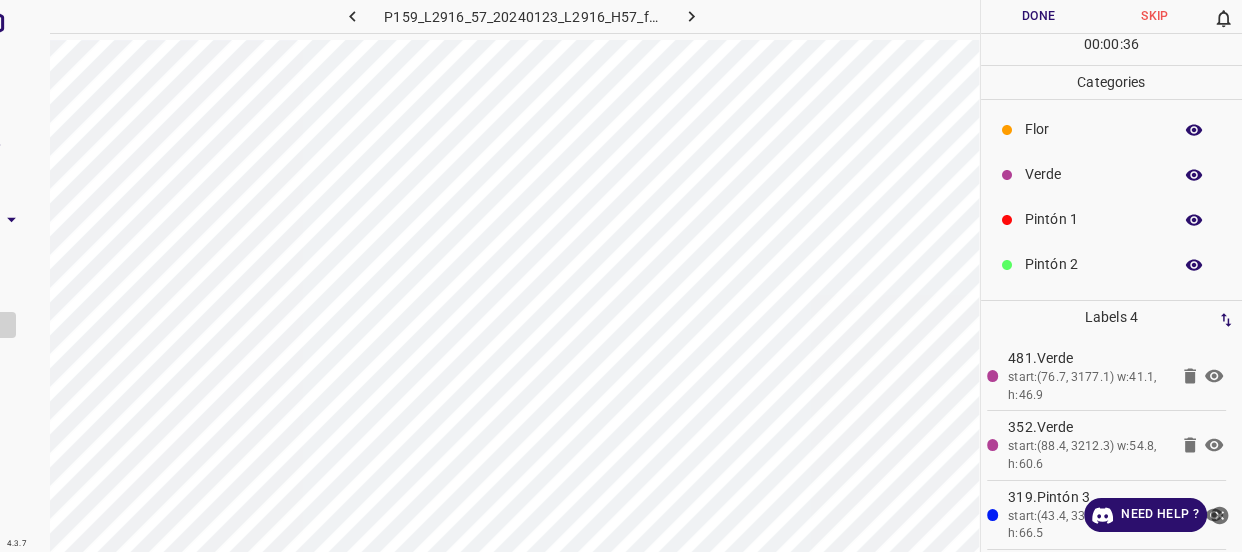 scroll, scrollTop: 0, scrollLeft: 0, axis: both 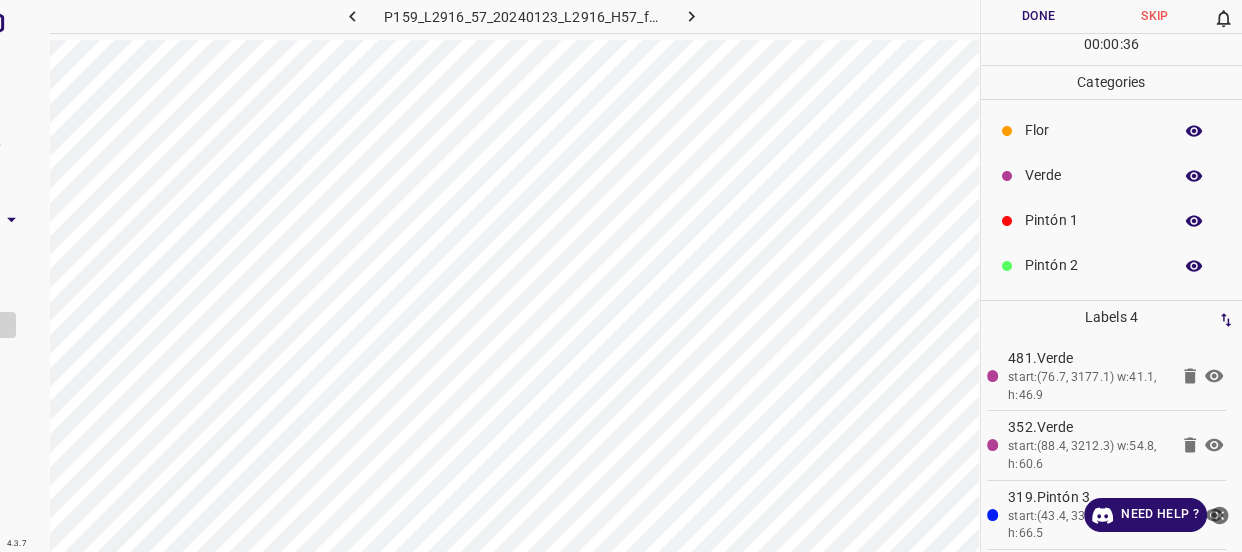 click on "Verde" at bounding box center (1093, 175) 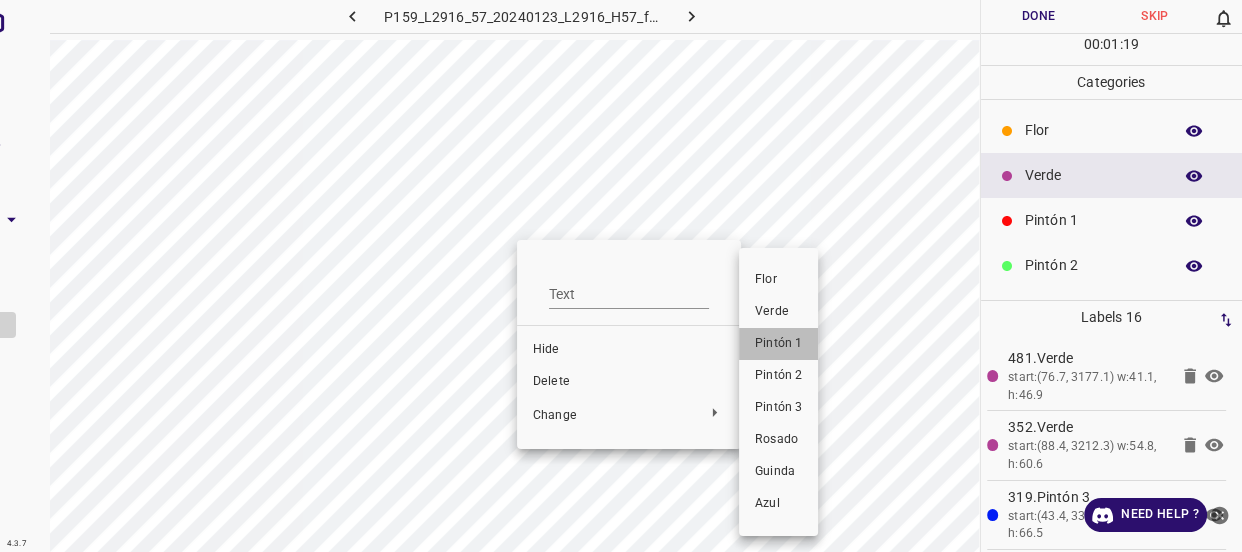 click on "Pintón 1" at bounding box center [778, 344] 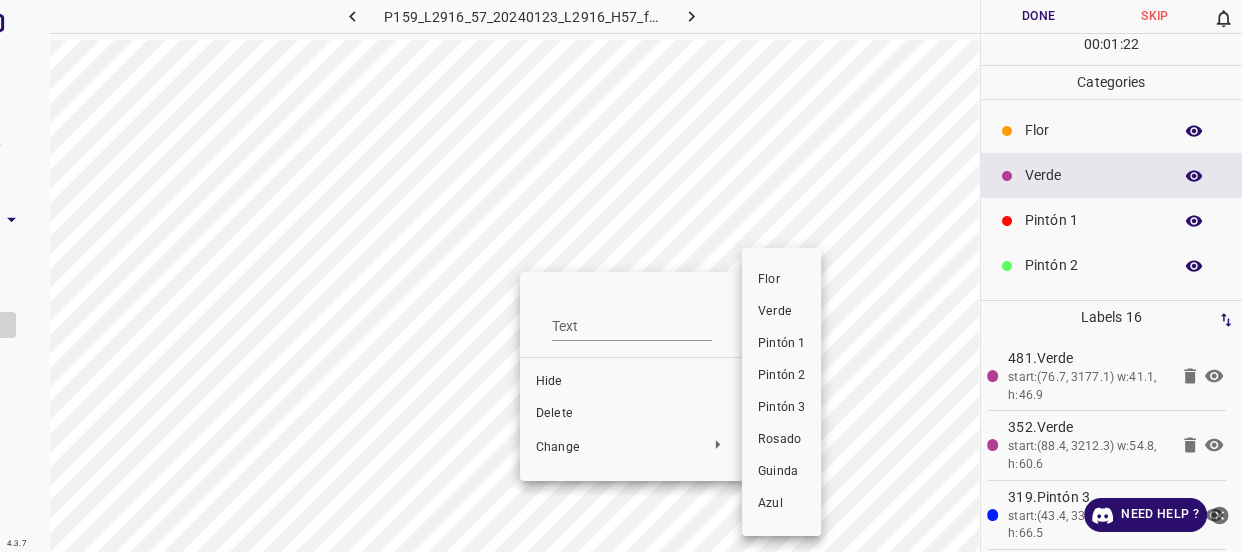 click on "Pintón 1" at bounding box center [781, 344] 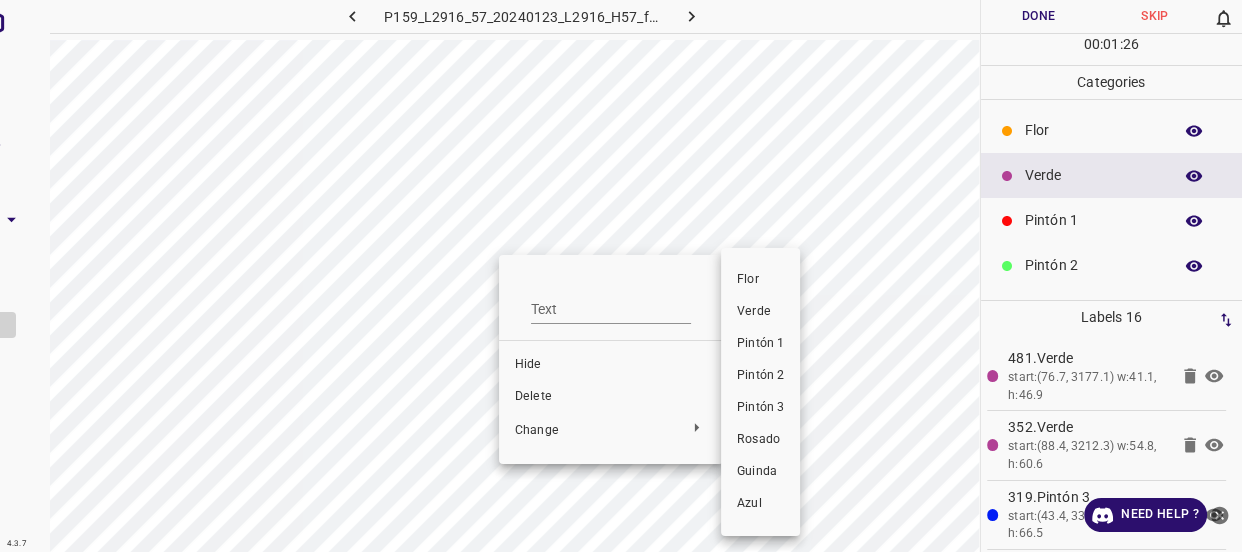 click on "Pintón 1" at bounding box center (760, 344) 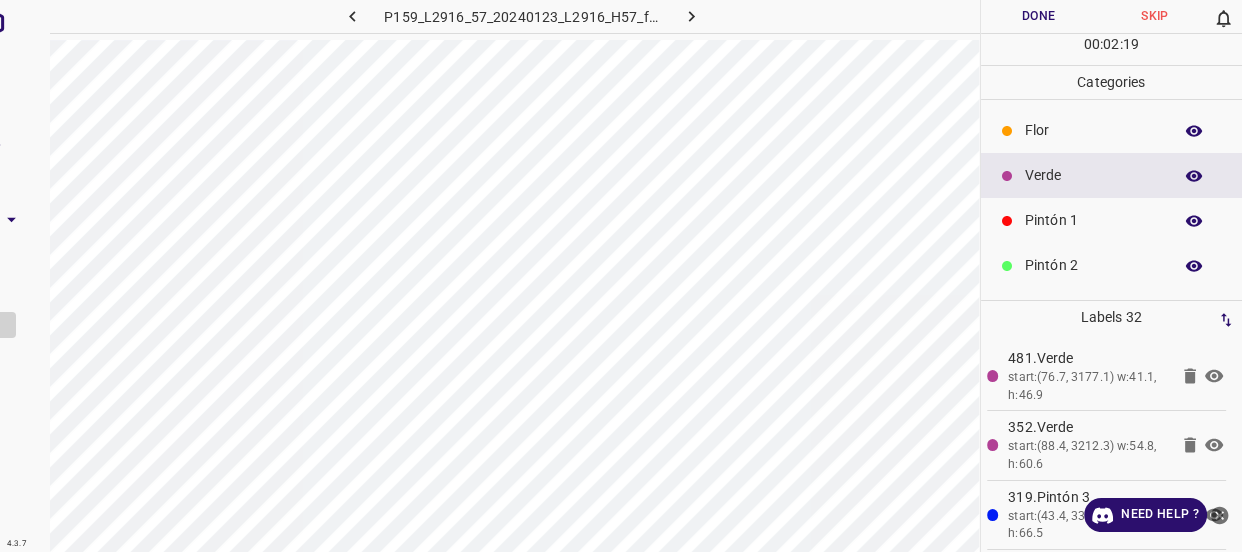 click 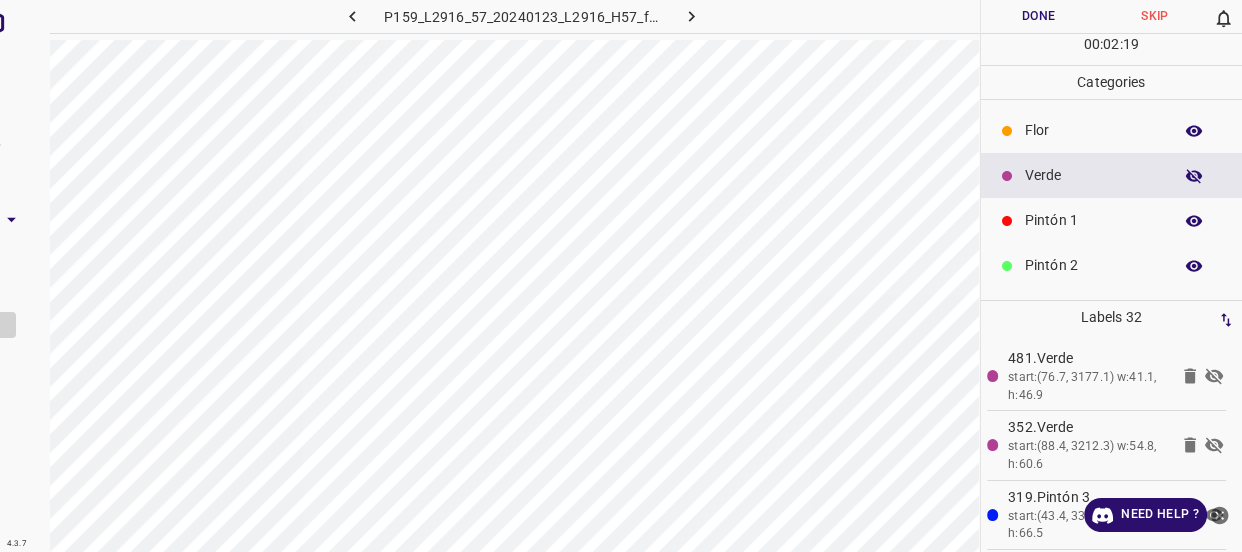 click 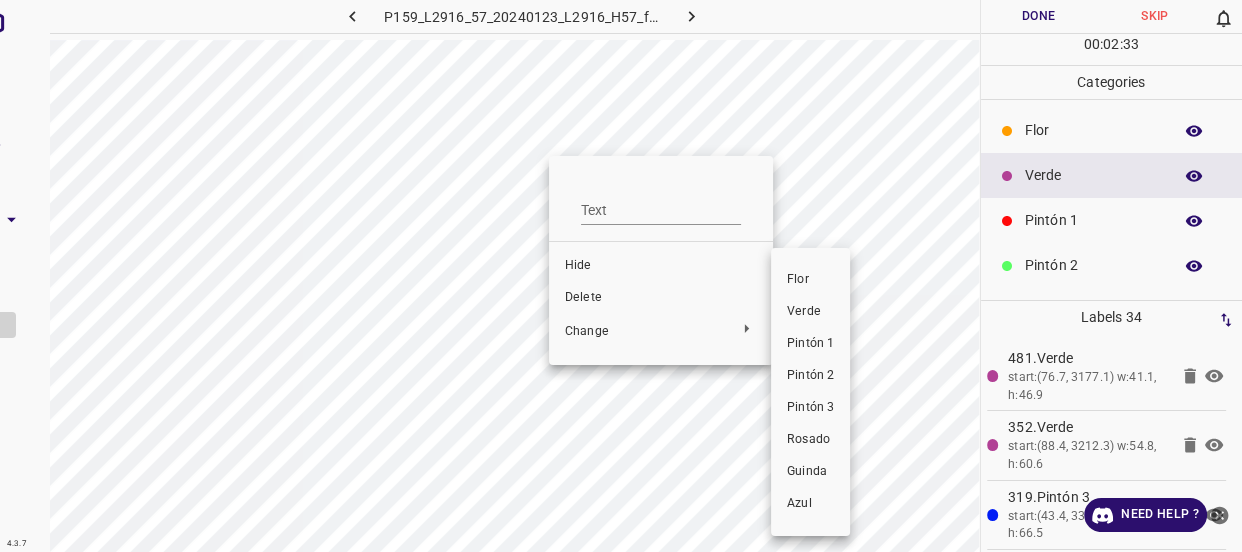 click on "Pintón 1" at bounding box center [810, 344] 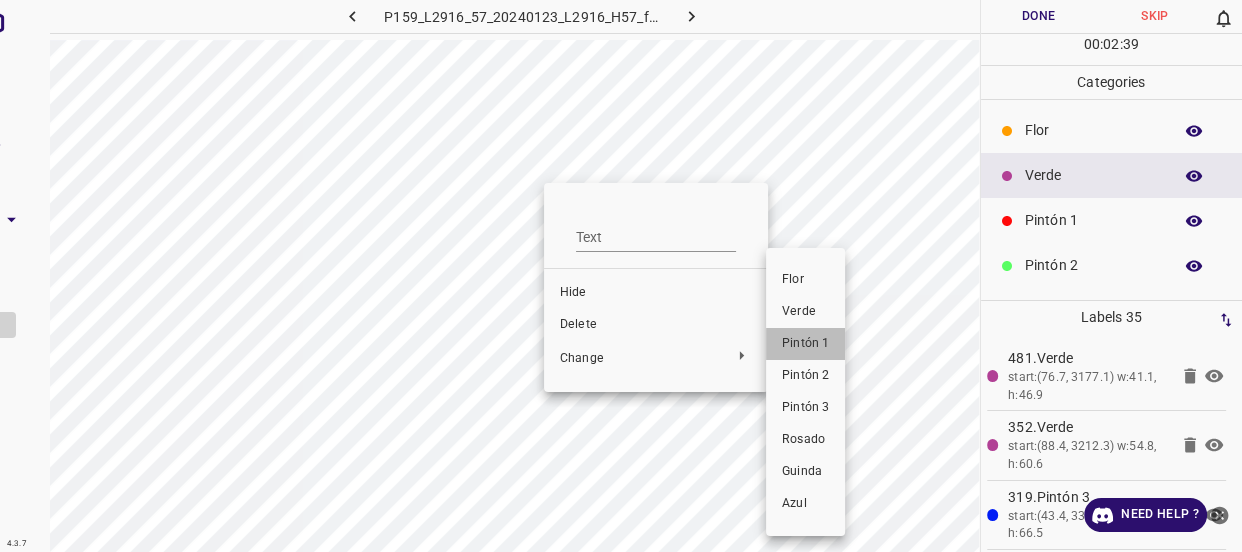 click on "Pintón 1" at bounding box center (805, 344) 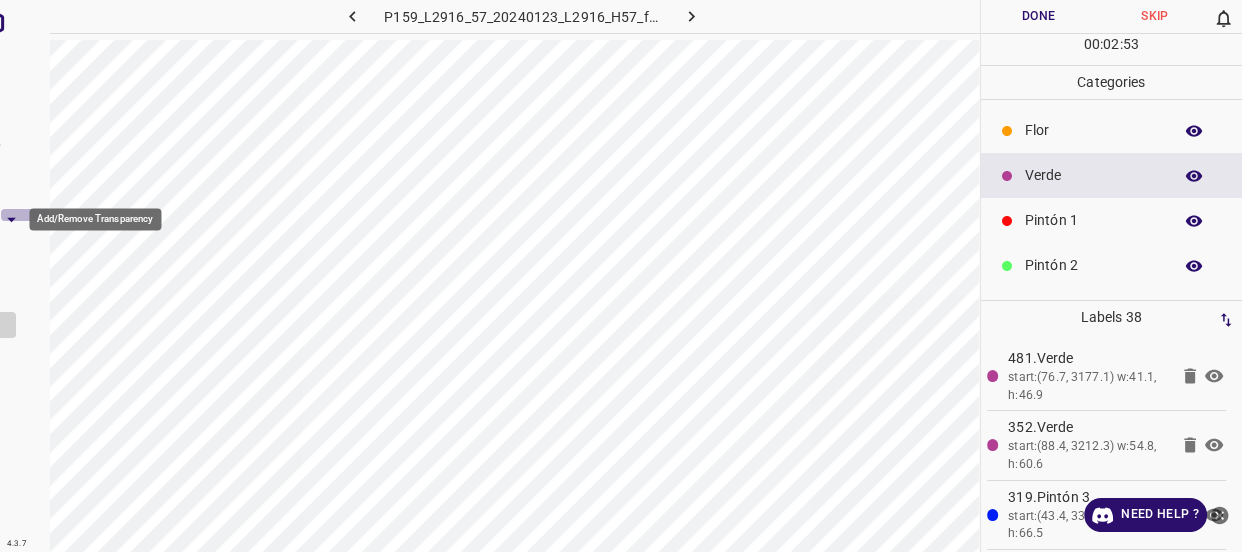 click 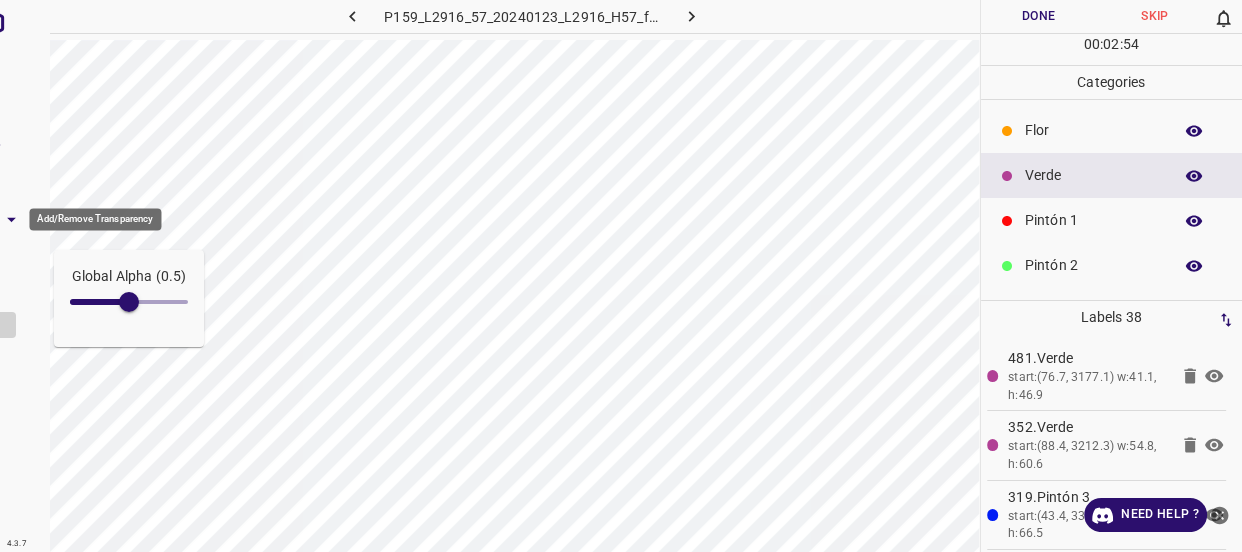 click 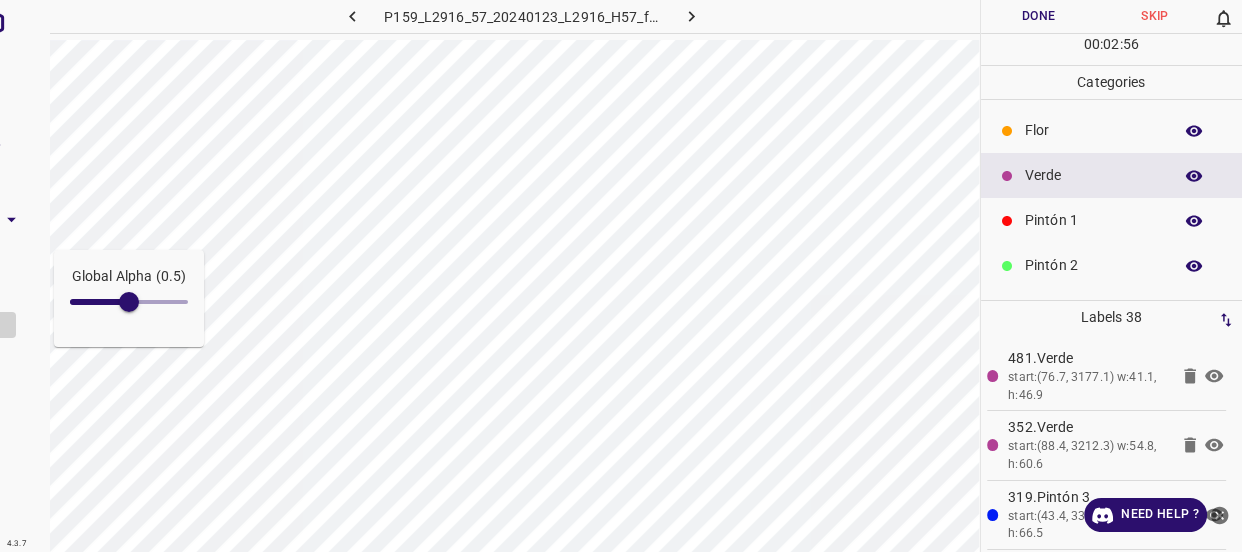 drag, startPoint x: 8, startPoint y: 247, endPoint x: 107, endPoint y: 252, distance: 99.12618 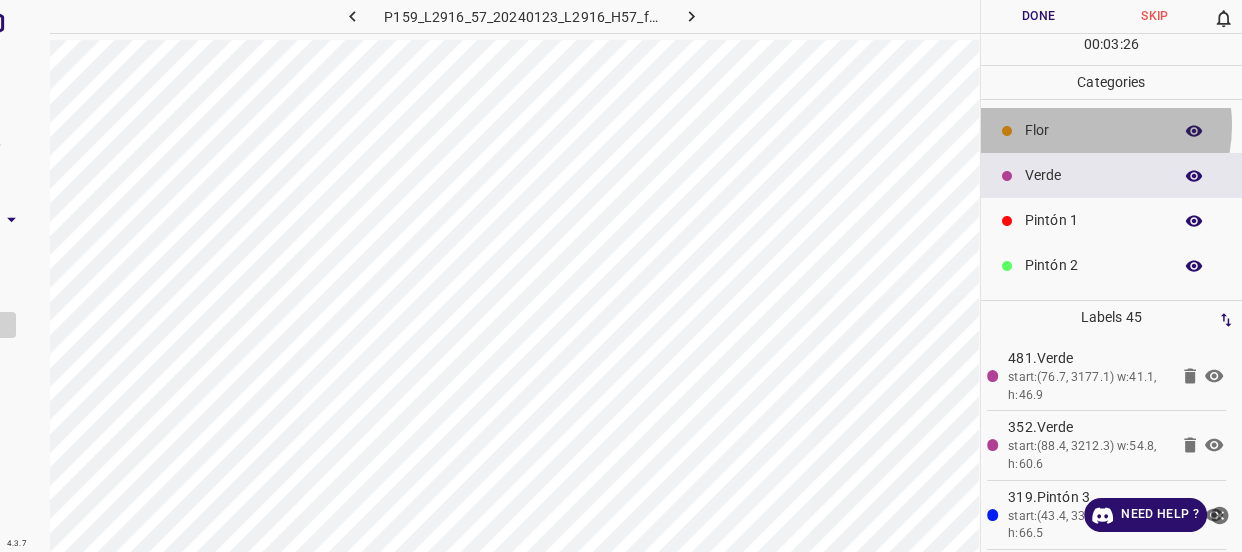click on "Flor" at bounding box center [1093, 130] 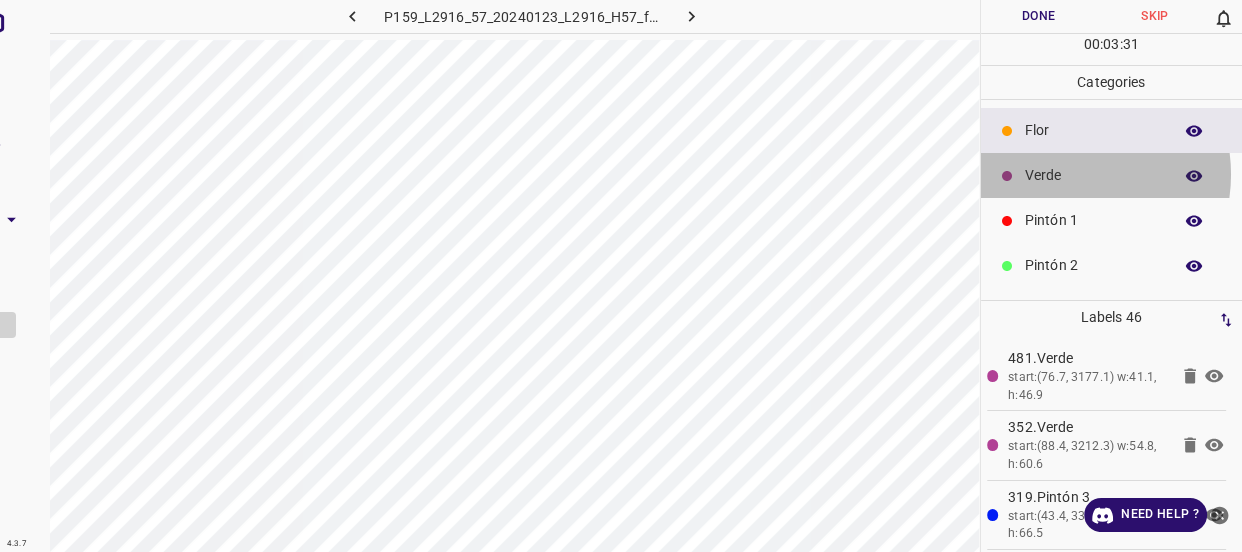 click on "Verde" at bounding box center (1093, 175) 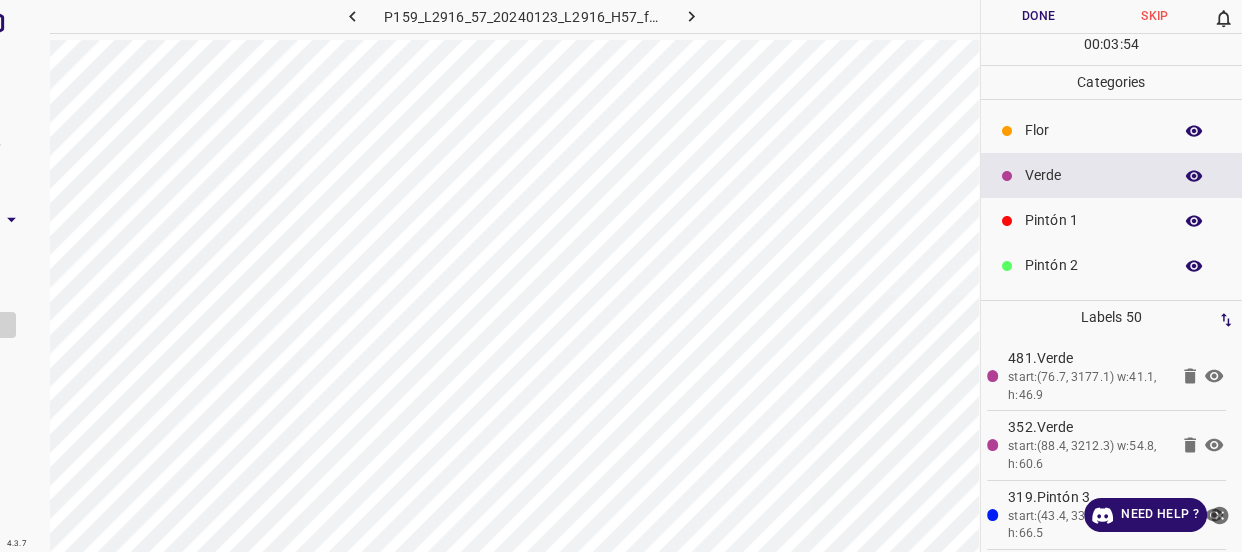 click on "Flor" at bounding box center [1093, 130] 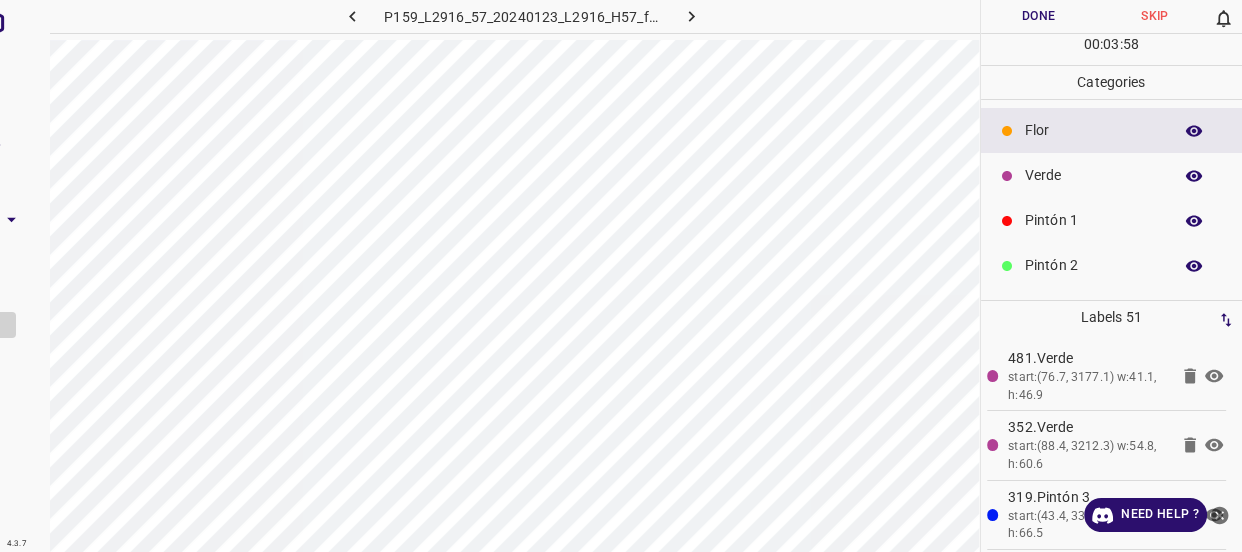 drag, startPoint x: 1048, startPoint y: 165, endPoint x: 1030, endPoint y: 174, distance: 20.12461 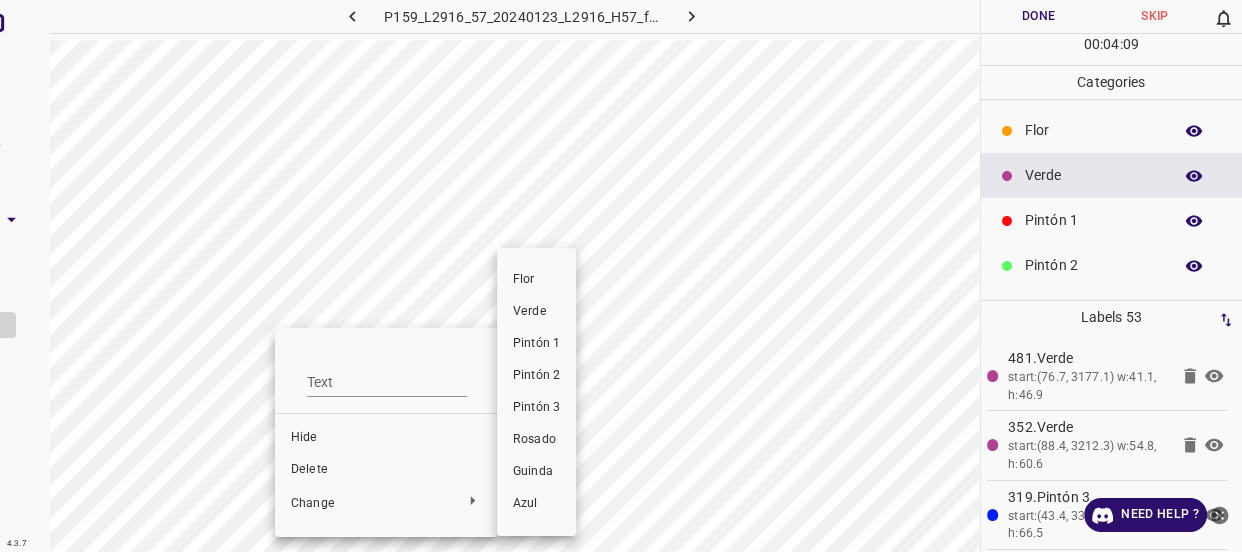 click on "Flor" at bounding box center (536, 280) 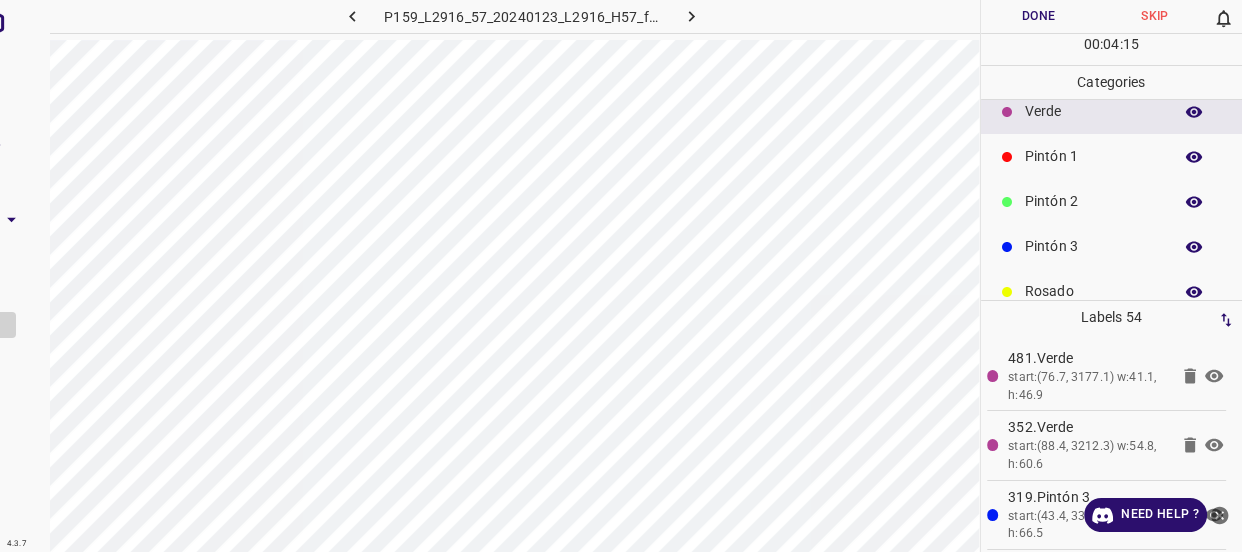 scroll, scrollTop: 175, scrollLeft: 0, axis: vertical 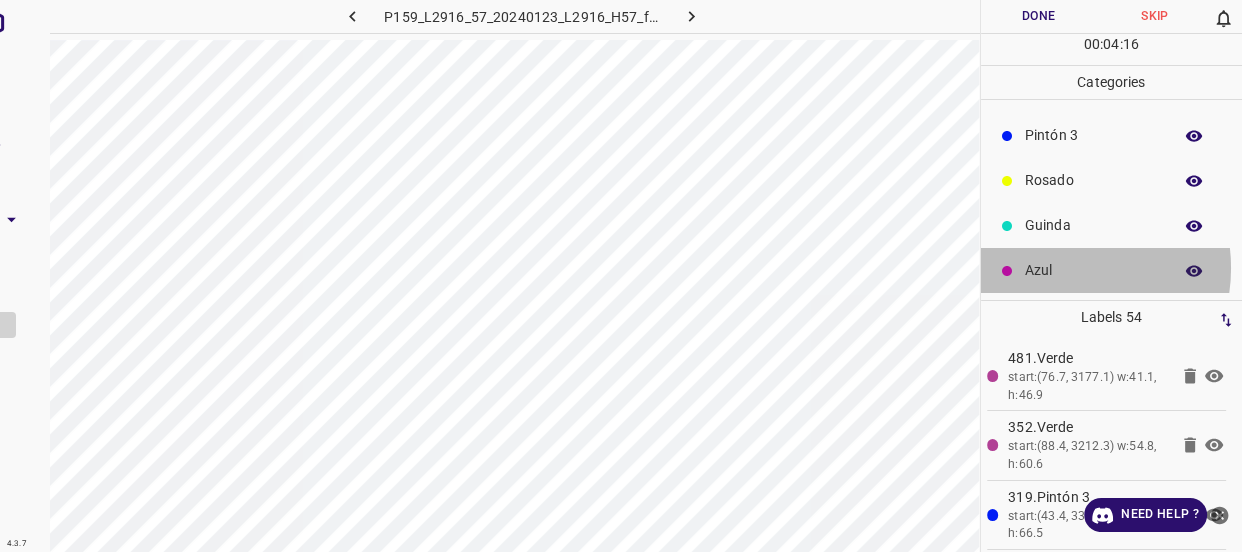 click on "Azul" at bounding box center [1093, 270] 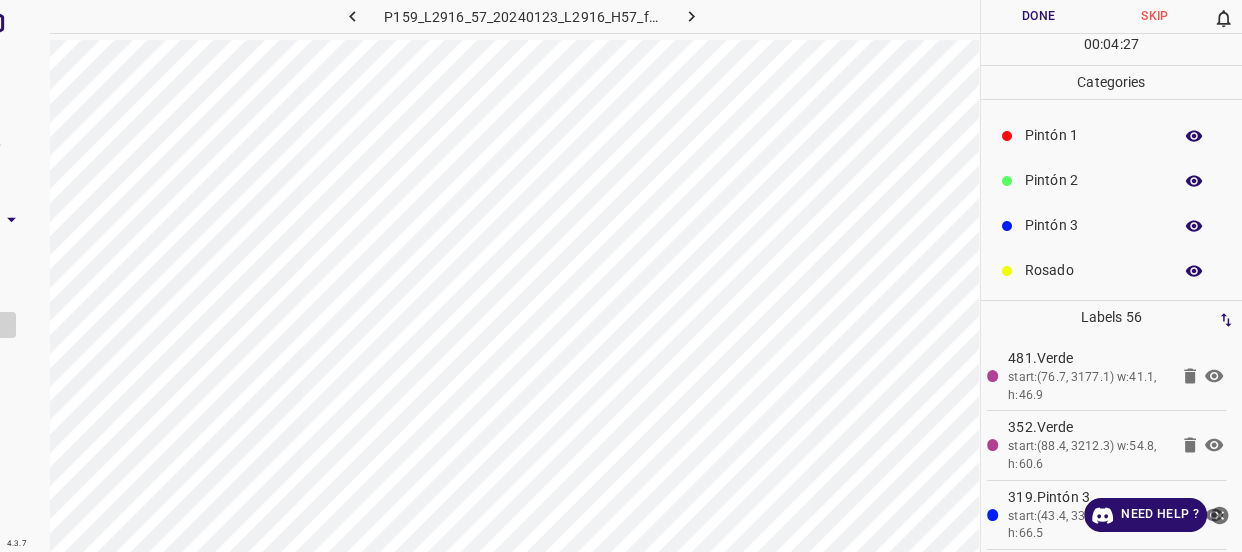 scroll, scrollTop: 0, scrollLeft: 0, axis: both 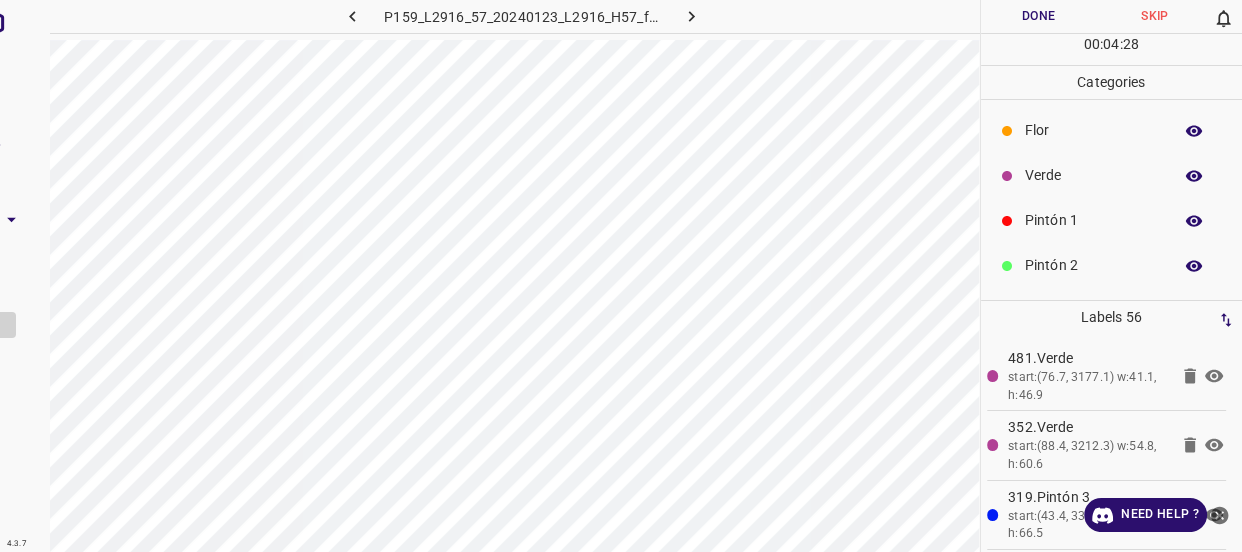 click on "Flor" at bounding box center [1093, 130] 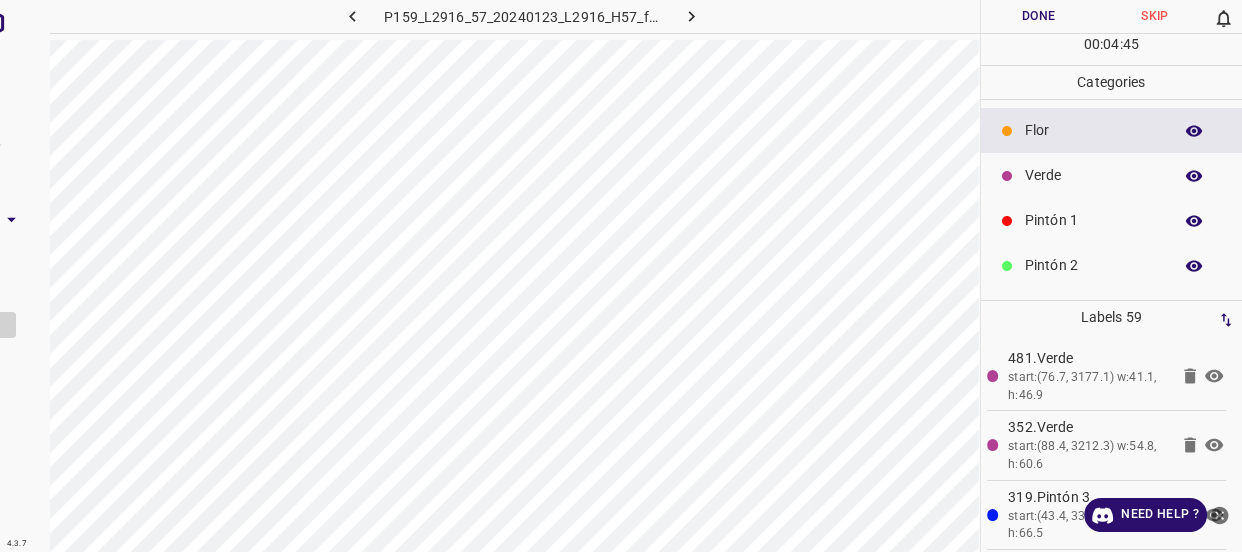 click on "Verde" at bounding box center [1093, 175] 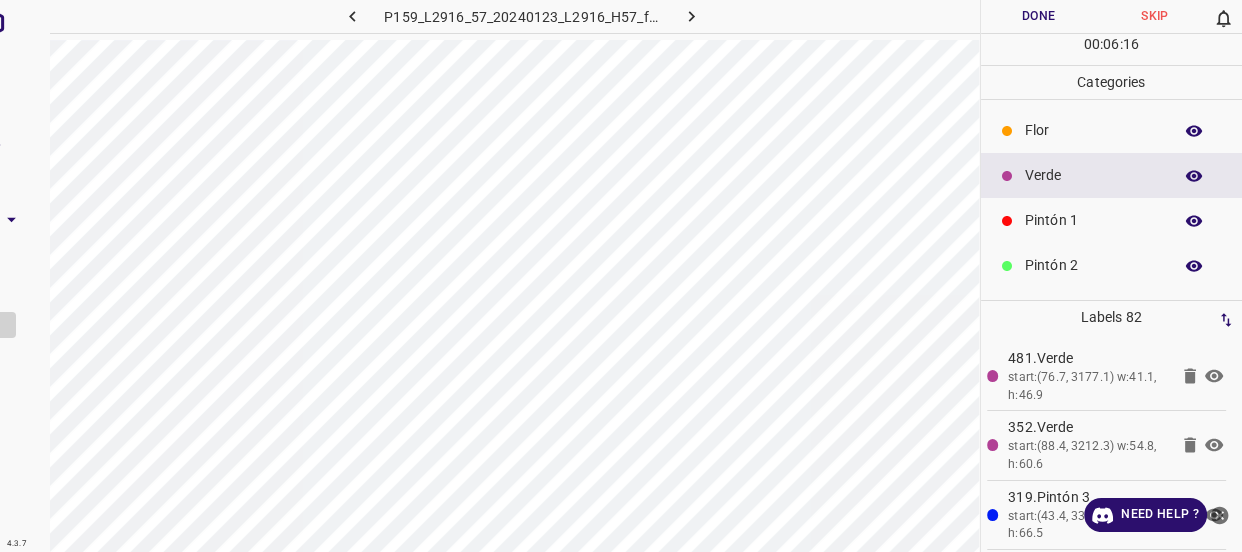 scroll, scrollTop: 175, scrollLeft: 0, axis: vertical 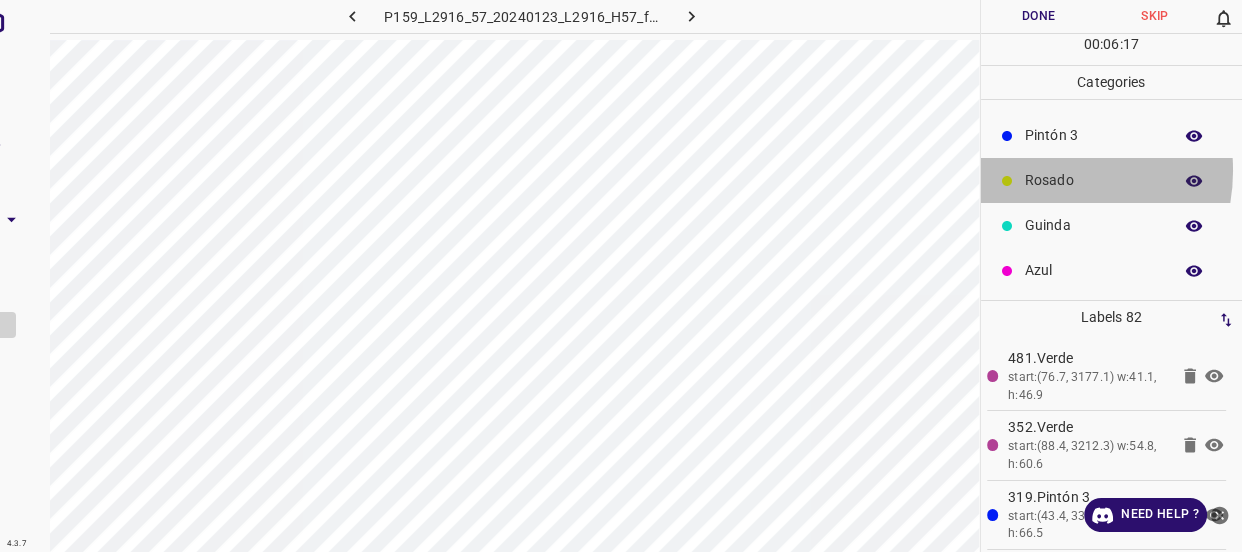 click on "Rosado" at bounding box center (1093, 180) 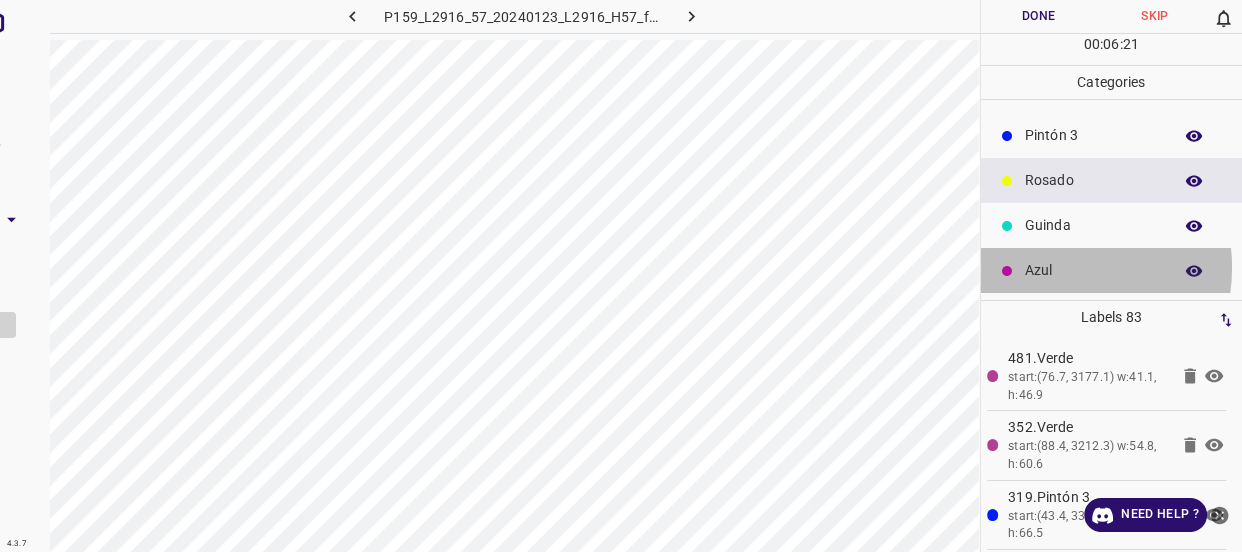 click on "Azul" at bounding box center (1093, 270) 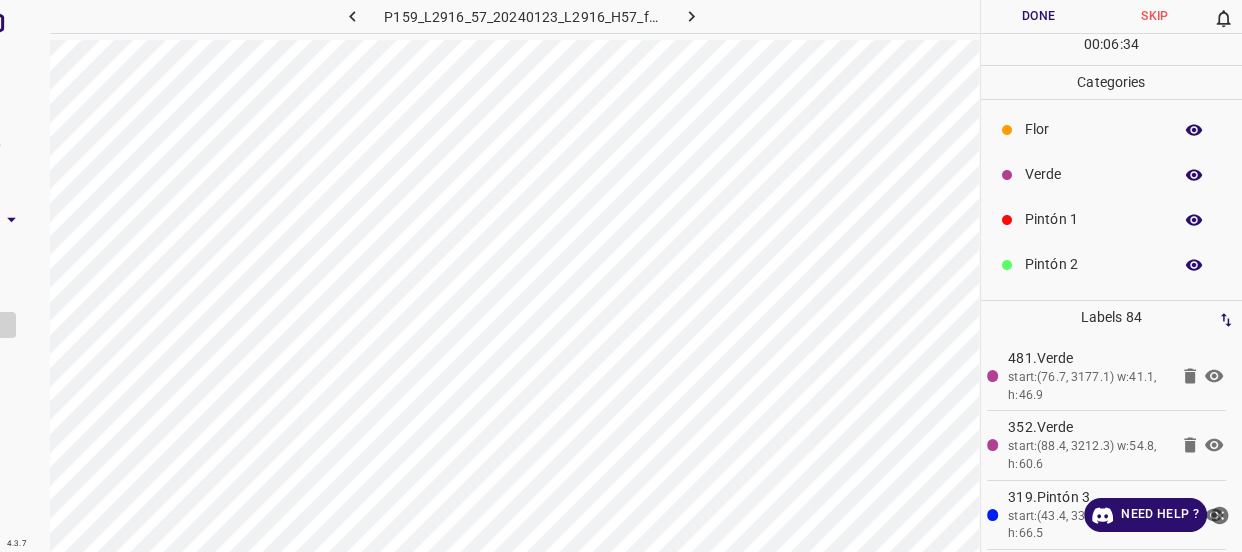 scroll, scrollTop: 0, scrollLeft: 0, axis: both 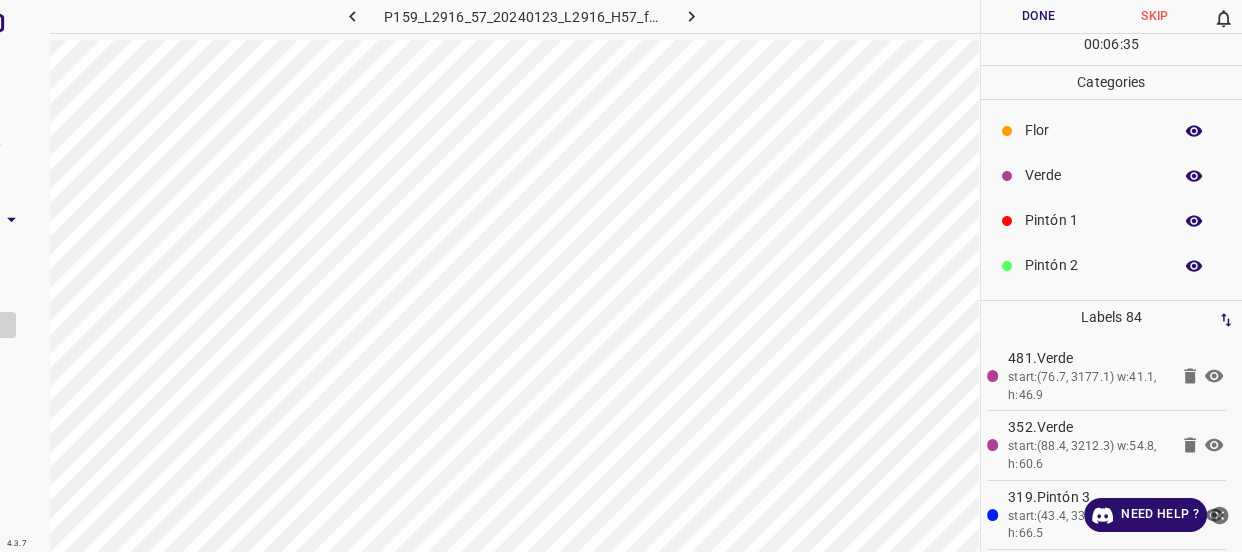 click on "Verde" at bounding box center (1112, 175) 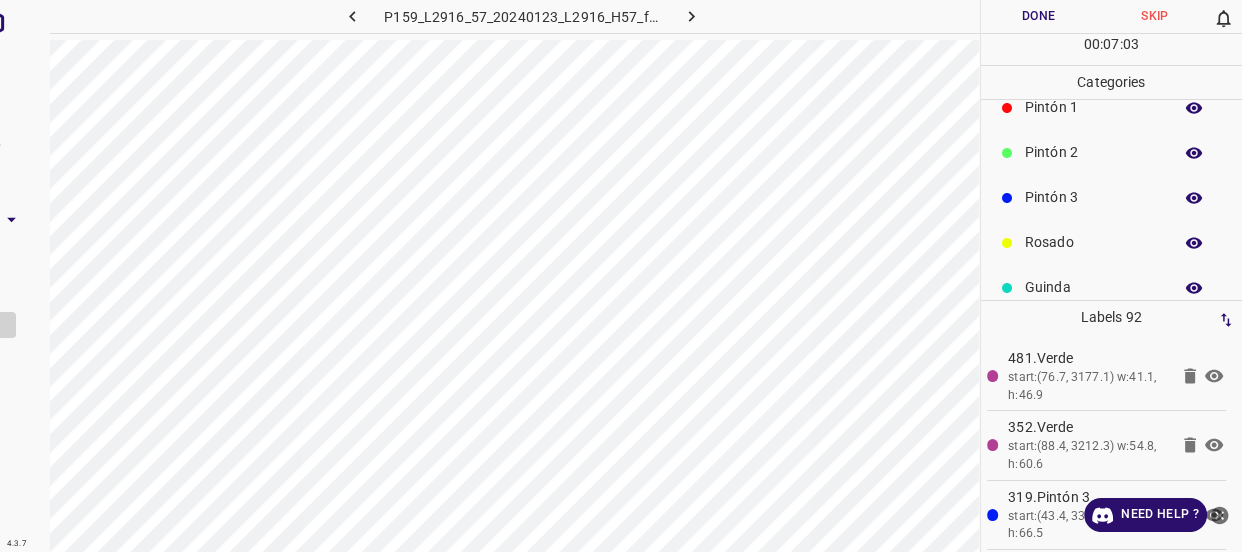 scroll, scrollTop: 175, scrollLeft: 0, axis: vertical 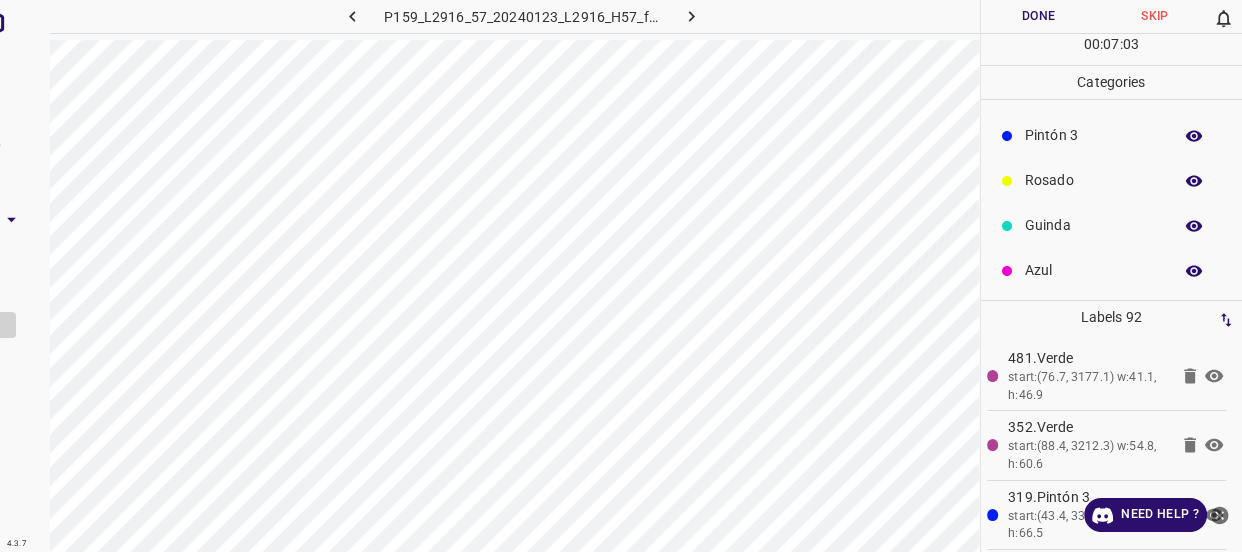 drag, startPoint x: 1050, startPoint y: 271, endPoint x: 1005, endPoint y: 275, distance: 45.17743 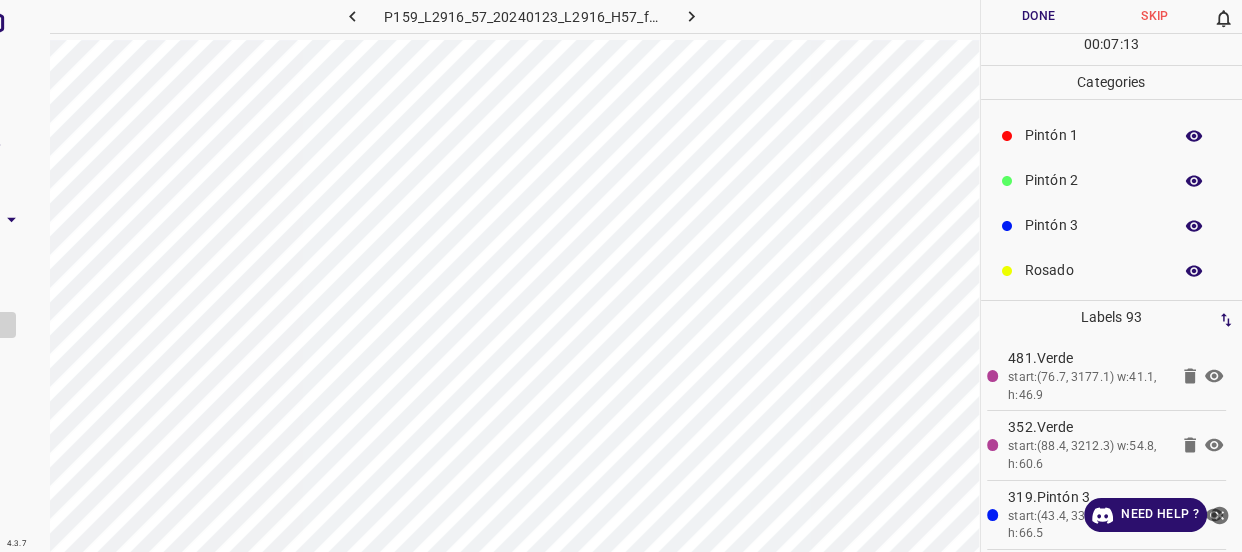 scroll, scrollTop: 0, scrollLeft: 0, axis: both 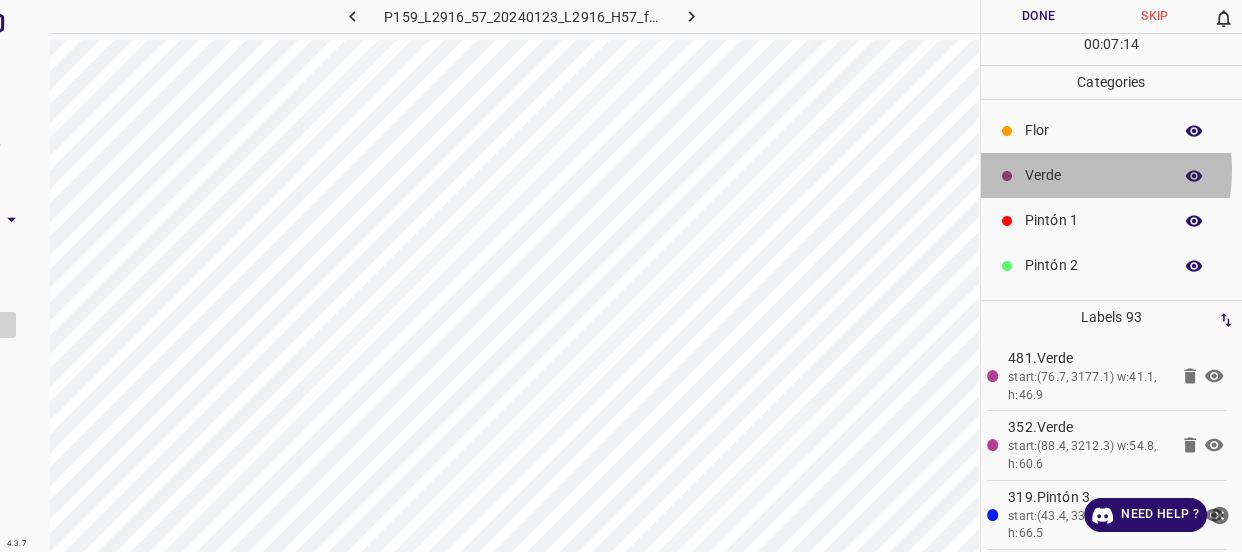 click on "Verde" at bounding box center (1093, 175) 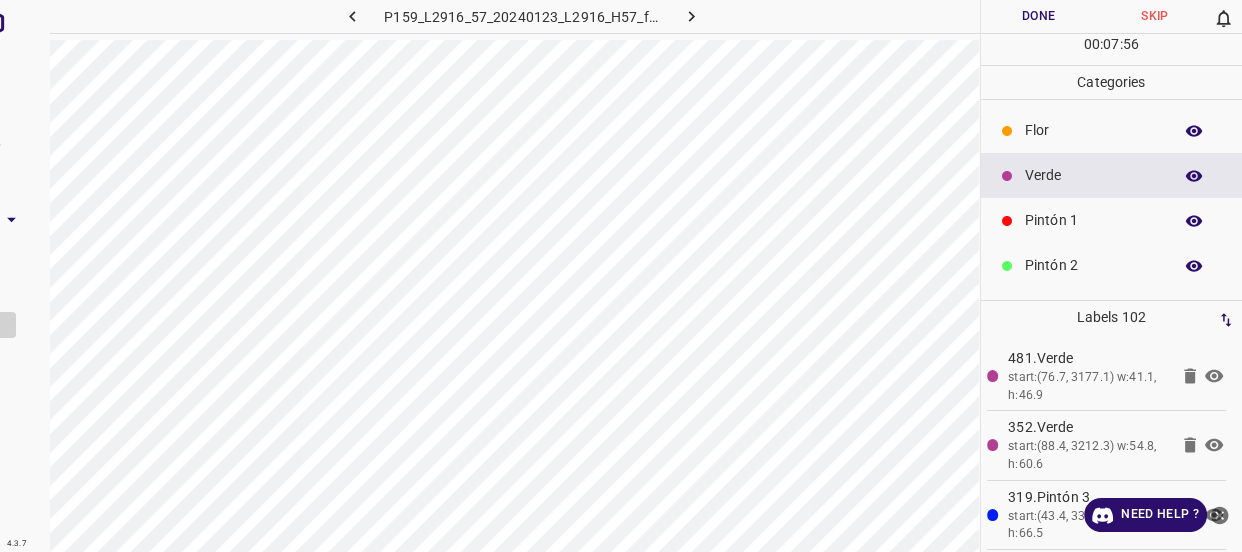 click 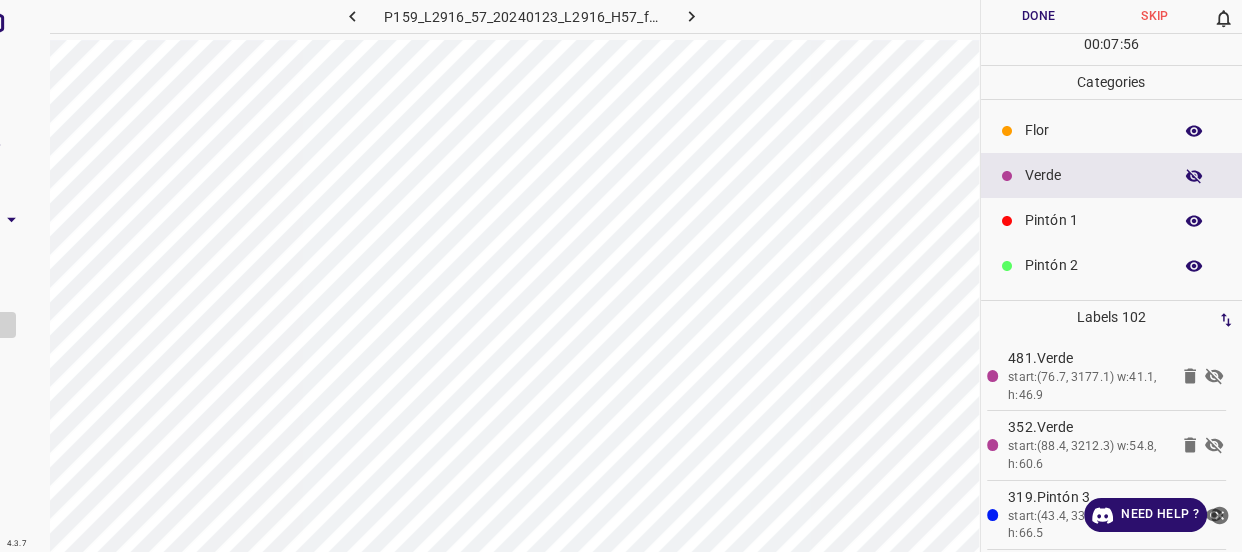 click 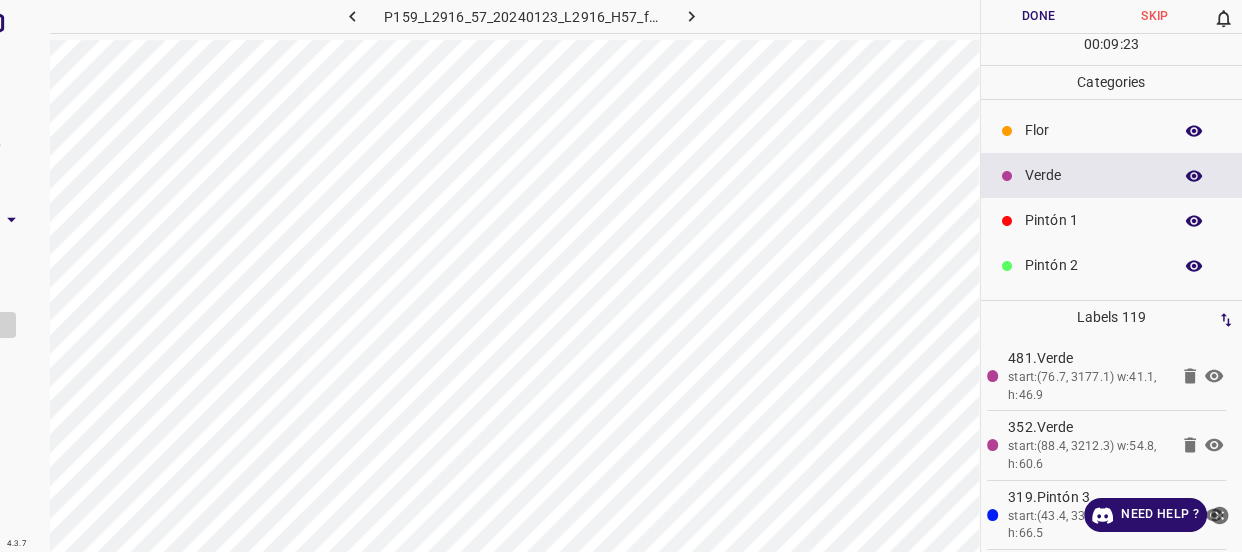 click on "Flor" at bounding box center (1093, 130) 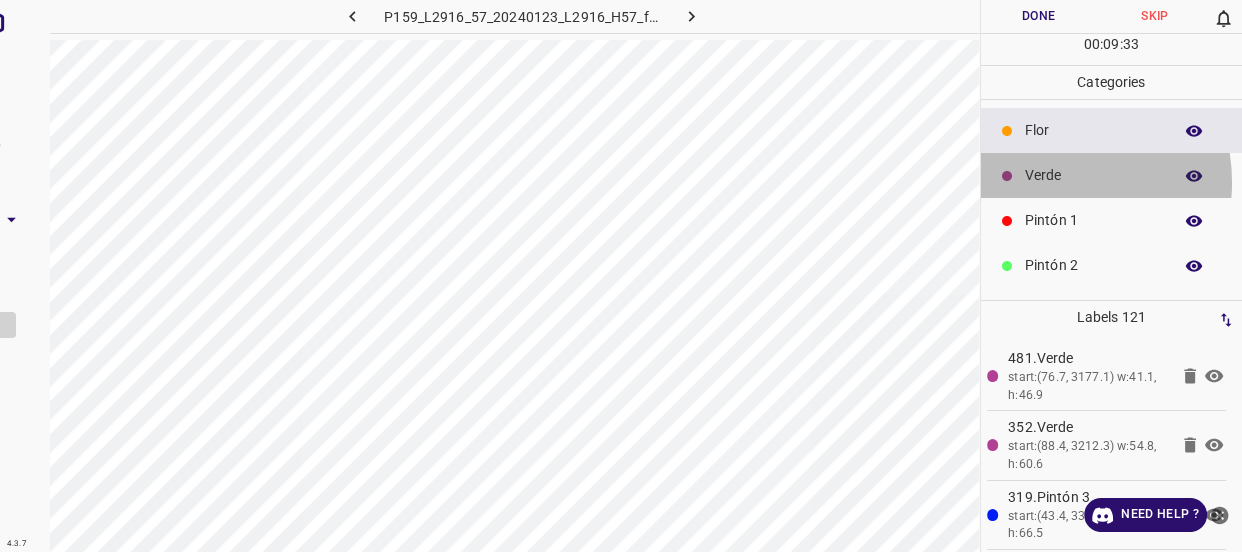 click on "Verde" at bounding box center [1093, 175] 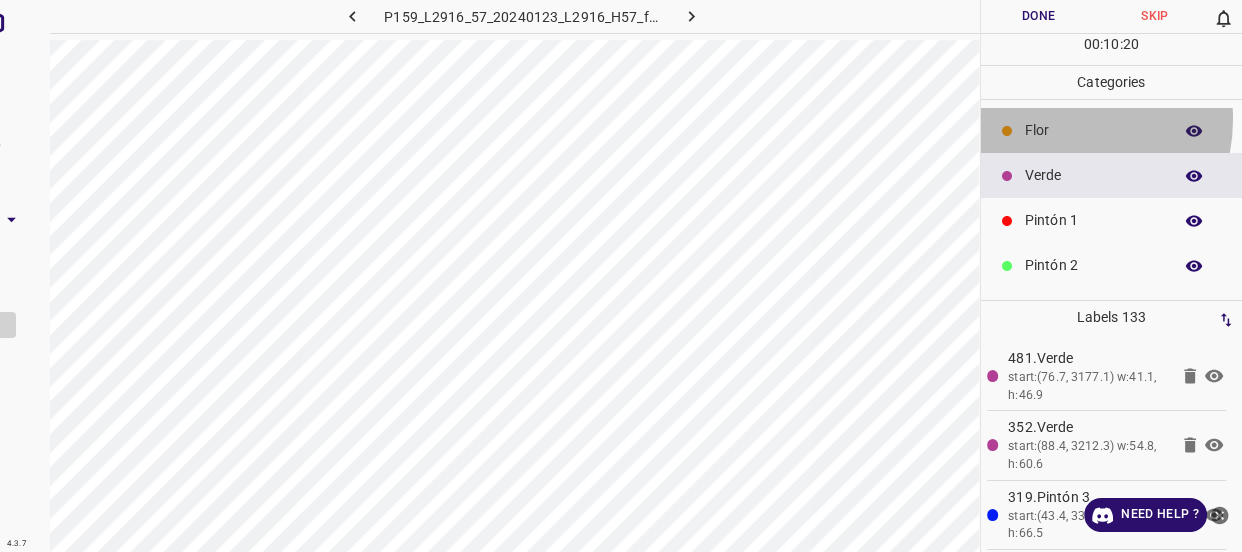 click on "Flor" at bounding box center (1112, 130) 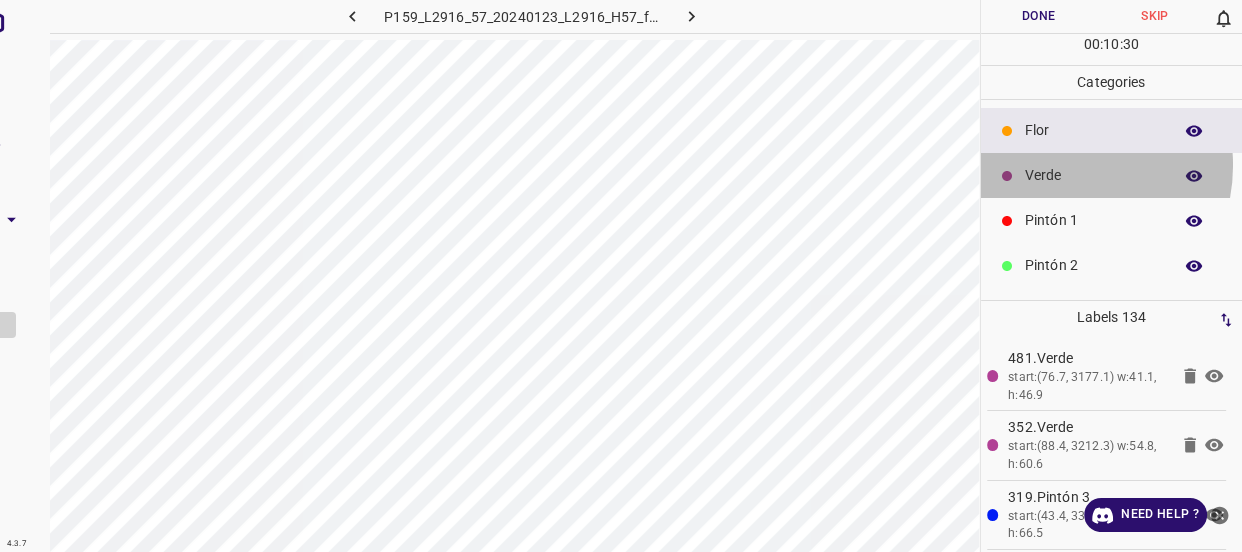 click on "Verde" at bounding box center (1093, 175) 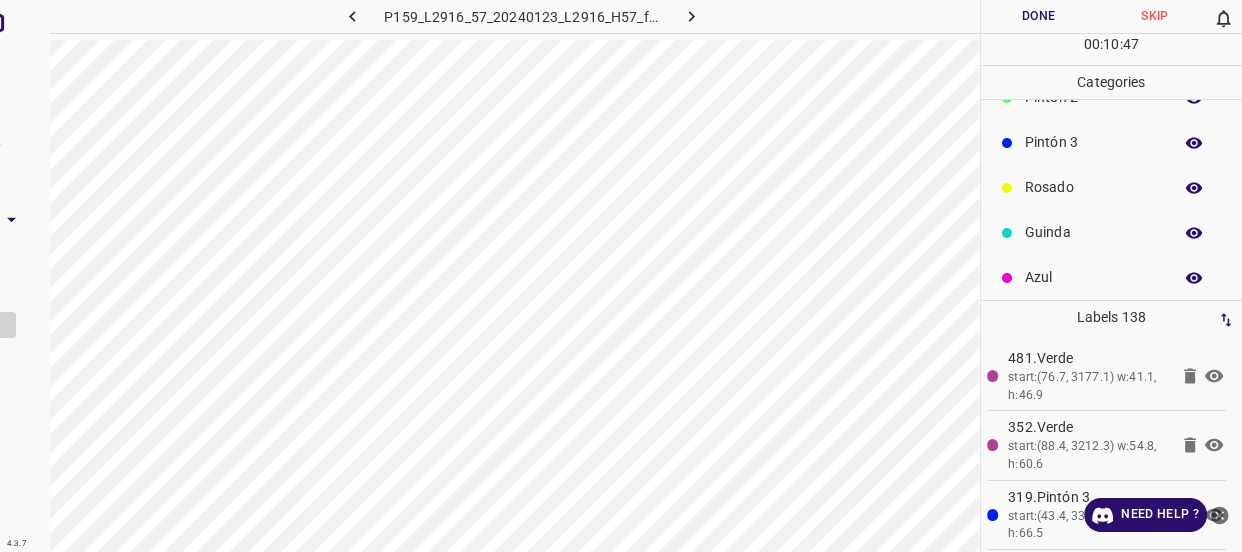 scroll, scrollTop: 175, scrollLeft: 0, axis: vertical 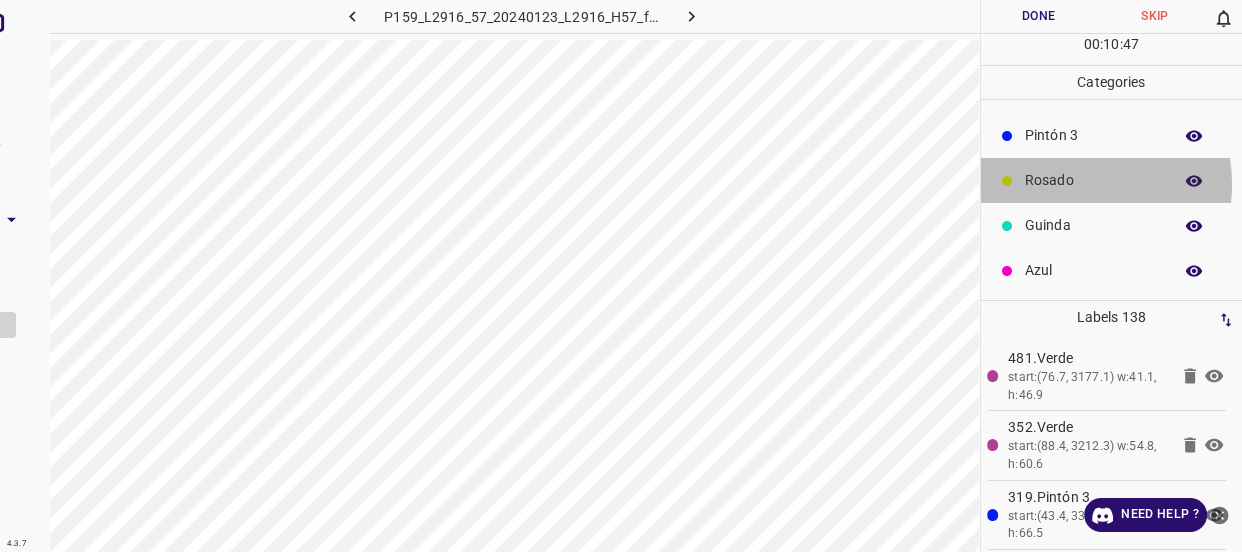 click on "Rosado" at bounding box center [1093, 180] 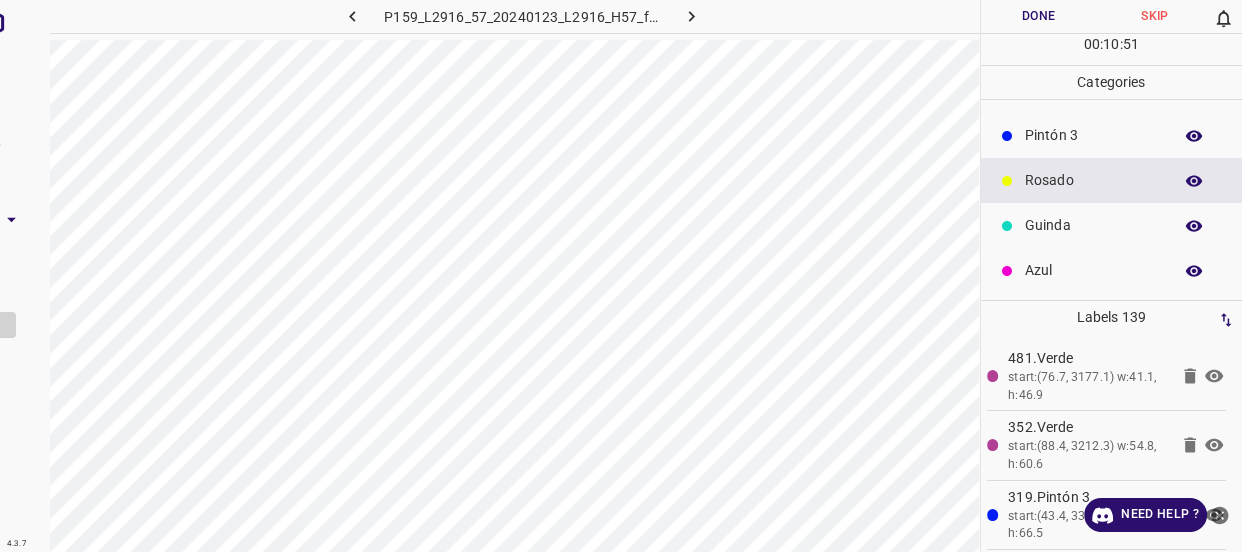 scroll, scrollTop: 0, scrollLeft: 0, axis: both 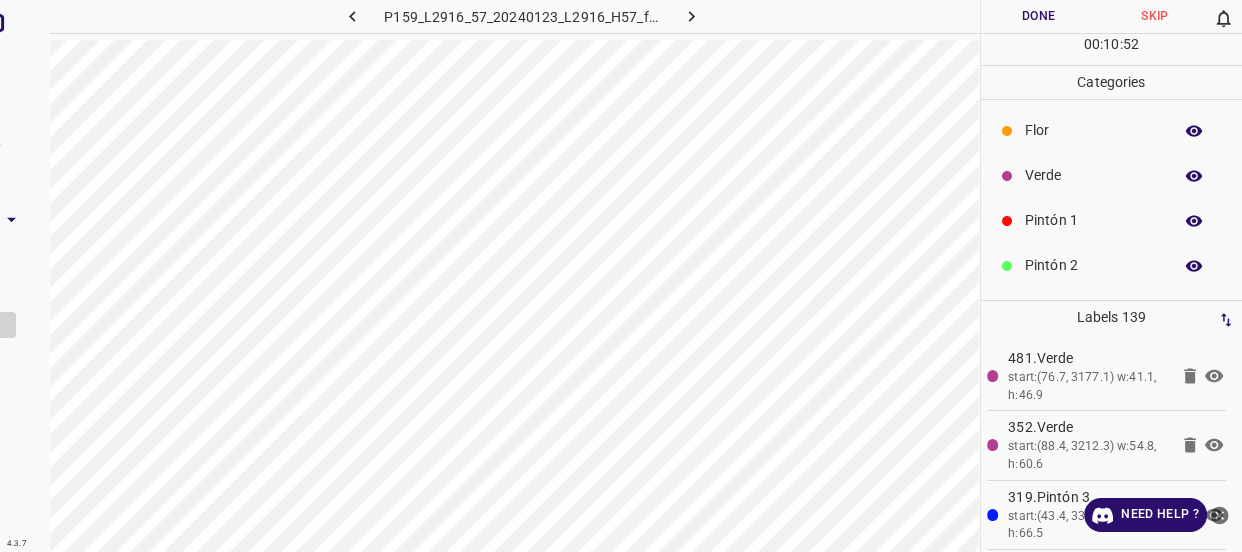 click on "Verde" at bounding box center (1093, 175) 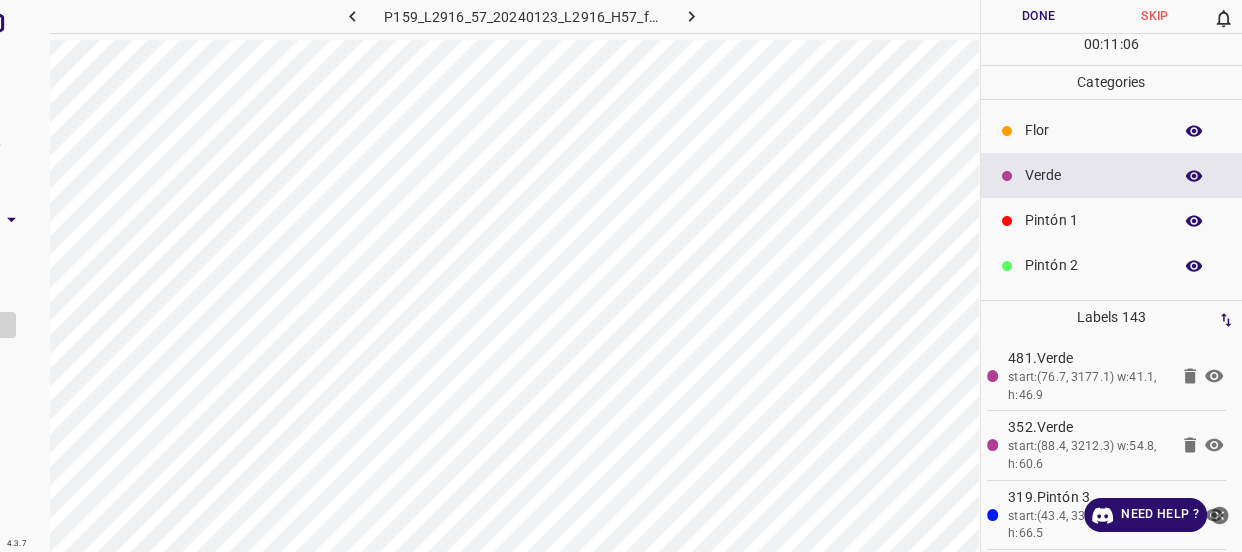 click on "Flor" at bounding box center [1093, 130] 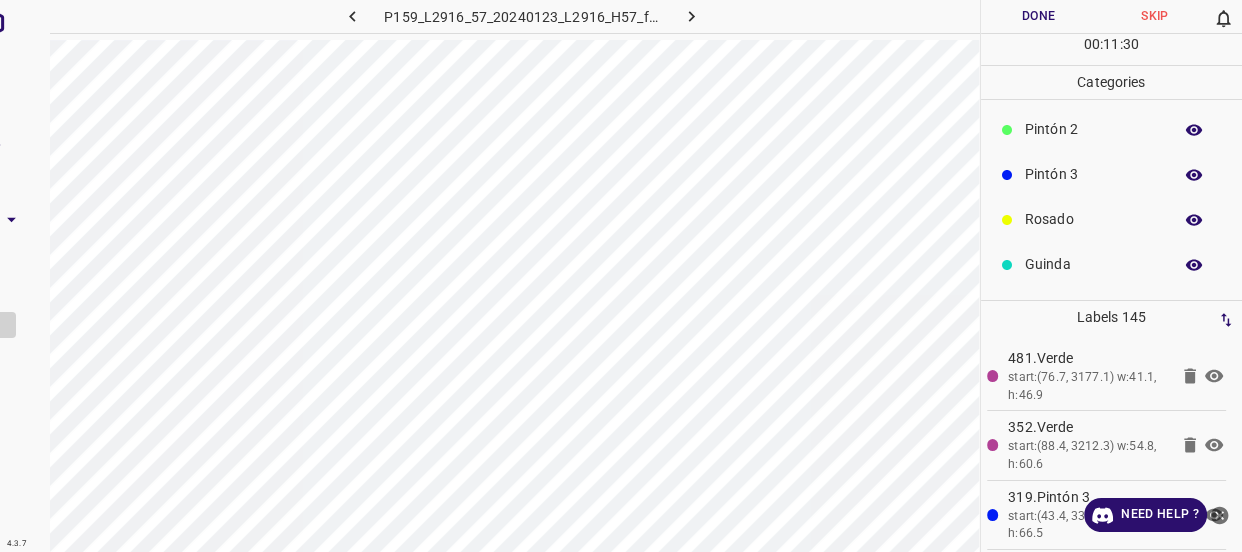 scroll, scrollTop: 175, scrollLeft: 0, axis: vertical 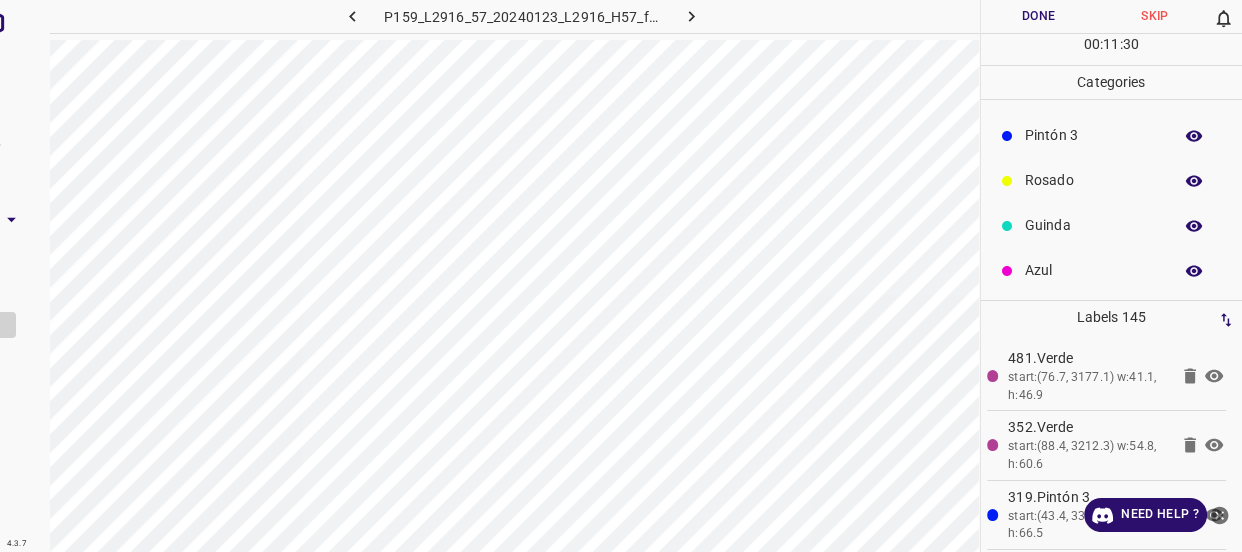 click on "Pintón 3" at bounding box center (1093, 135) 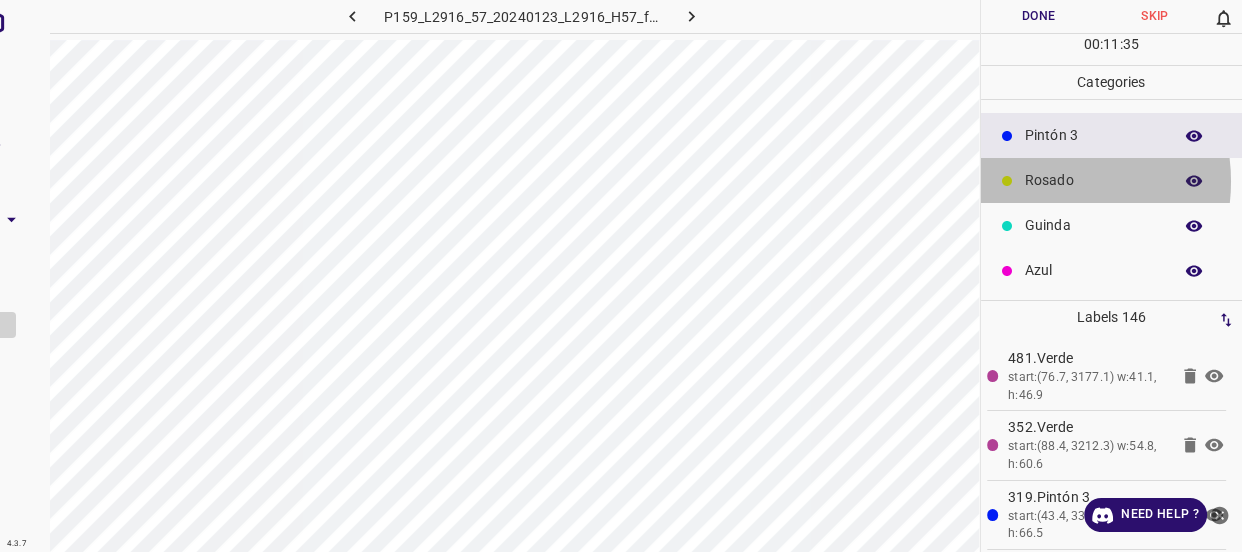 click on "Rosado" at bounding box center (1093, 180) 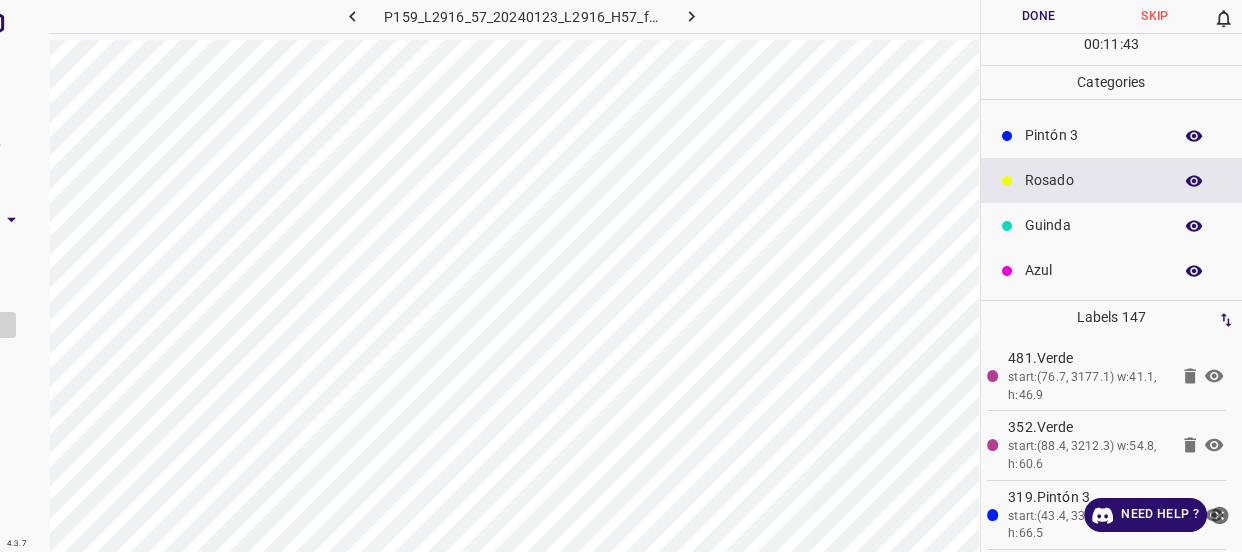 scroll, scrollTop: 0, scrollLeft: 0, axis: both 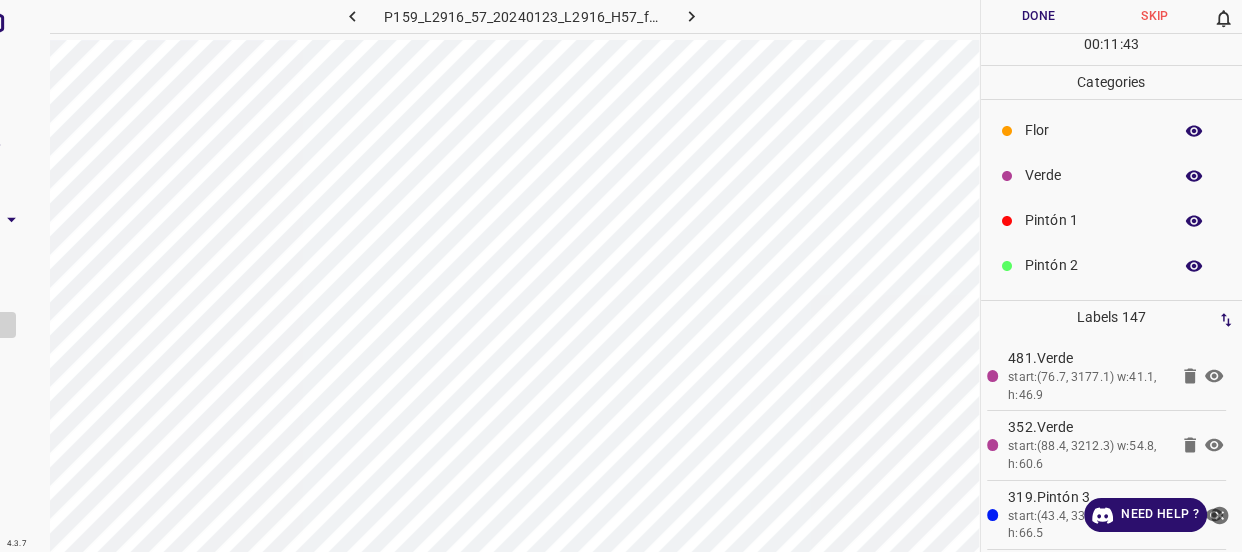 click on "Verde" at bounding box center [1093, 175] 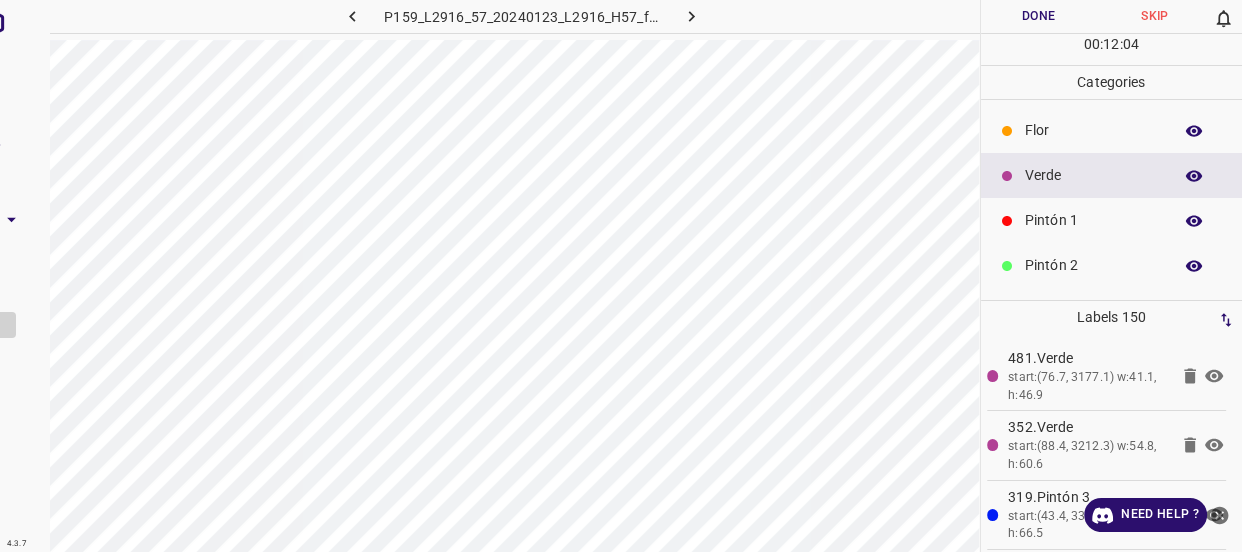 click on "Flor" at bounding box center [1093, 130] 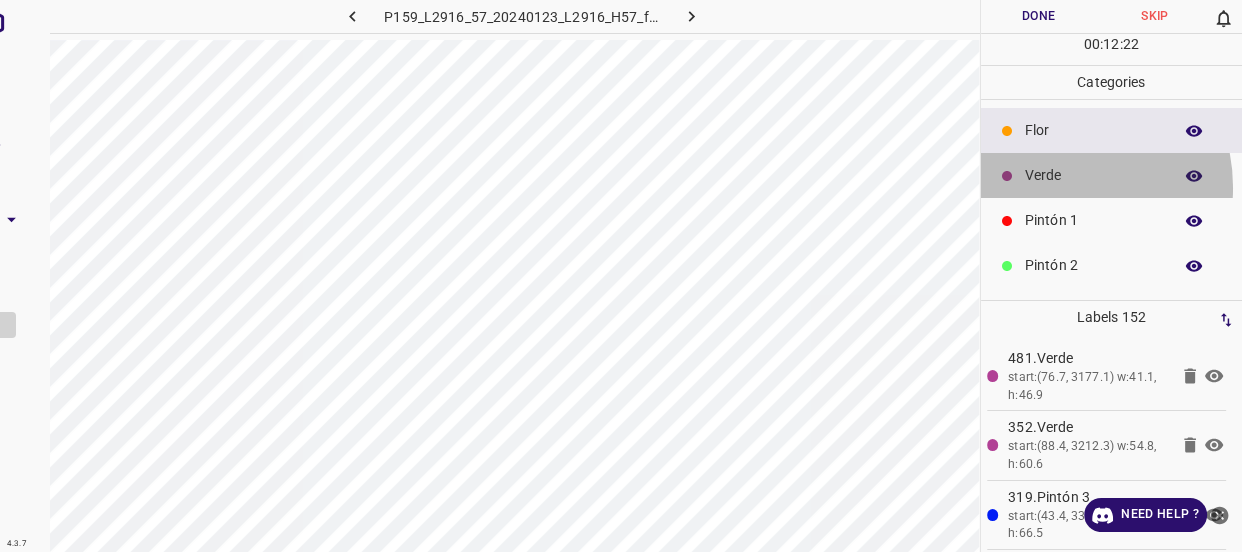 click on "Verde" at bounding box center [1112, 175] 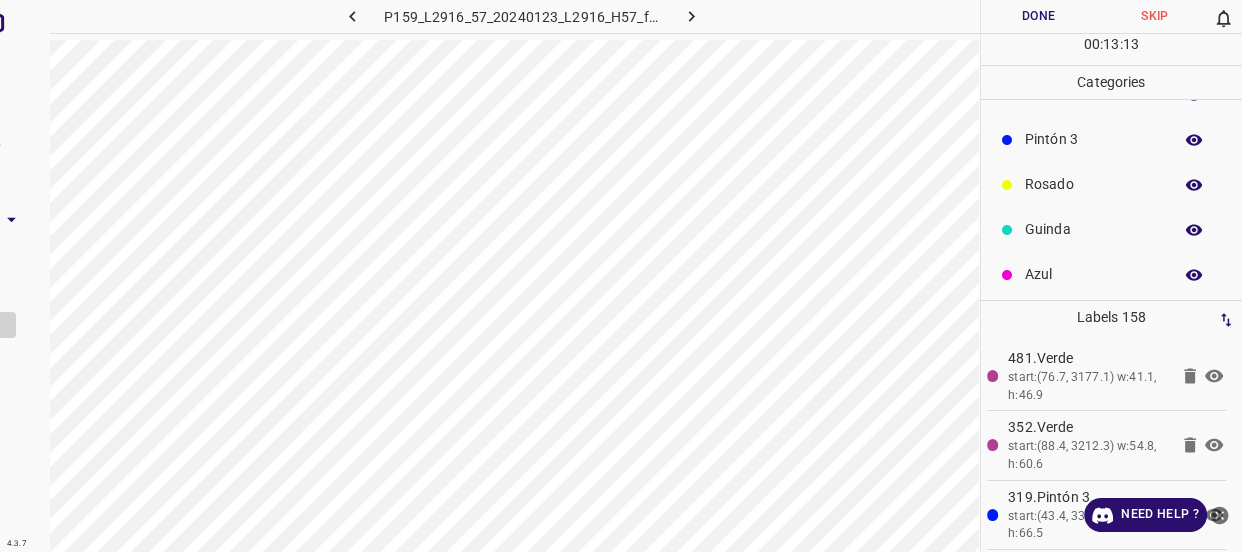 scroll, scrollTop: 175, scrollLeft: 0, axis: vertical 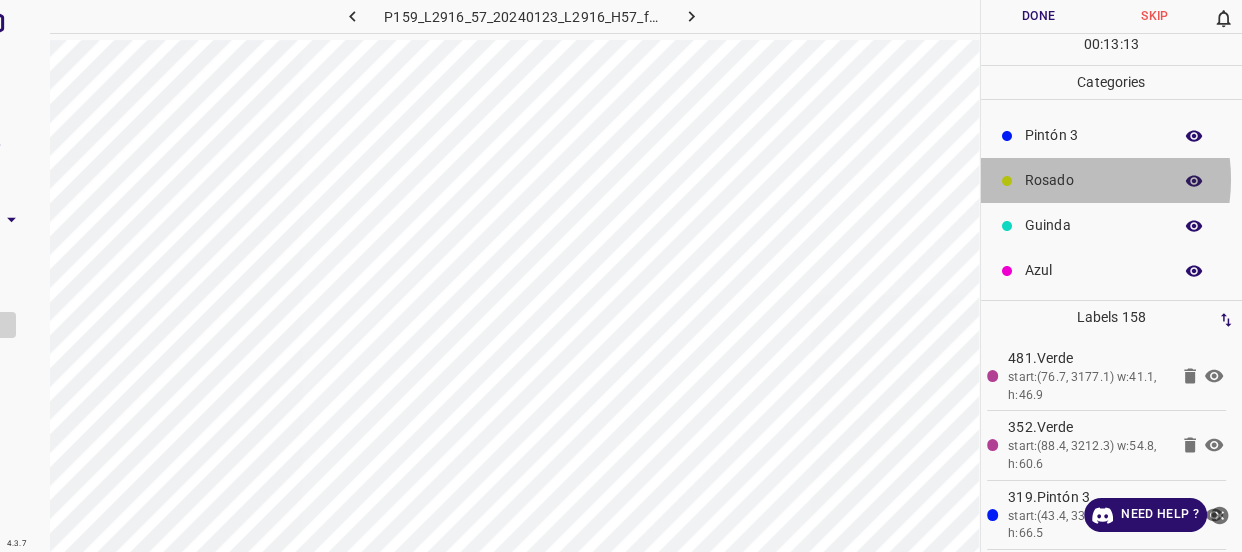 click on "Rosado" at bounding box center [1093, 180] 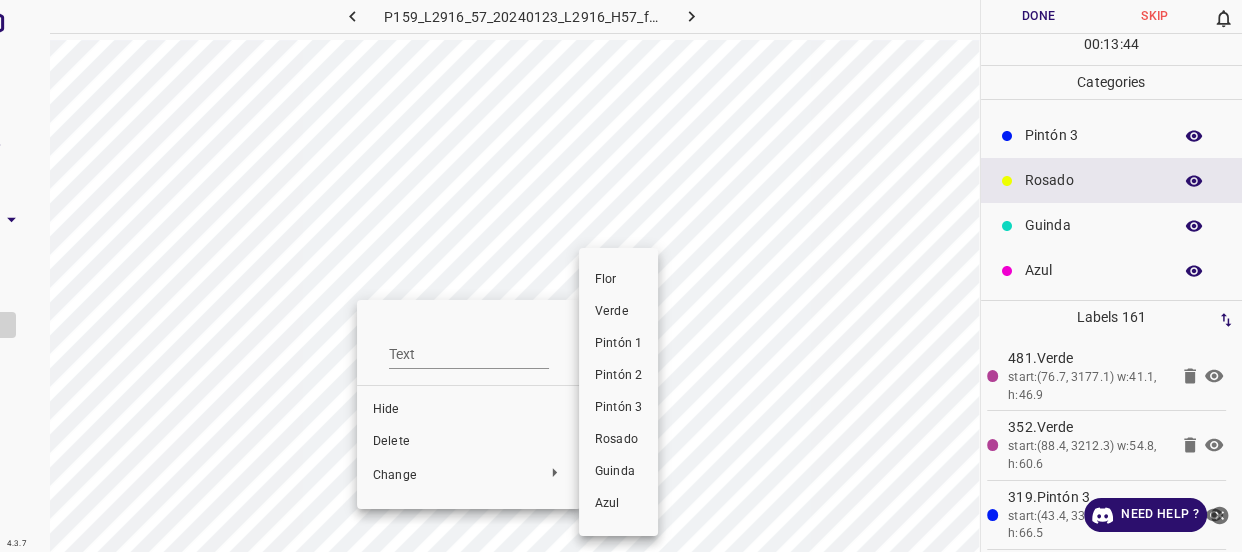 click on "Verde" at bounding box center [618, 312] 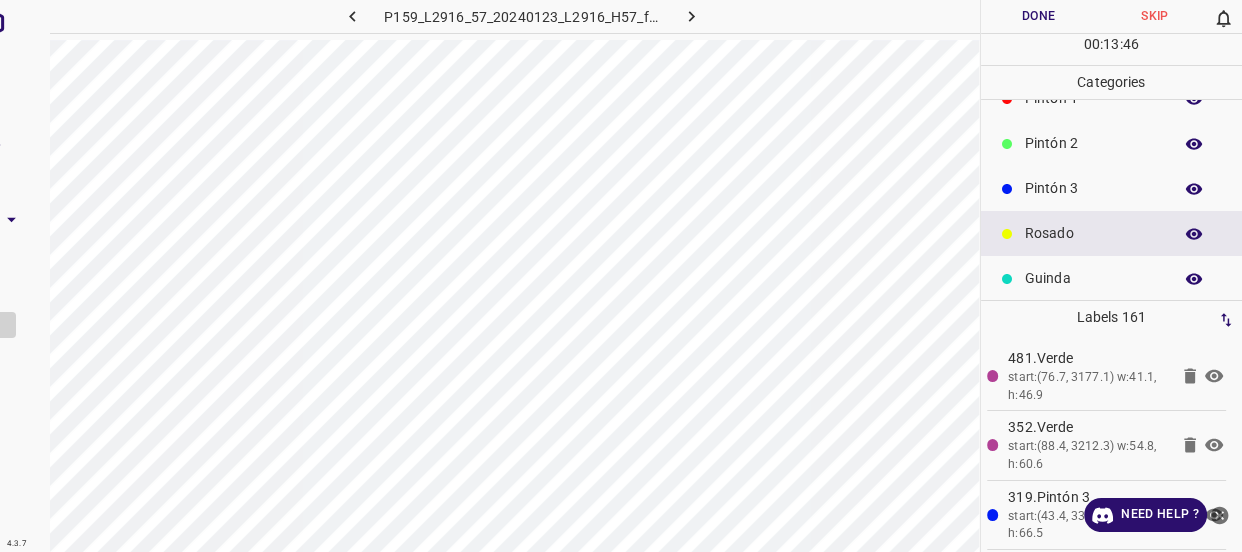scroll, scrollTop: 0, scrollLeft: 0, axis: both 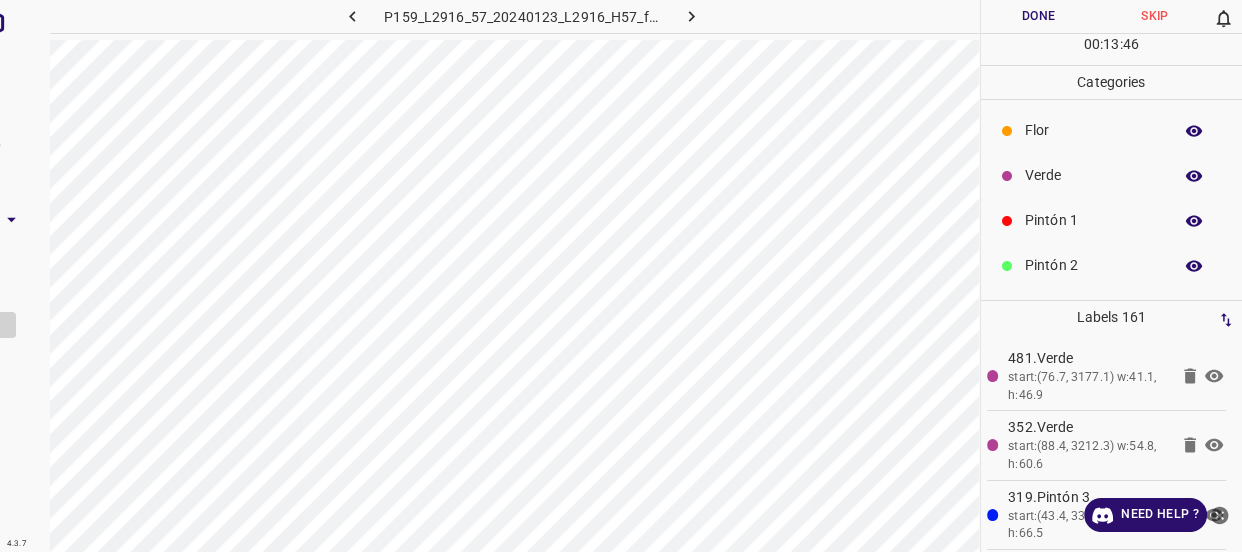 click on "Verde" at bounding box center (1093, 175) 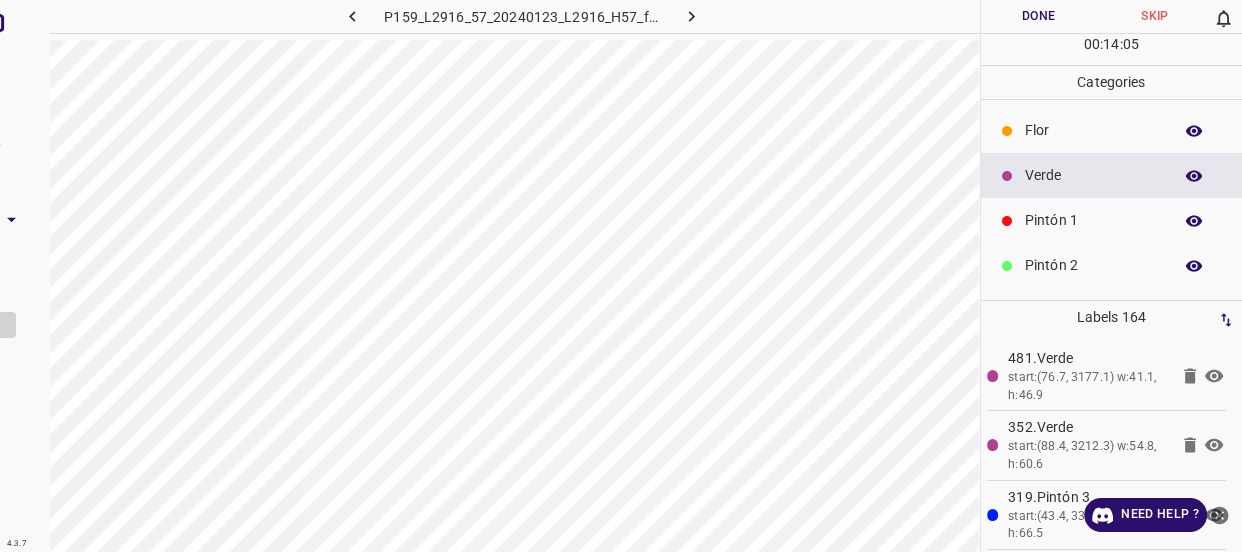 click on "Flor" at bounding box center (1112, 130) 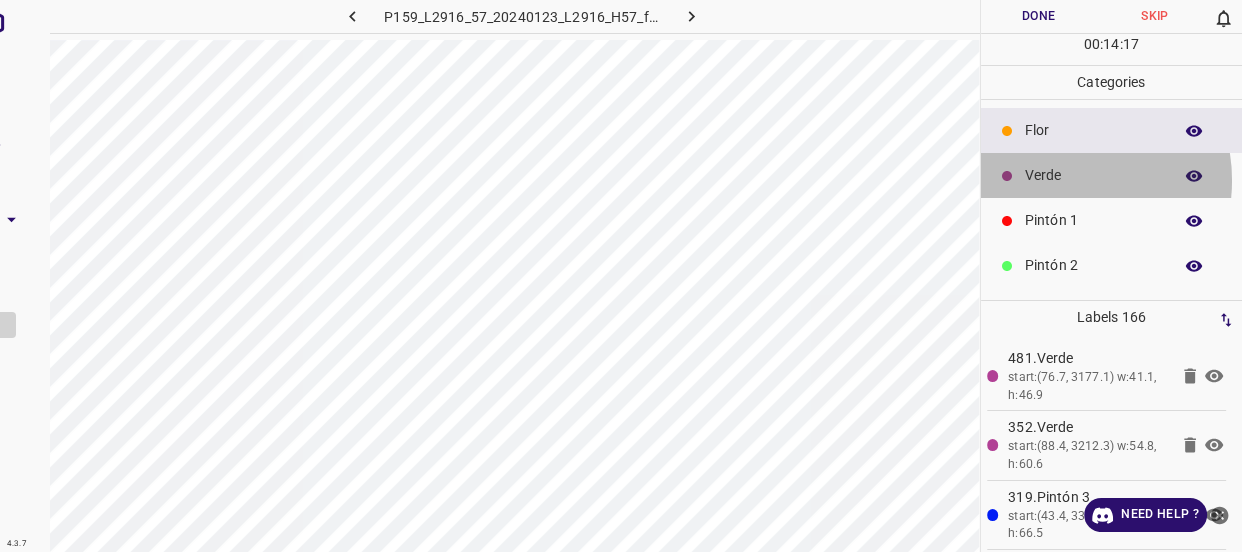 click on "Verde" at bounding box center (1093, 175) 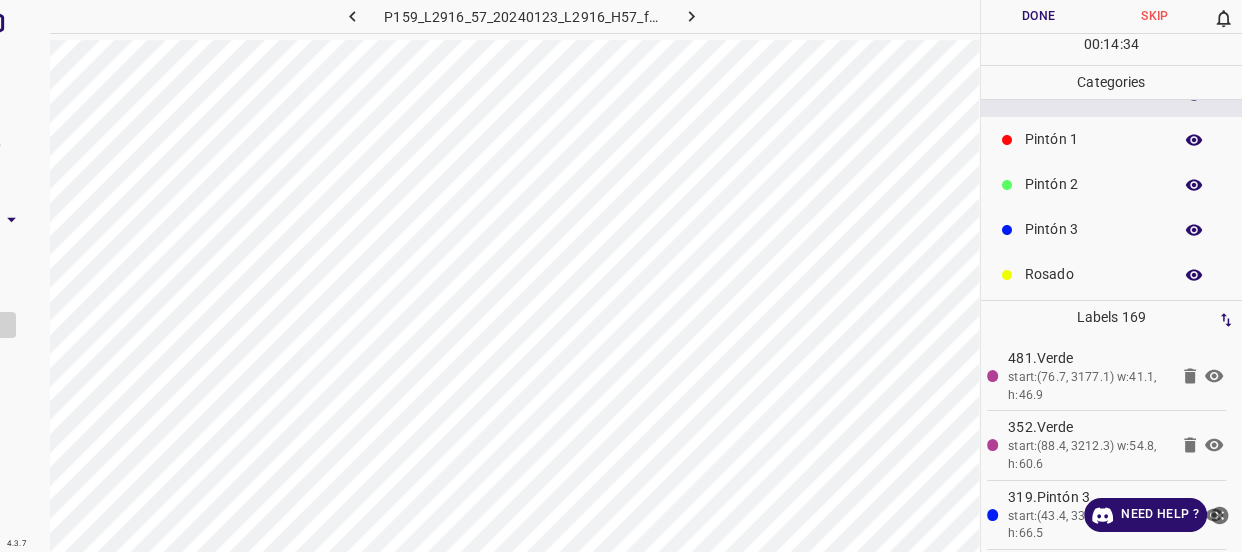 scroll, scrollTop: 175, scrollLeft: 0, axis: vertical 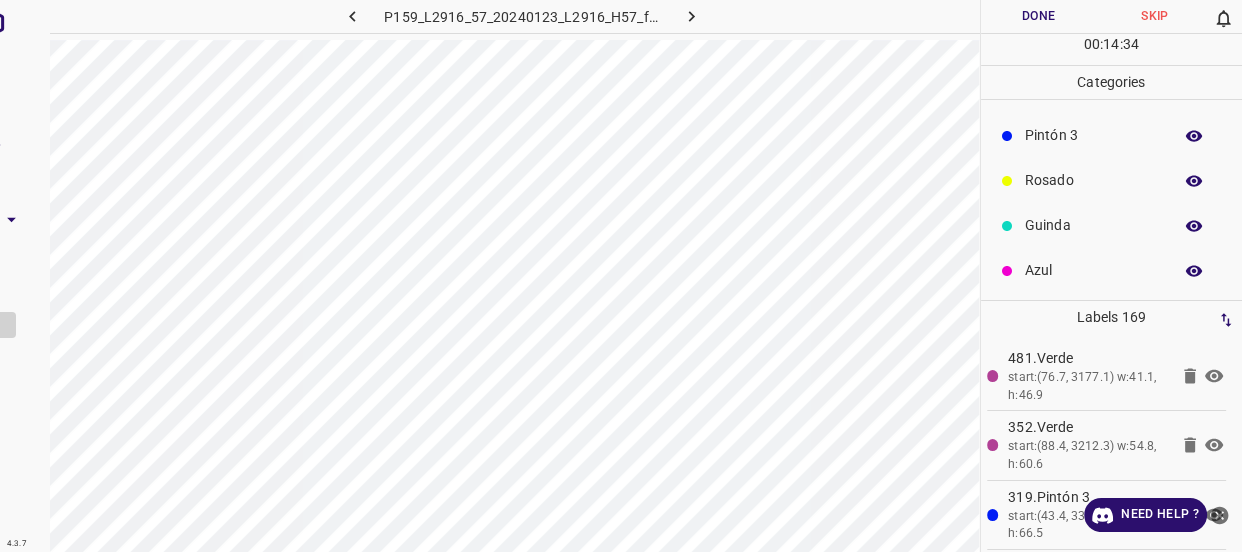 click on "Rosado" at bounding box center [1093, 180] 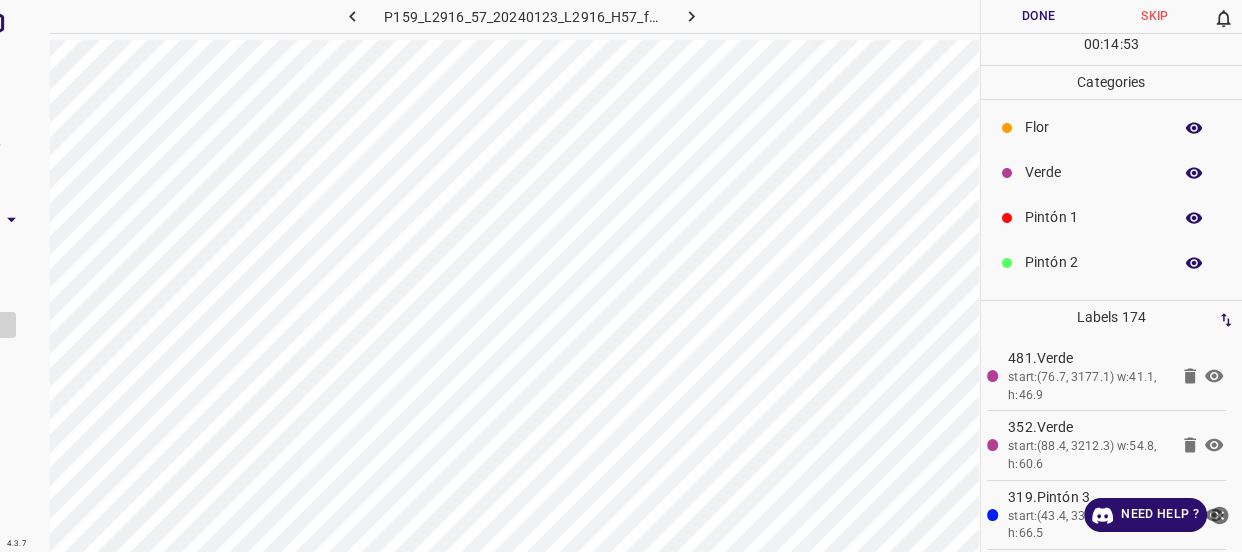 scroll, scrollTop: 0, scrollLeft: 0, axis: both 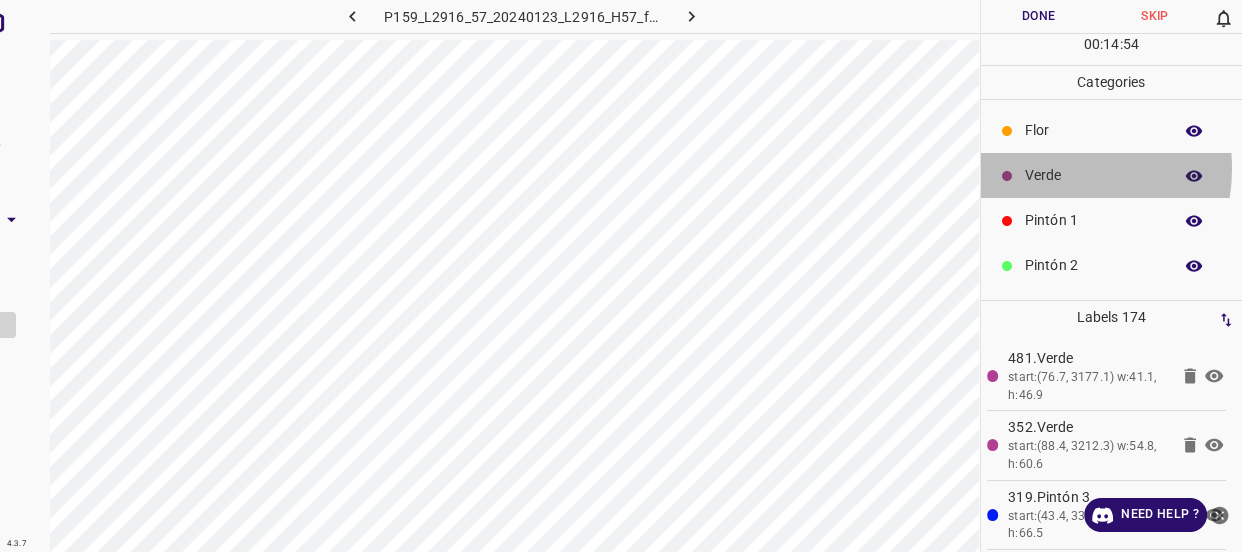 click on "Verde" at bounding box center [1093, 175] 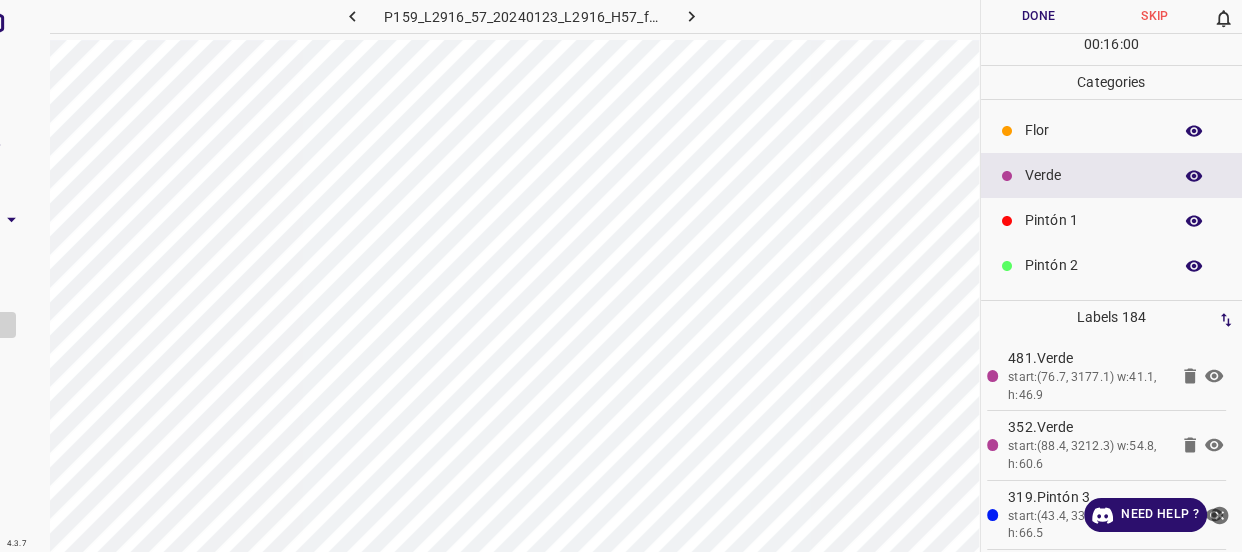 click on "Done" at bounding box center [1039, 16] 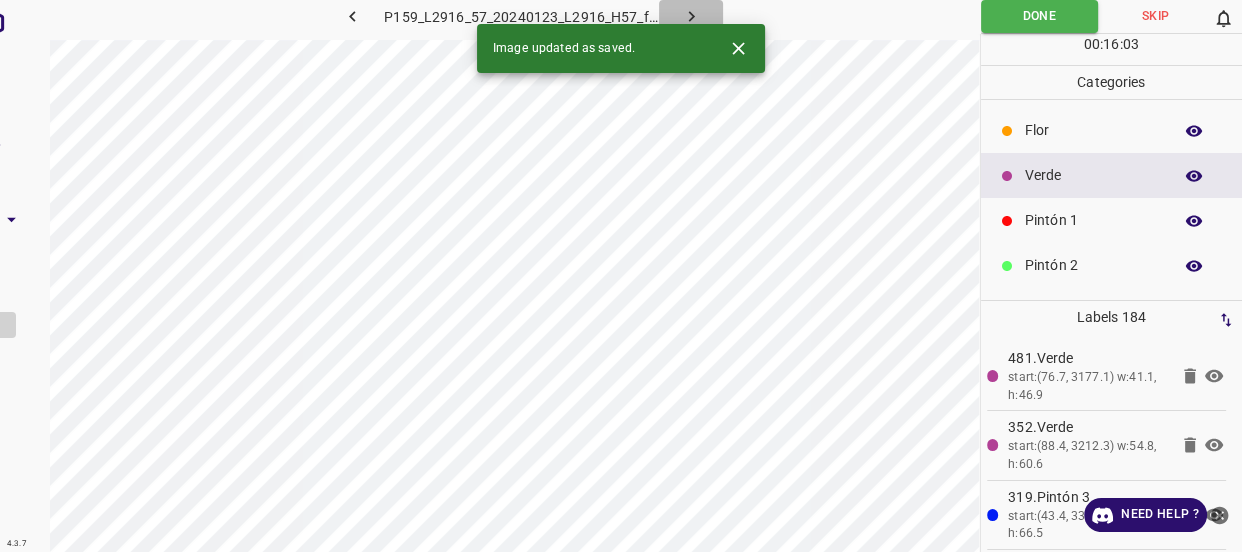 click 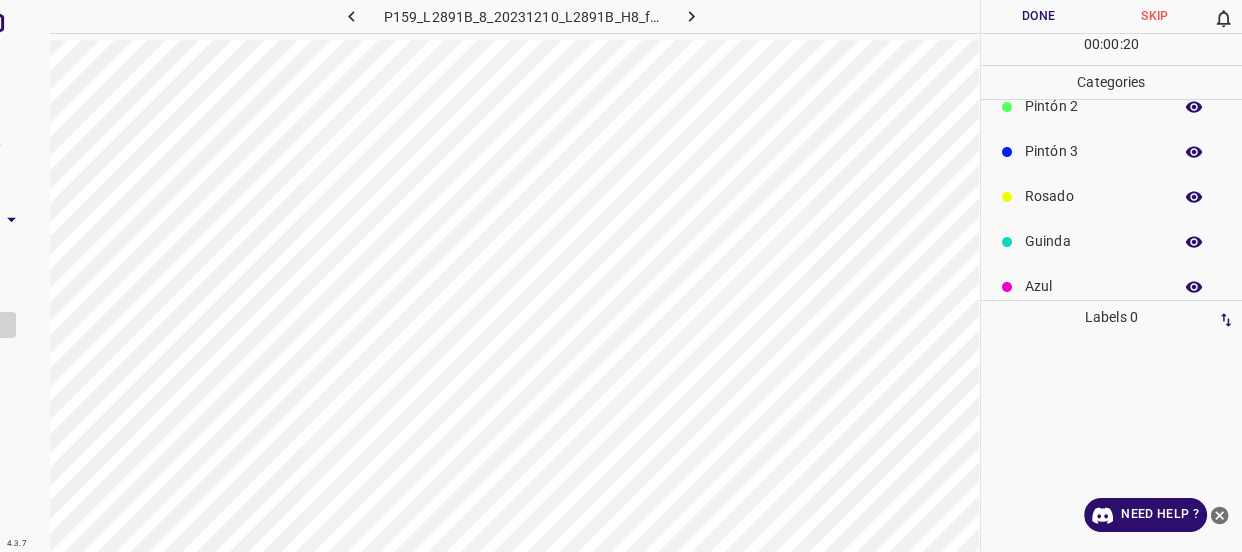 scroll, scrollTop: 175, scrollLeft: 0, axis: vertical 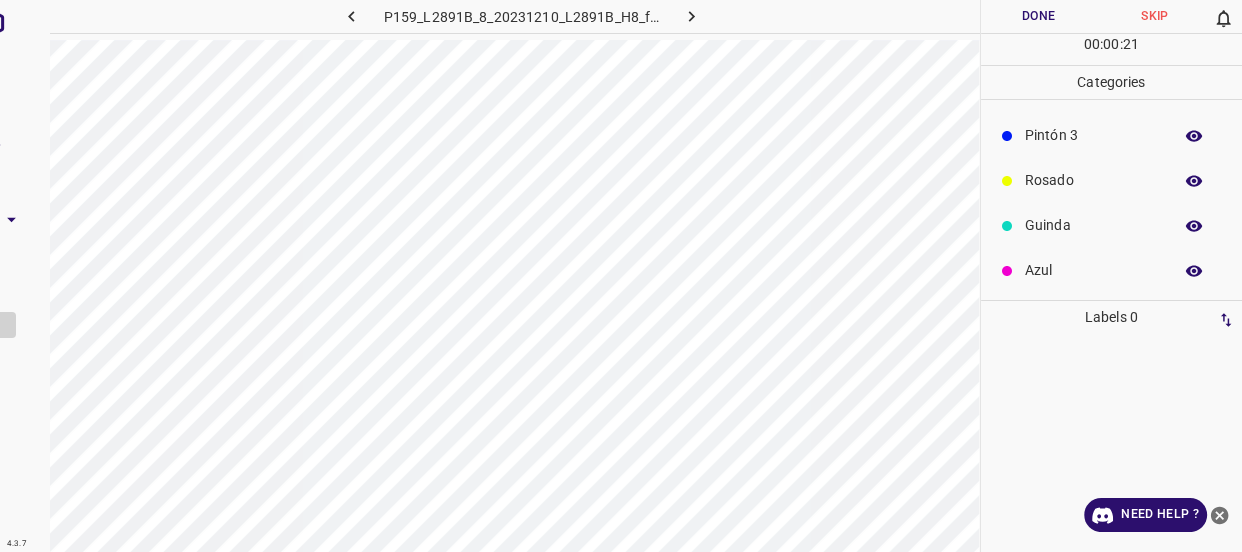 drag, startPoint x: 1044, startPoint y: 271, endPoint x: 997, endPoint y: 270, distance: 47.010635 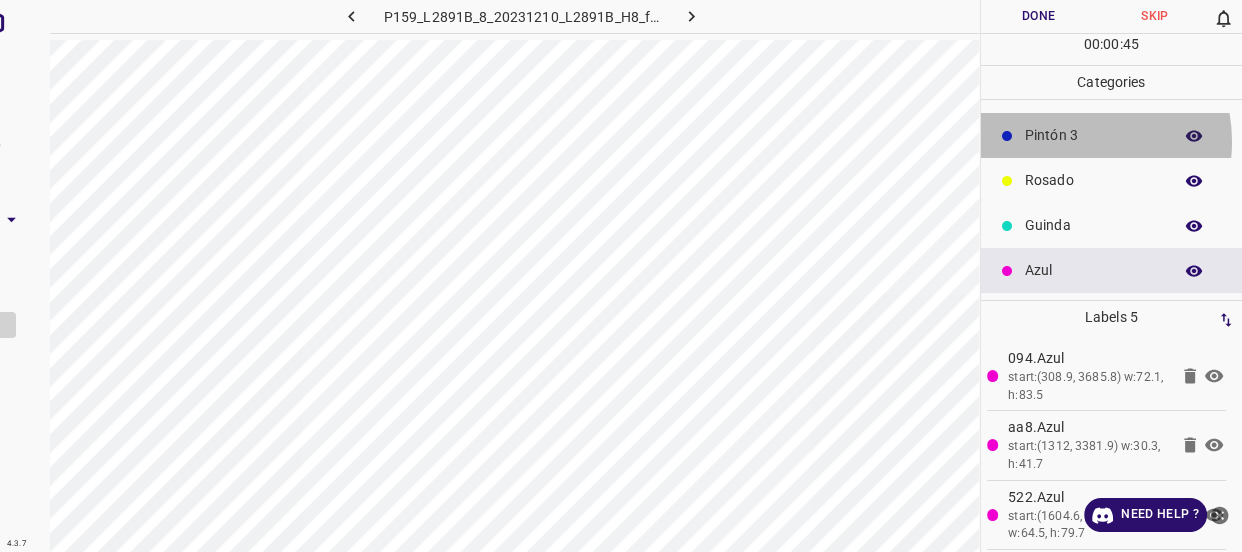 click on "Pintón 3" at bounding box center (1093, 135) 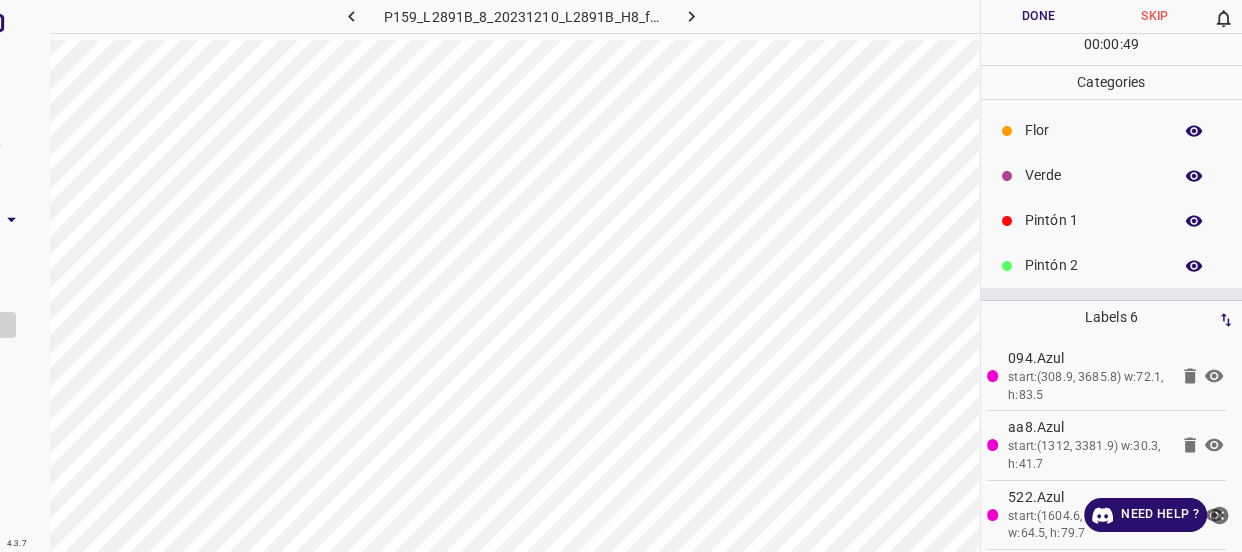 scroll, scrollTop: 0, scrollLeft: 0, axis: both 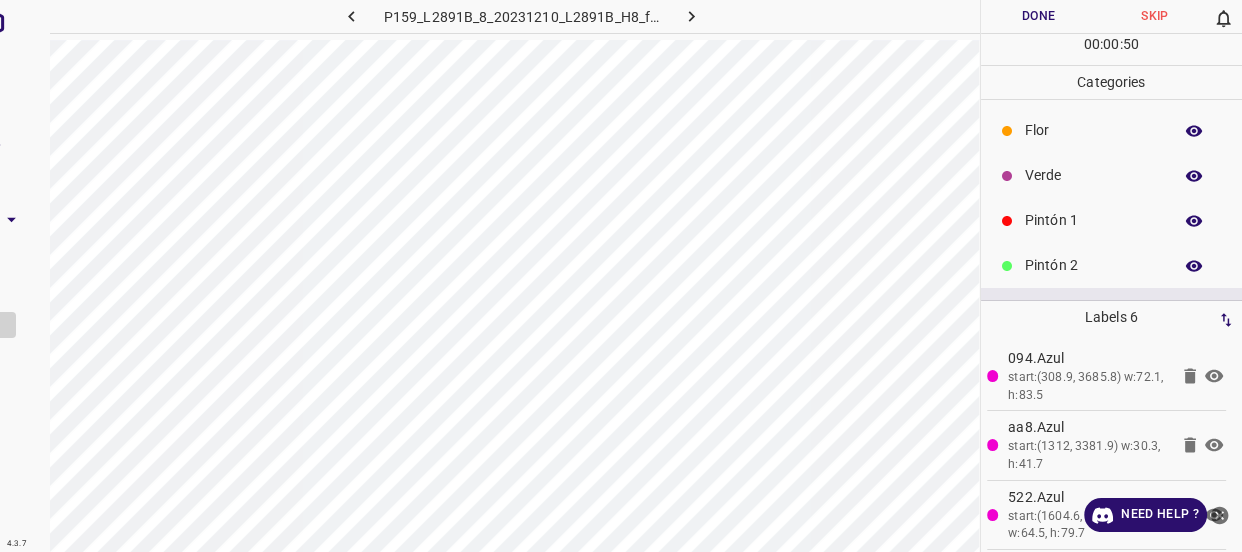 click on "Pintón 1" at bounding box center [1093, 220] 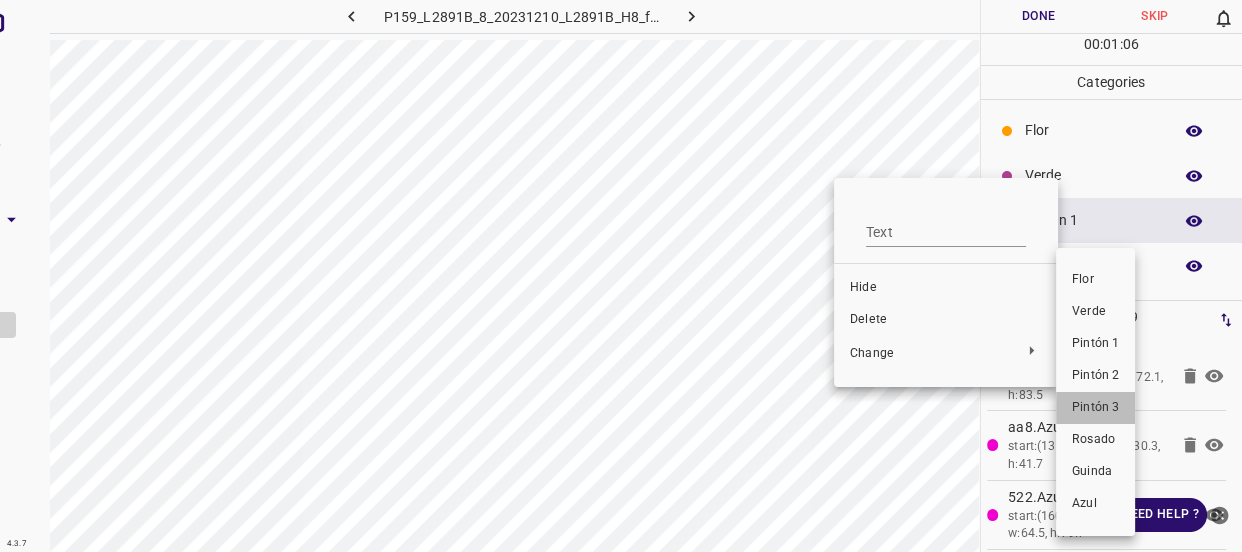 click on "Pintón 3" at bounding box center [1095, 408] 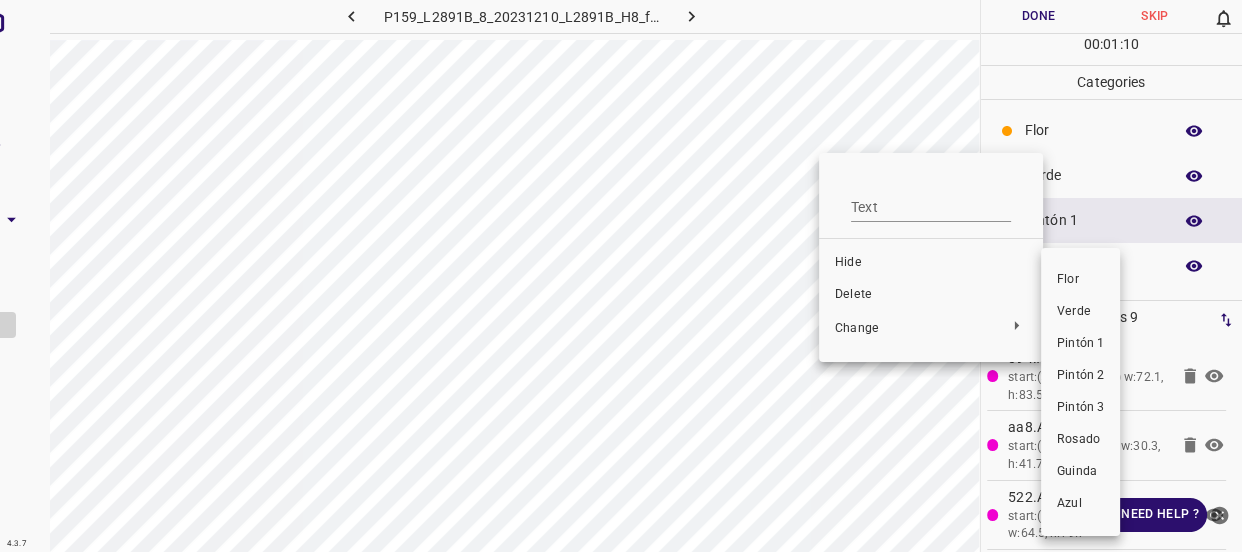 click on "Pintón 3" at bounding box center [1080, 408] 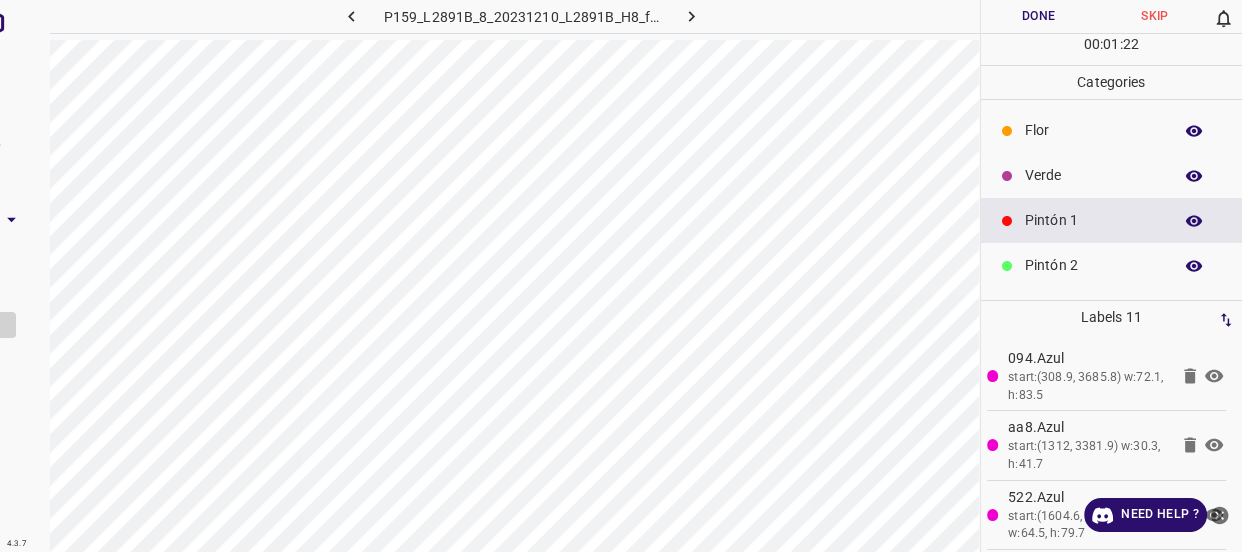 click on "Verde" at bounding box center [1093, 175] 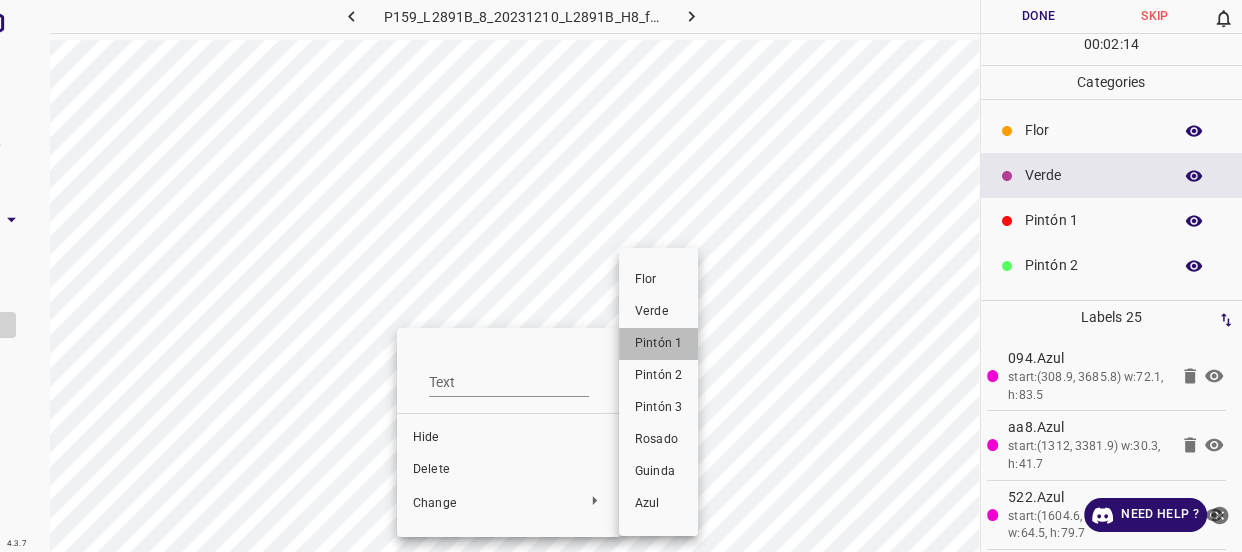 click on "Pintón 1" at bounding box center (658, 344) 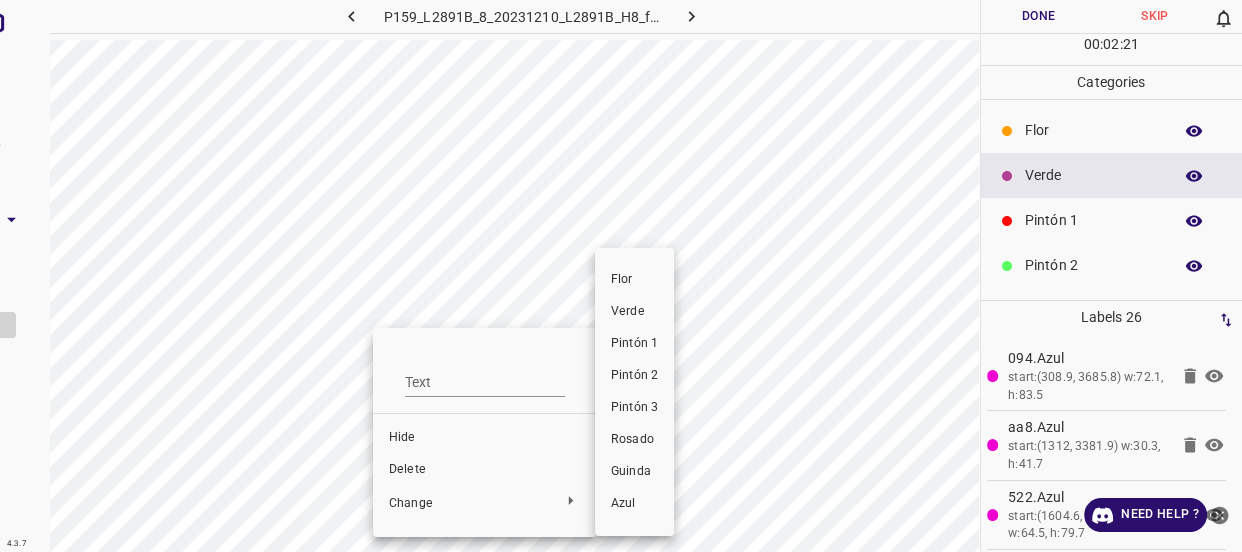 click on "Pintón 1" at bounding box center (634, 344) 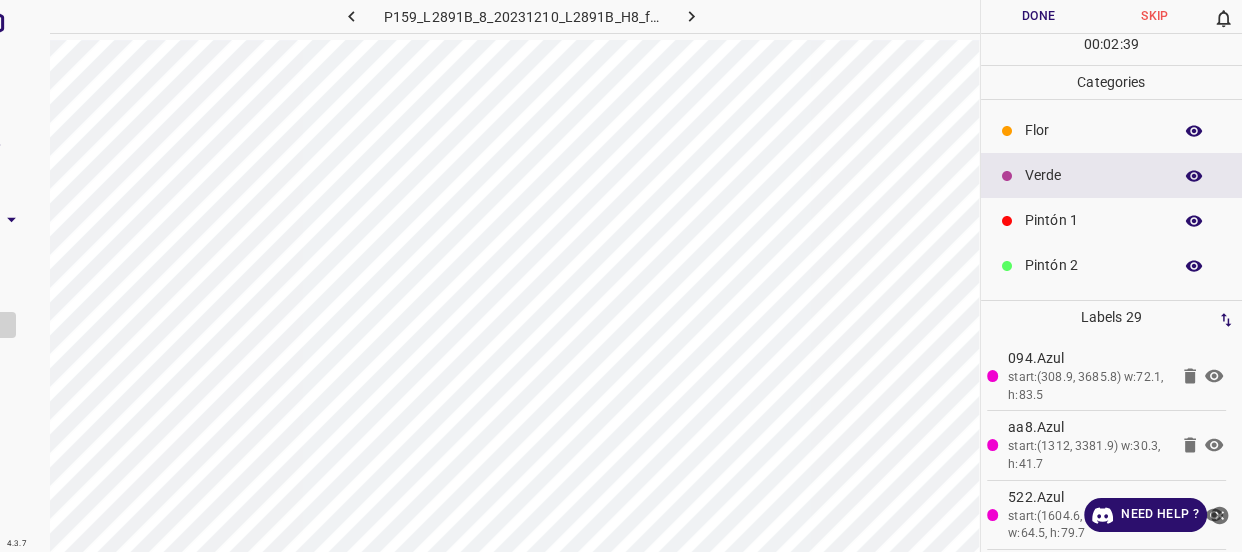 click on "Flor" at bounding box center [1112, 130] 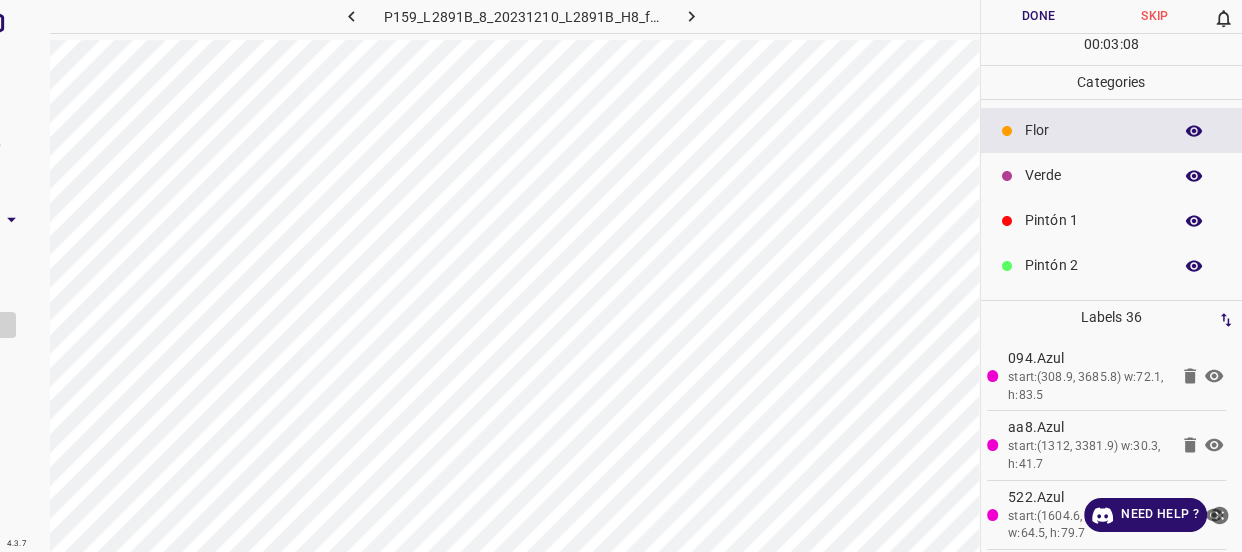 click on "Verde" at bounding box center (1093, 175) 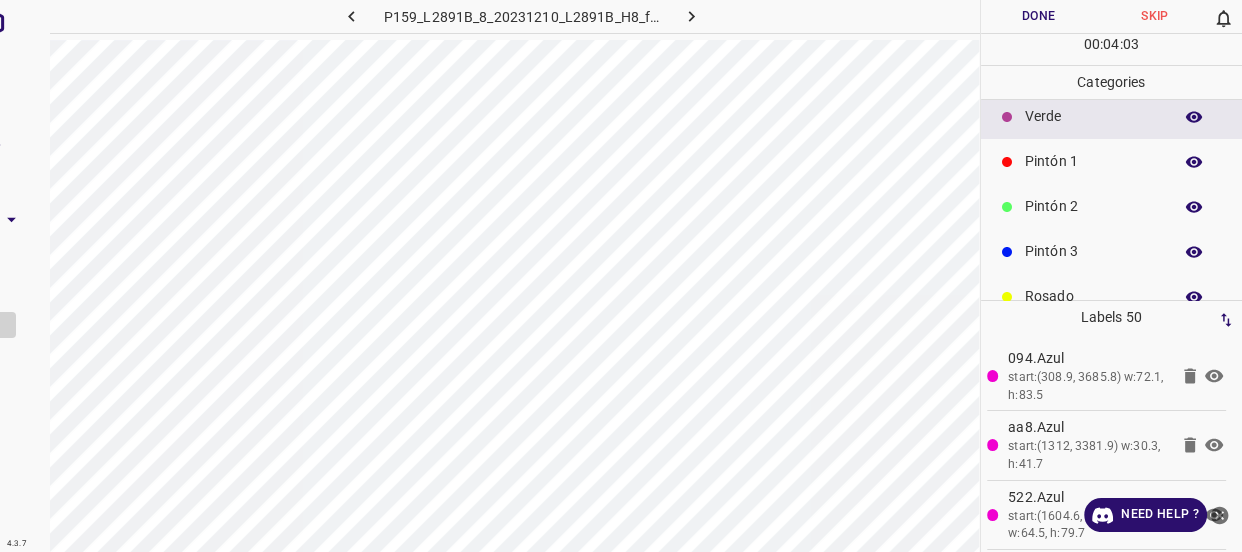 scroll, scrollTop: 90, scrollLeft: 0, axis: vertical 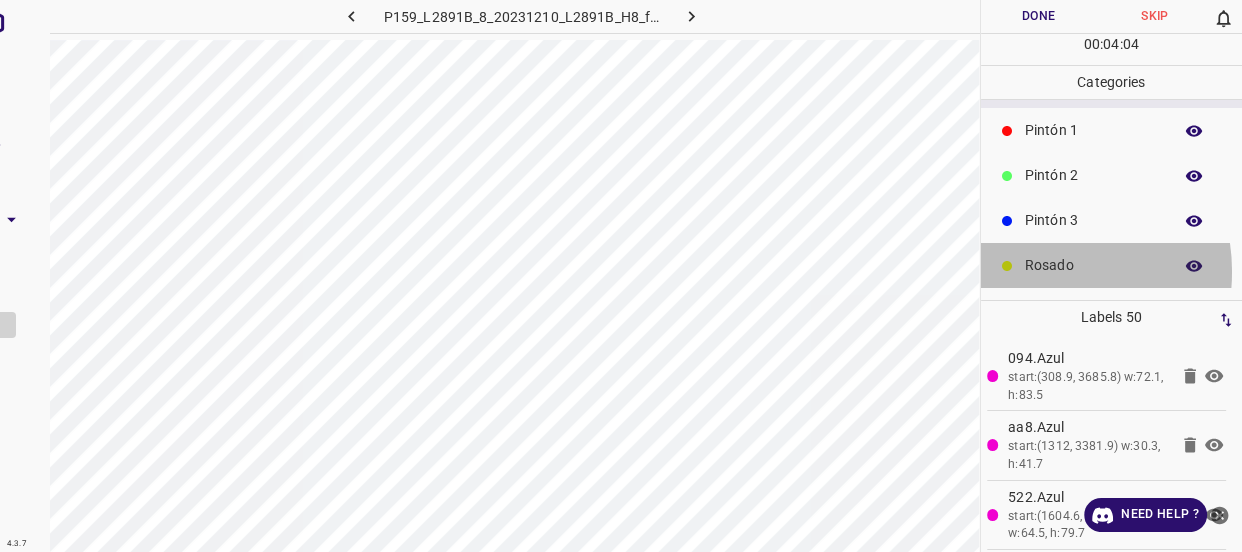 drag, startPoint x: 1038, startPoint y: 270, endPoint x: 1009, endPoint y: 260, distance: 30.675724 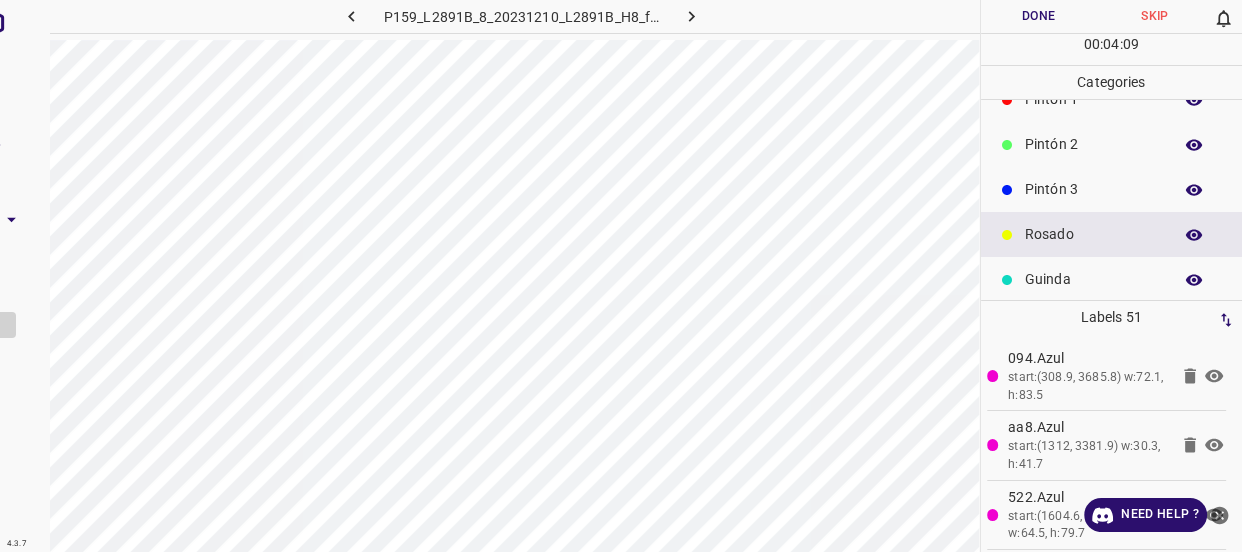 scroll, scrollTop: 175, scrollLeft: 0, axis: vertical 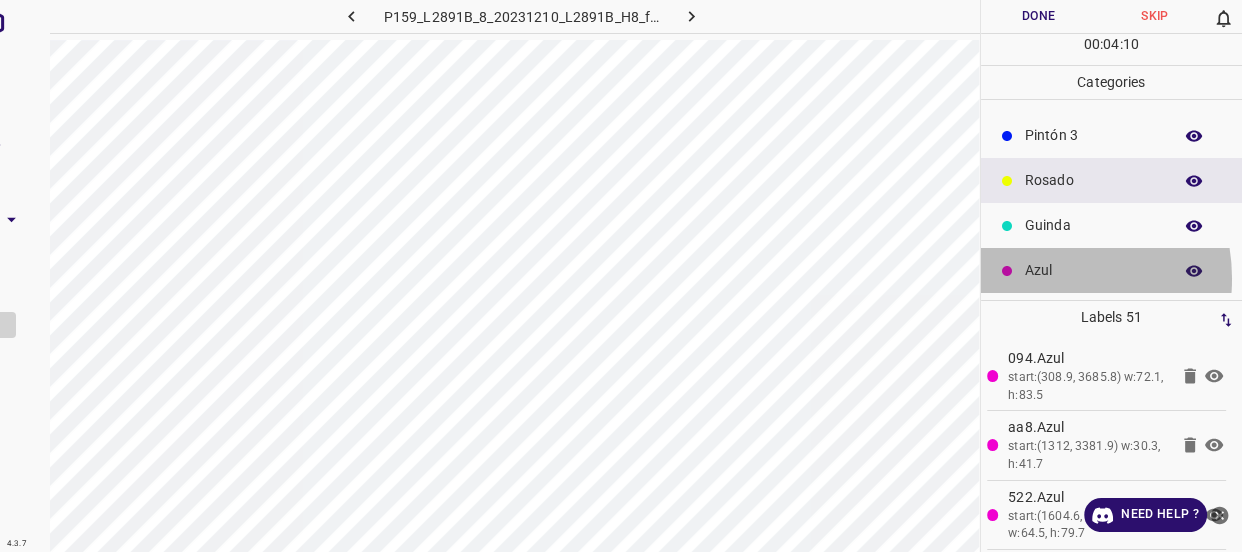 click on "Azul" at bounding box center [1093, 270] 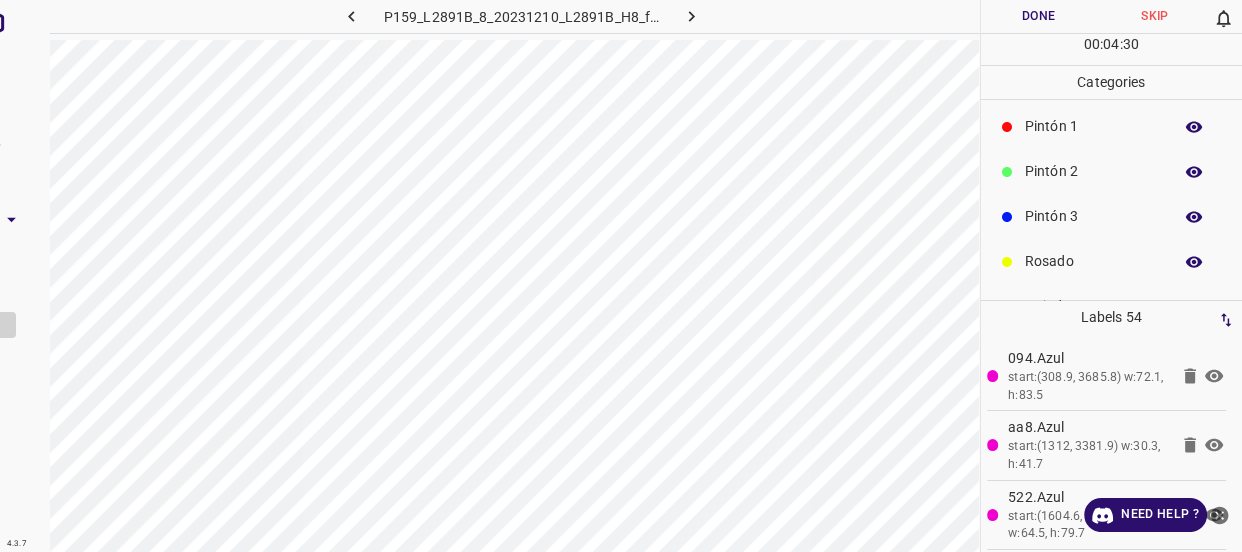 scroll, scrollTop: 0, scrollLeft: 0, axis: both 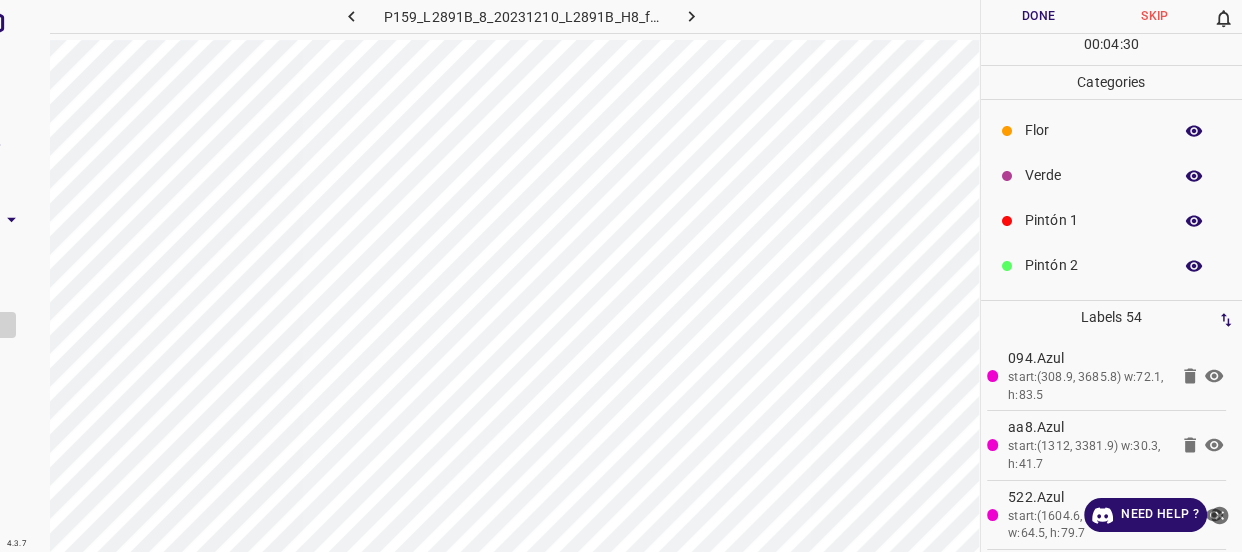 click on "Pintón 1" at bounding box center (1112, 220) 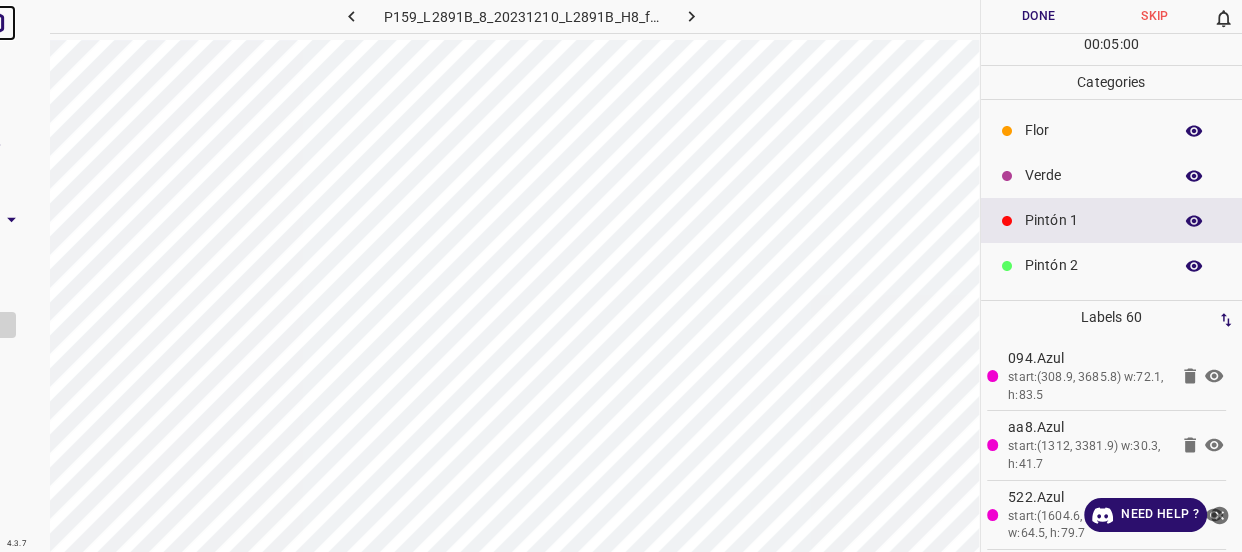 click at bounding box center (-8, 23) 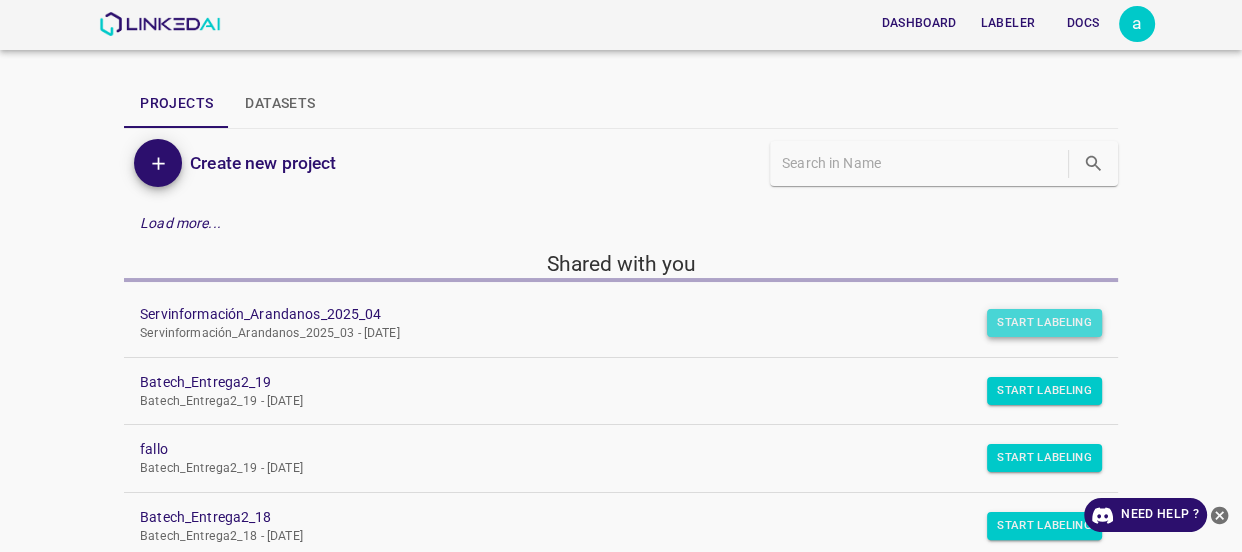 click on "Start Labeling" at bounding box center [1044, 323] 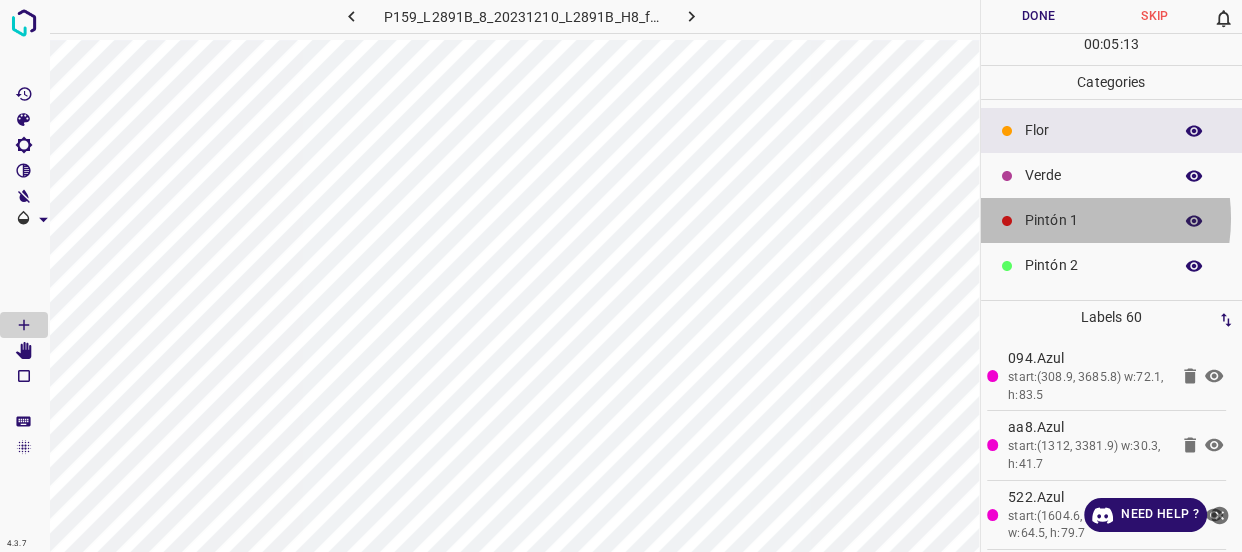 click on "Pintón 1" at bounding box center [1093, 220] 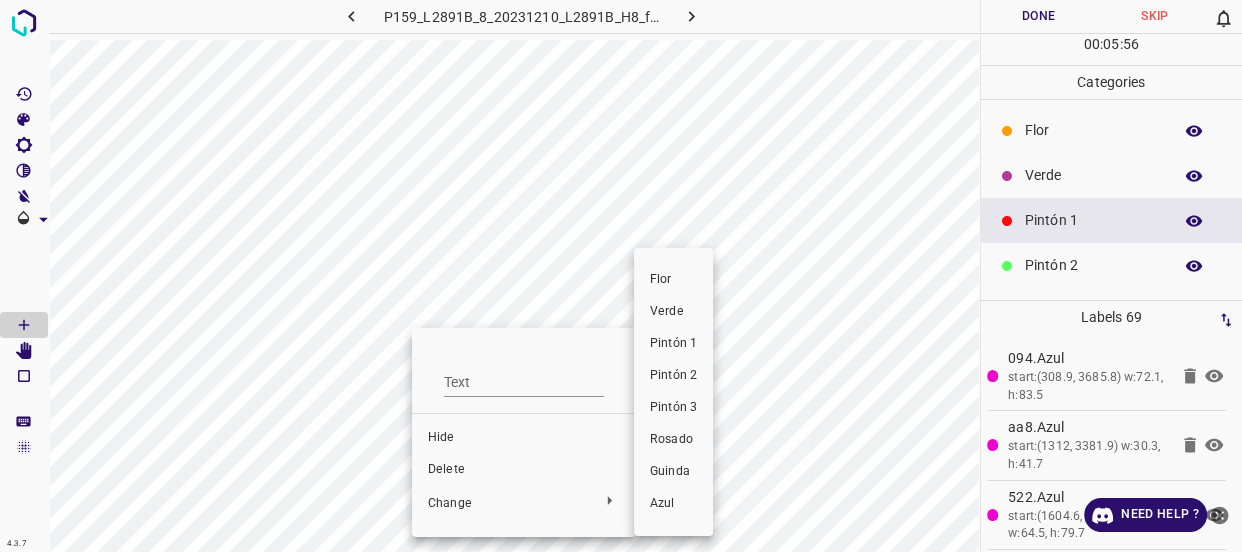 click on "Pintón 2" at bounding box center (673, 376) 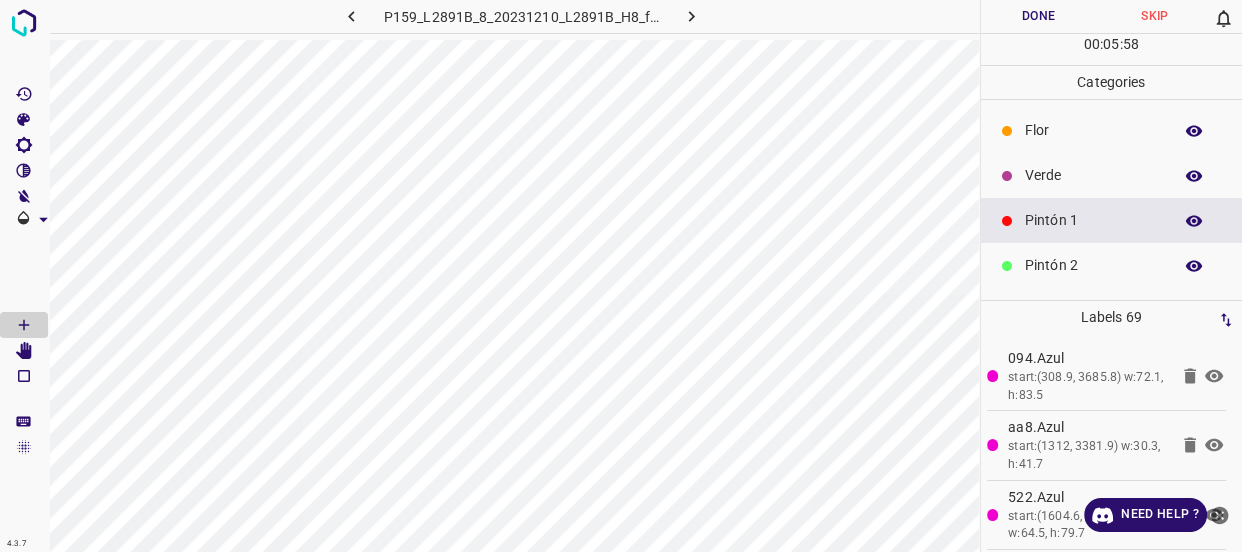 scroll, scrollTop: 90, scrollLeft: 0, axis: vertical 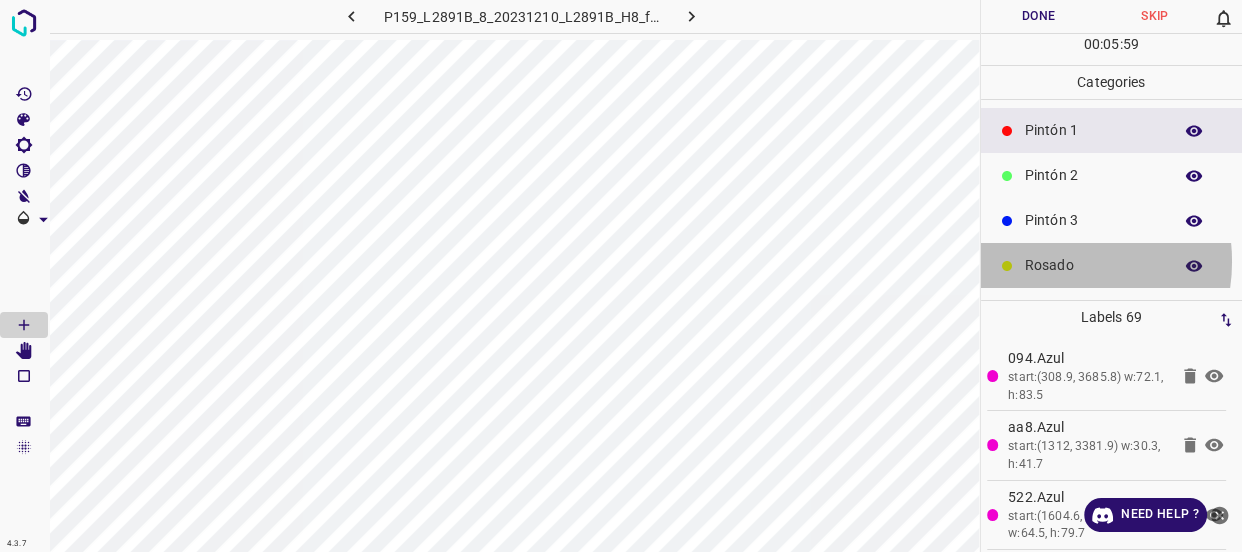 click on "Rosado" at bounding box center (1093, 265) 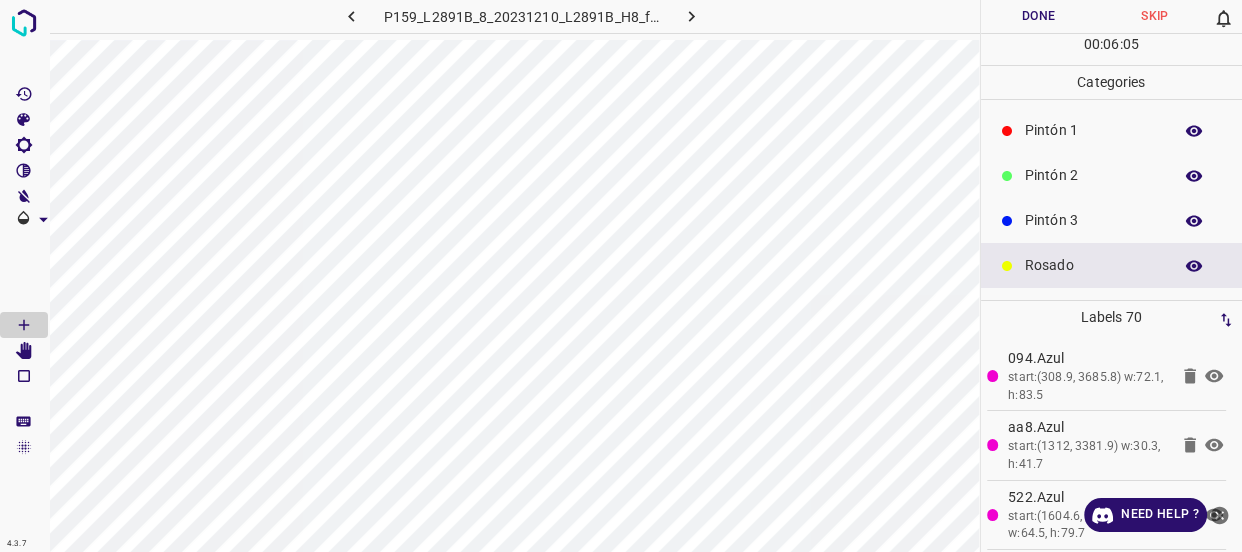 click on "Pintón 3" at bounding box center [1093, 220] 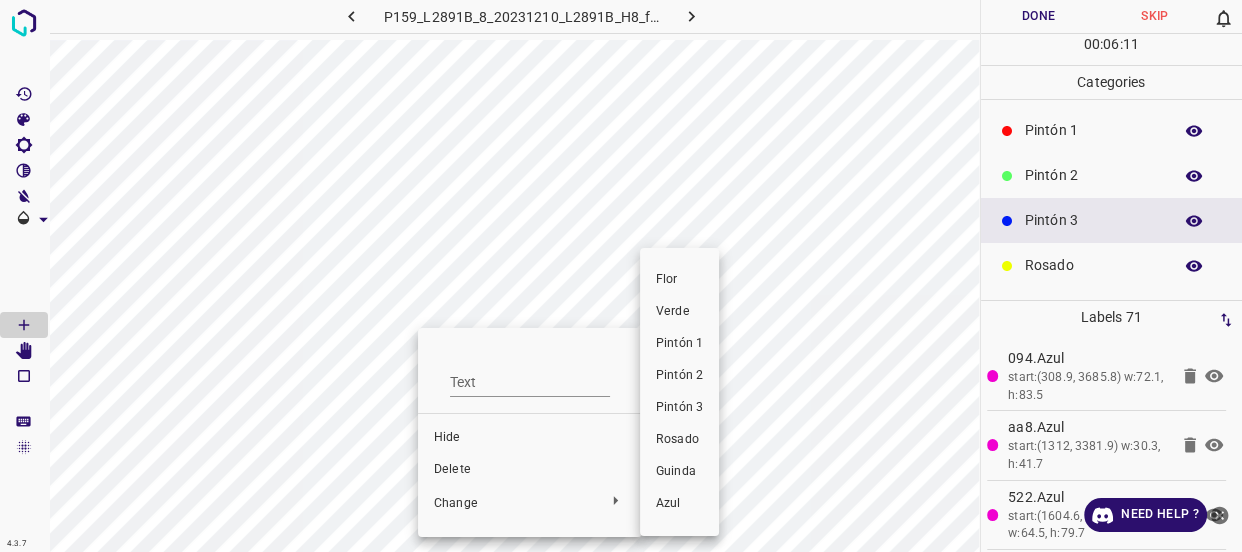 click on "Pintón 2" at bounding box center (679, 376) 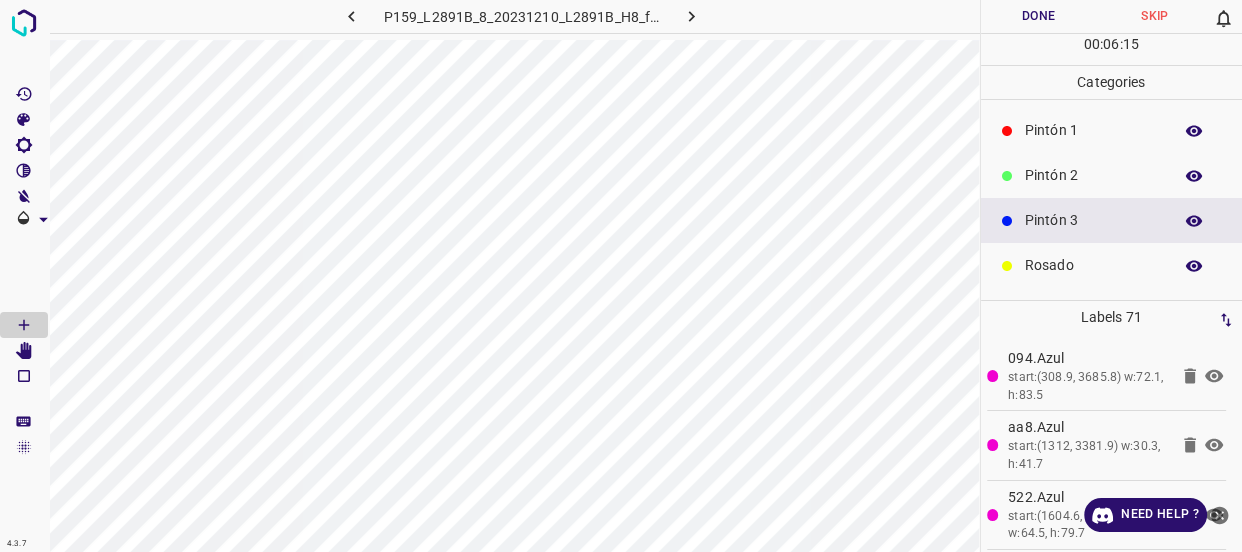 click on "Pintón 1" at bounding box center (1093, 130) 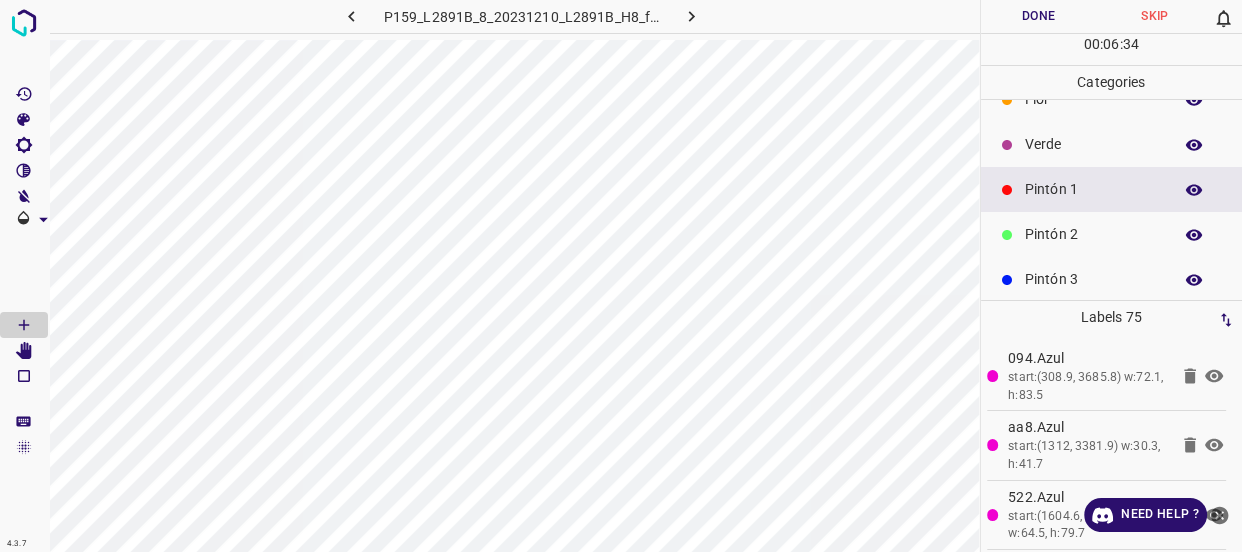 scroll, scrollTop: 0, scrollLeft: 0, axis: both 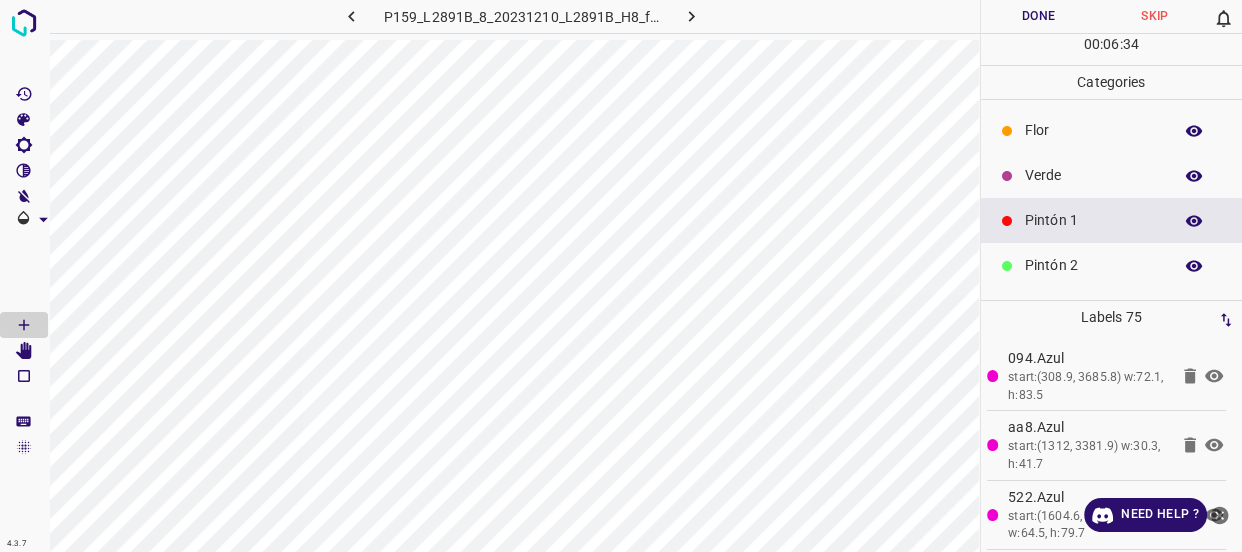 click on "Verde" at bounding box center [1112, 175] 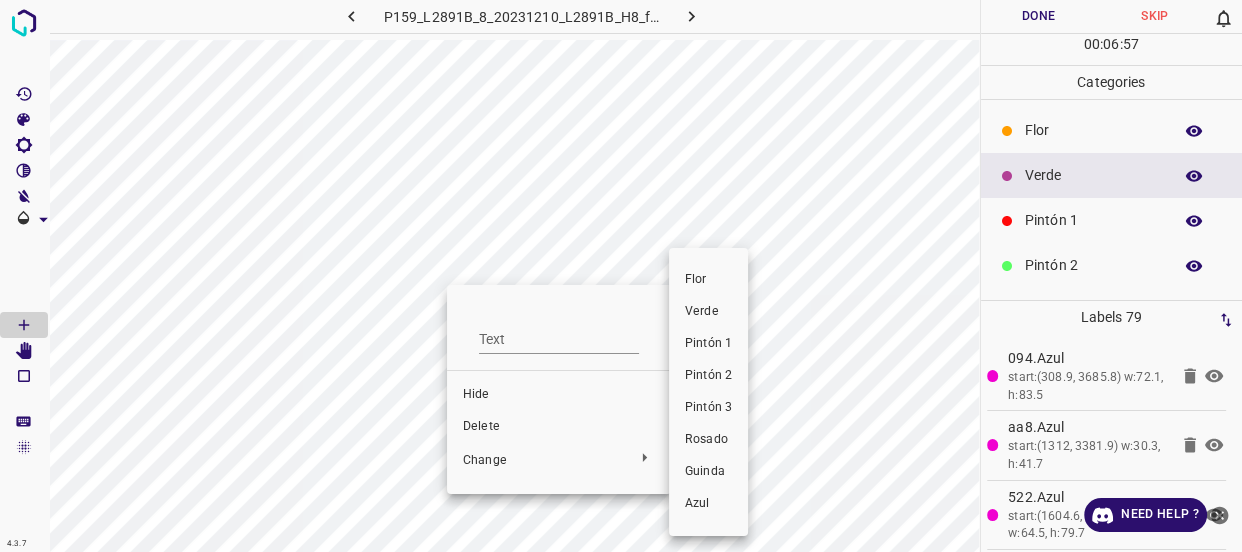 click on "Pintón 1" at bounding box center [708, 344] 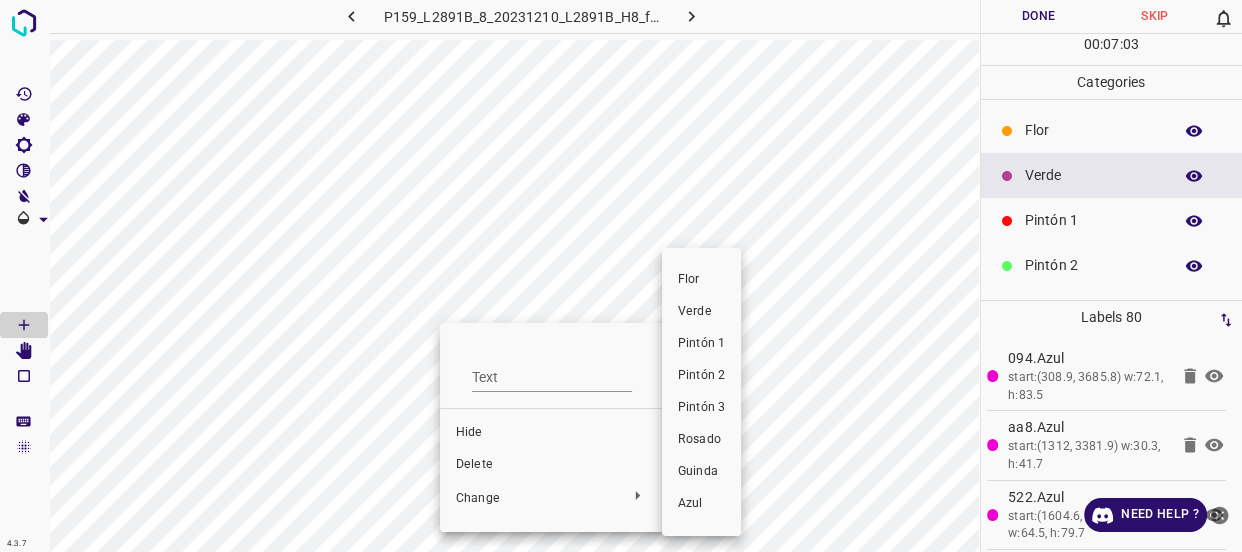 click on "Pintón 1" at bounding box center (701, 344) 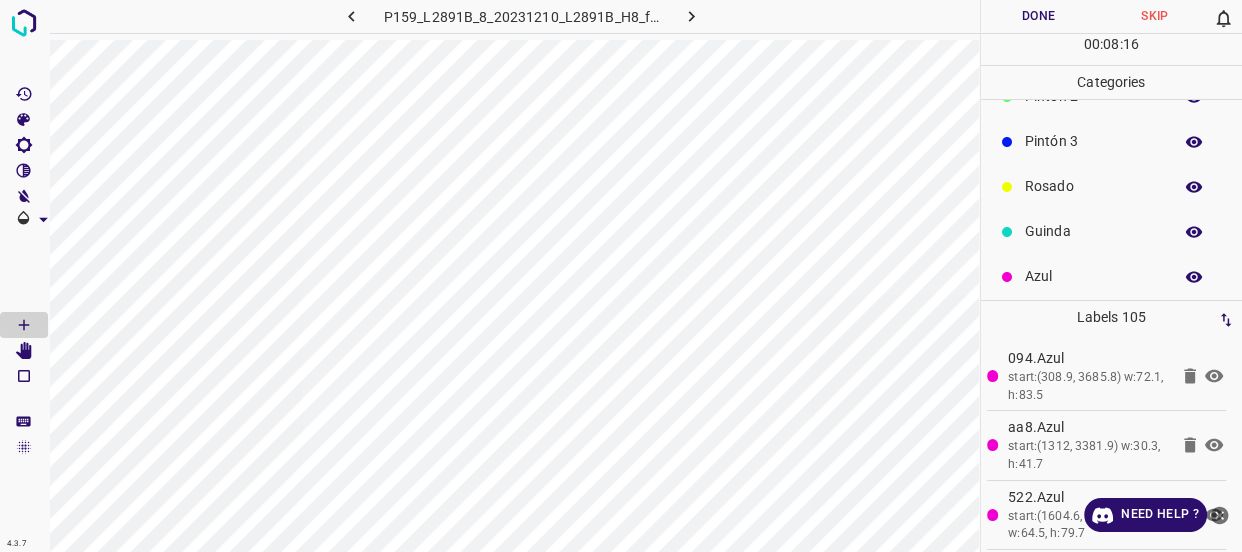 scroll, scrollTop: 175, scrollLeft: 0, axis: vertical 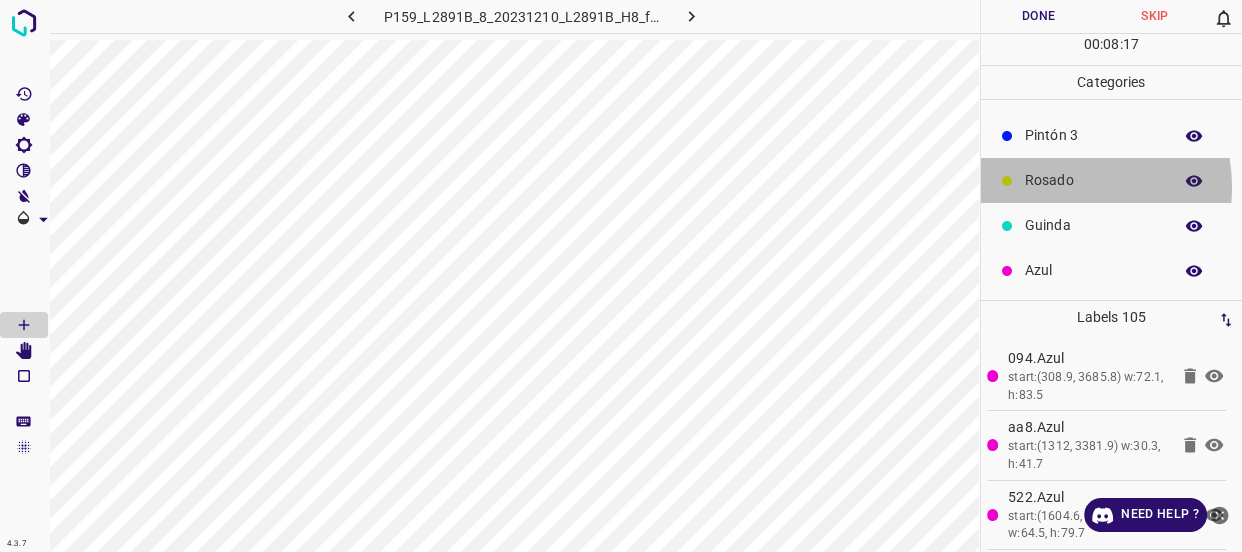 click on "Rosado" at bounding box center [1093, 180] 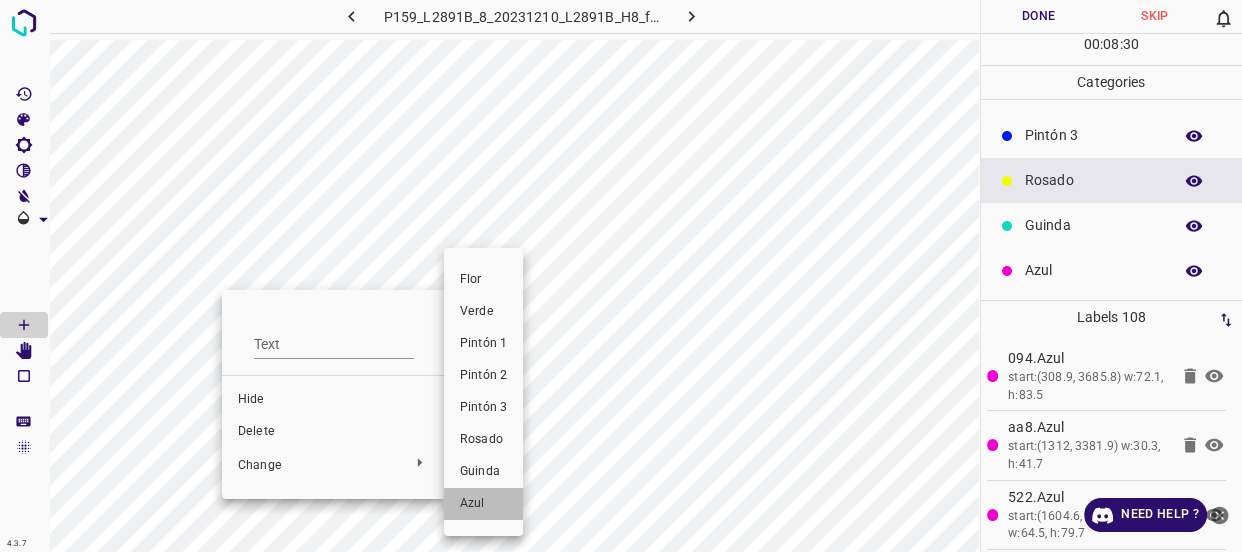 click on "Azul" at bounding box center [483, 504] 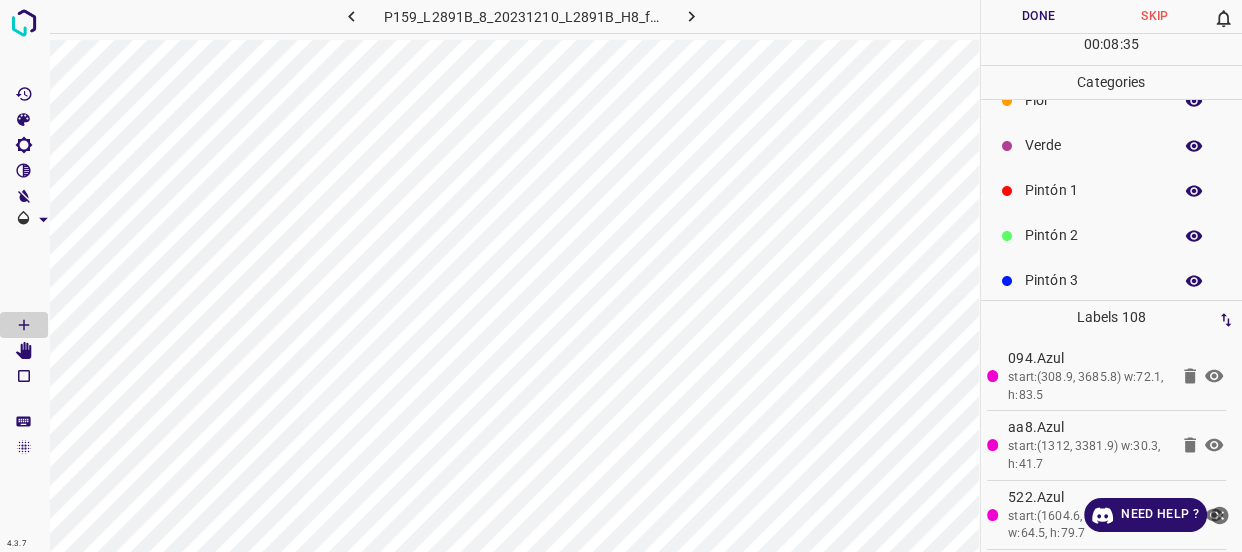 scroll, scrollTop: 0, scrollLeft: 0, axis: both 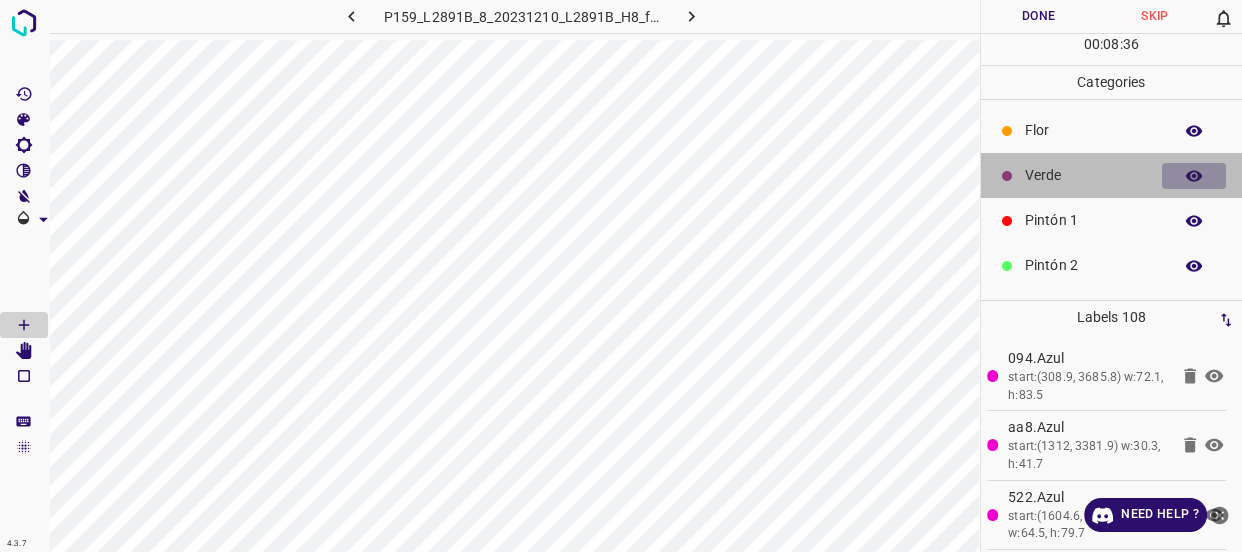 click 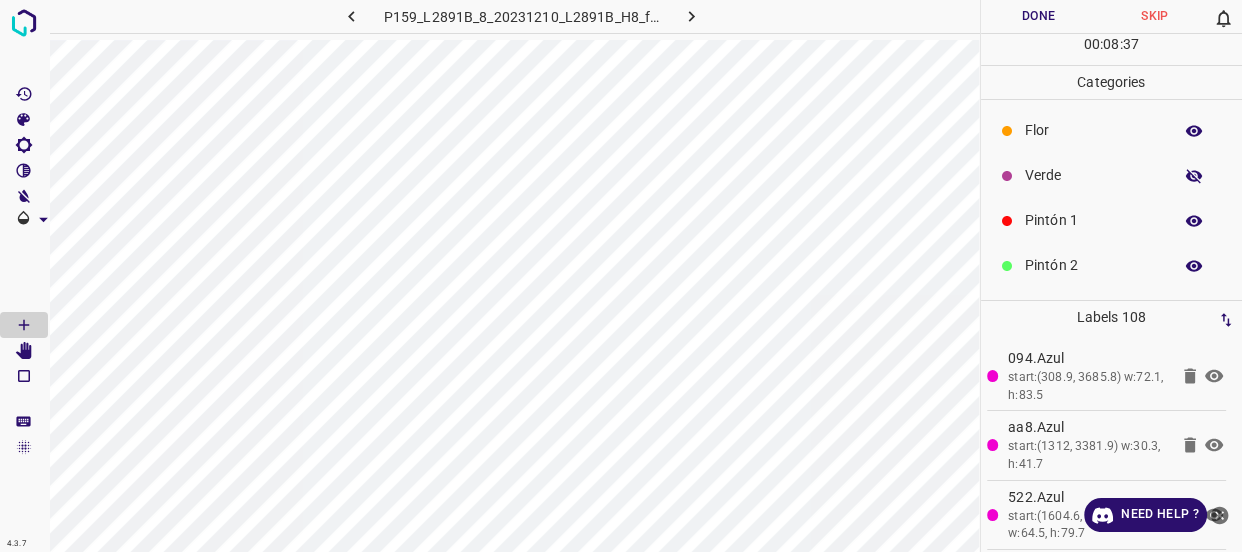 click 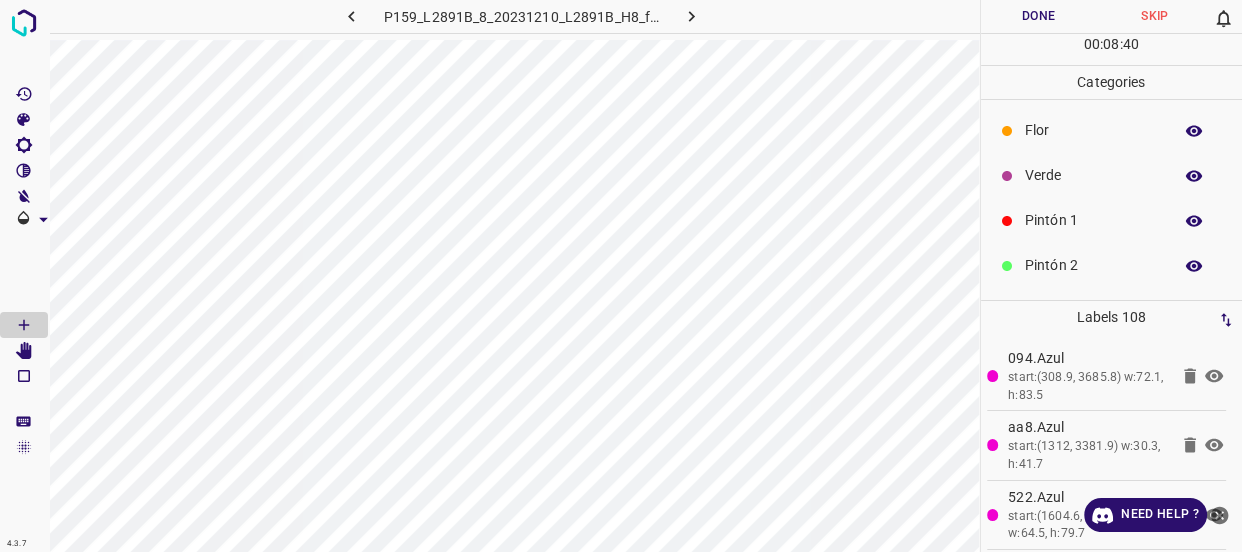 scroll, scrollTop: 175, scrollLeft: 0, axis: vertical 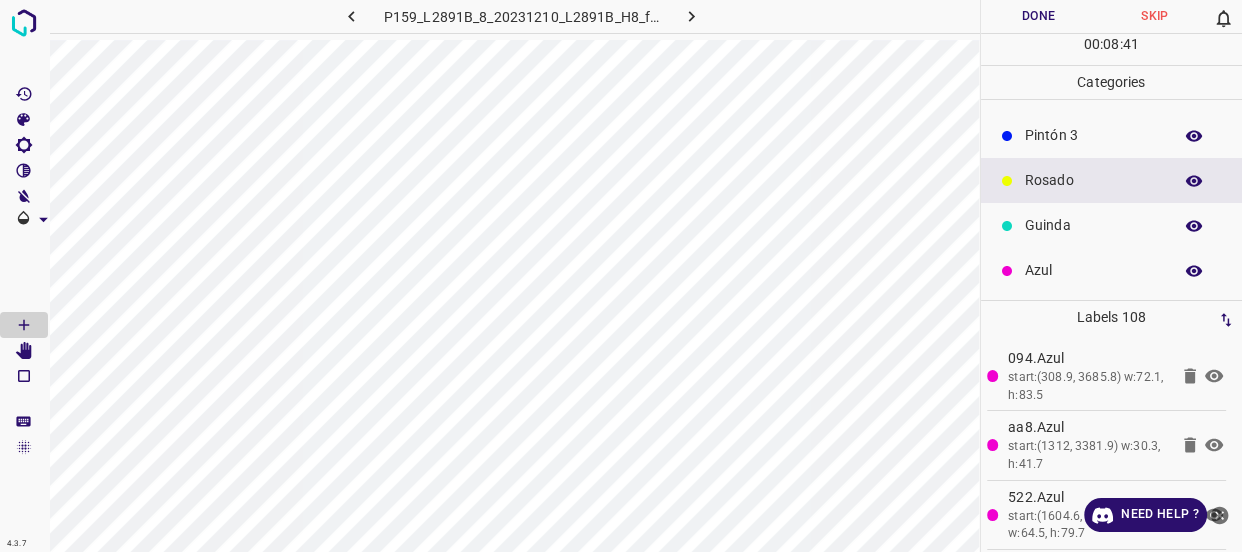 drag, startPoint x: 1051, startPoint y: 269, endPoint x: 1020, endPoint y: 259, distance: 32.572994 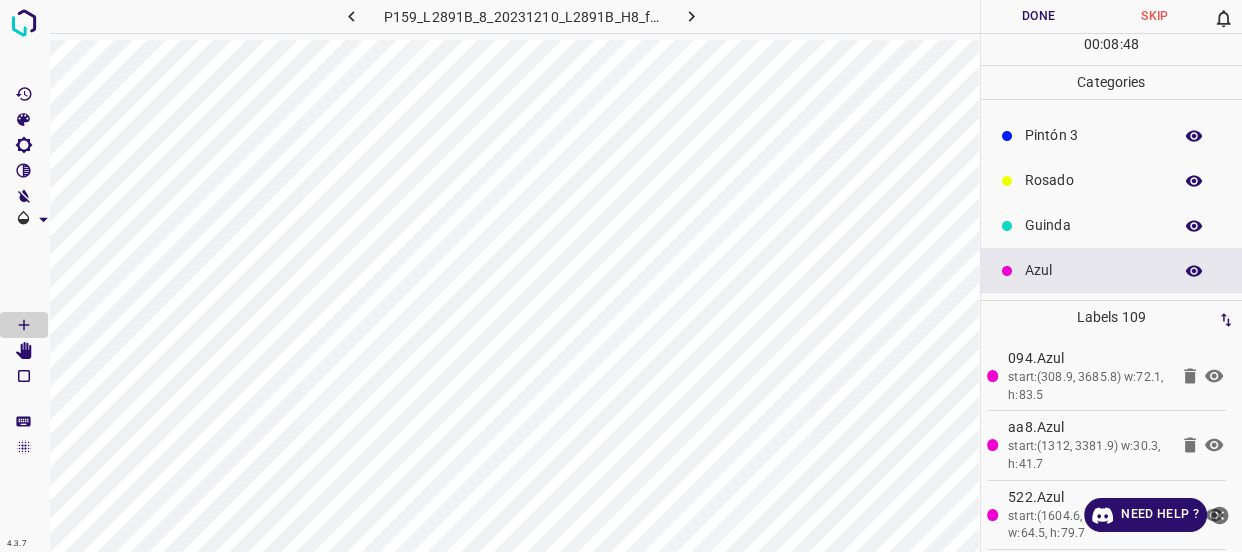 scroll, scrollTop: 0, scrollLeft: 0, axis: both 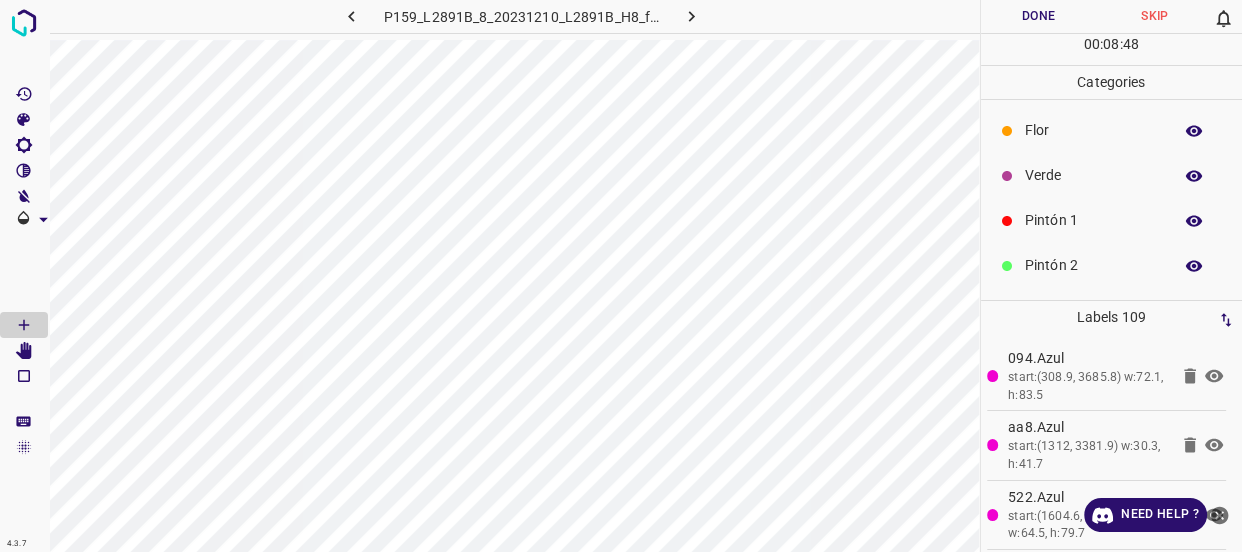 click on "Verde" at bounding box center [1093, 175] 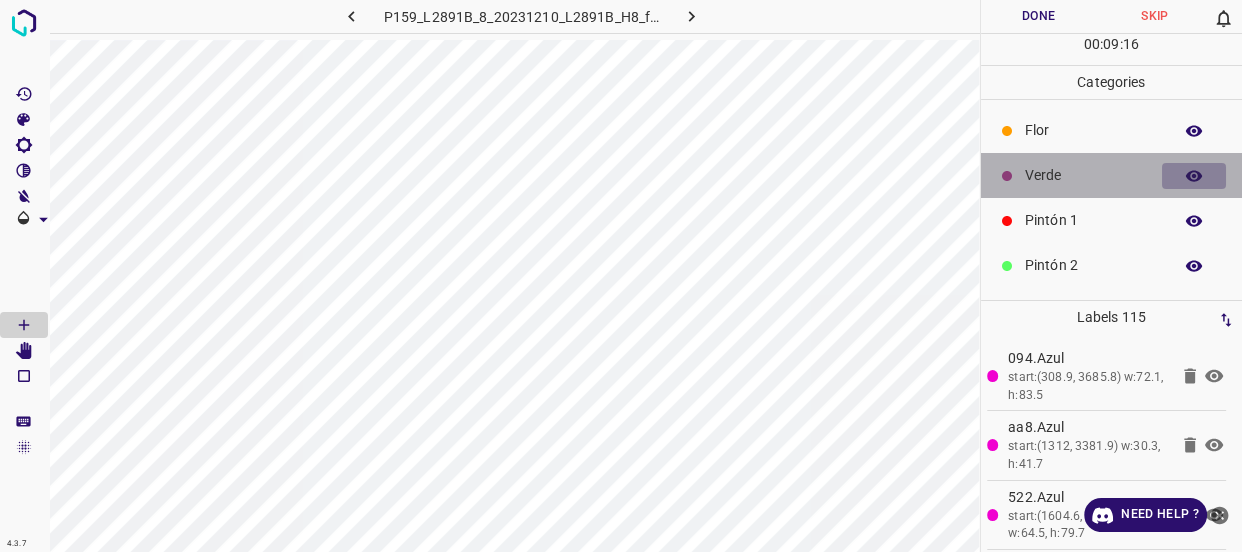 click 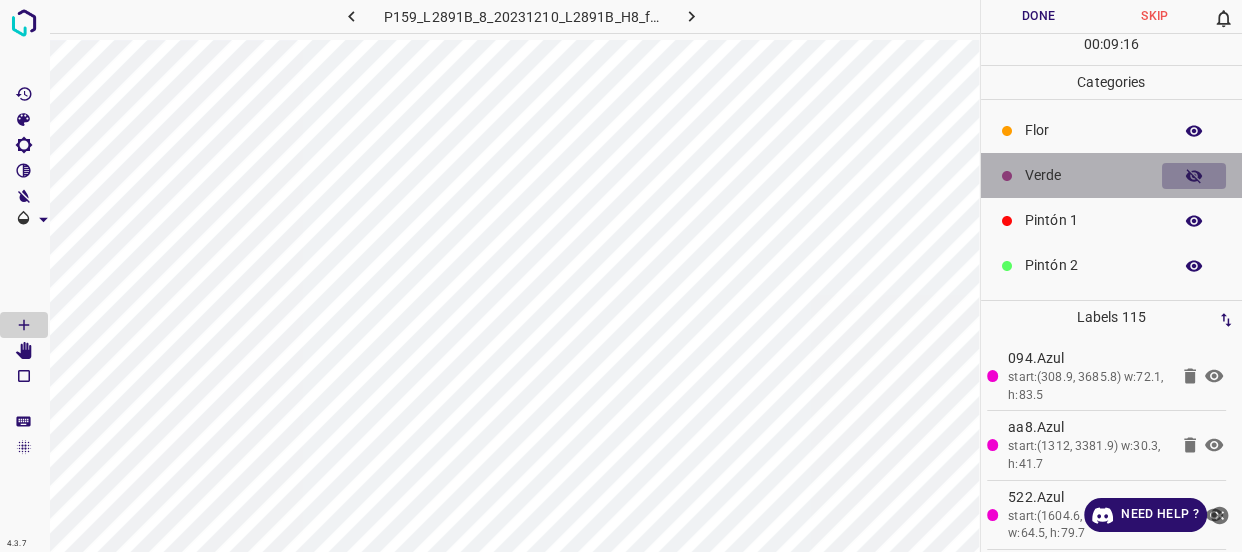 click 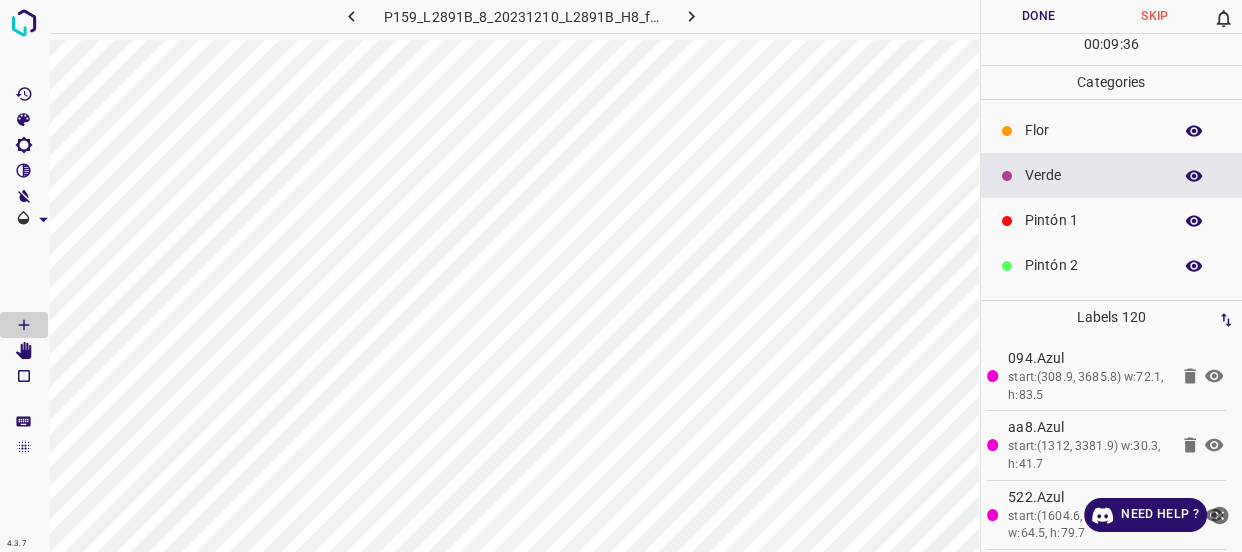 click on "Pintón 1" at bounding box center (1093, 220) 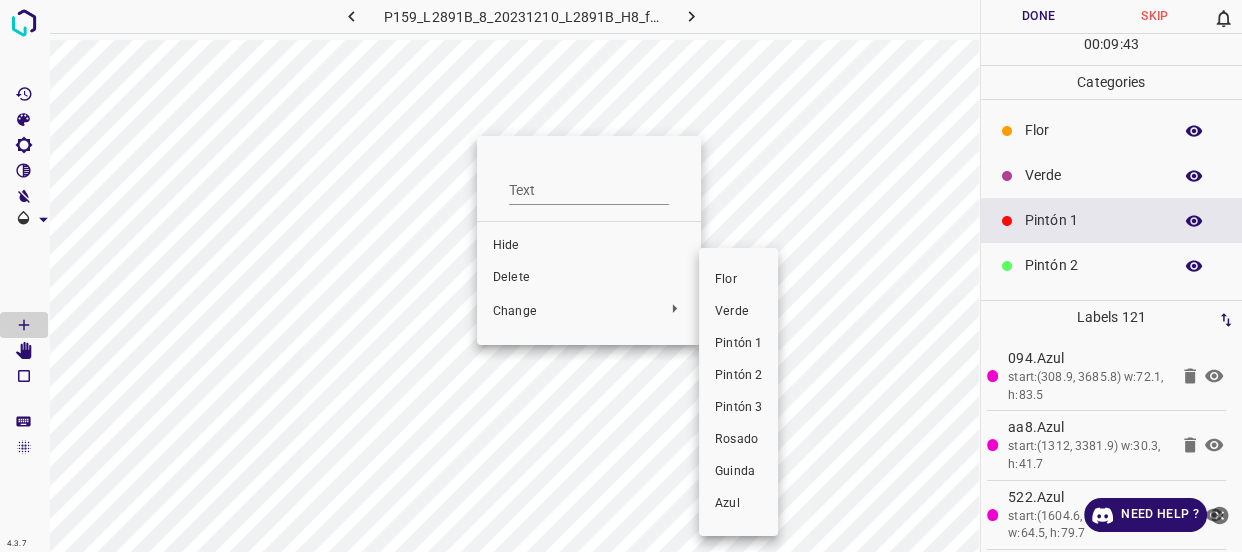 click on "Pintón 3" at bounding box center (738, 408) 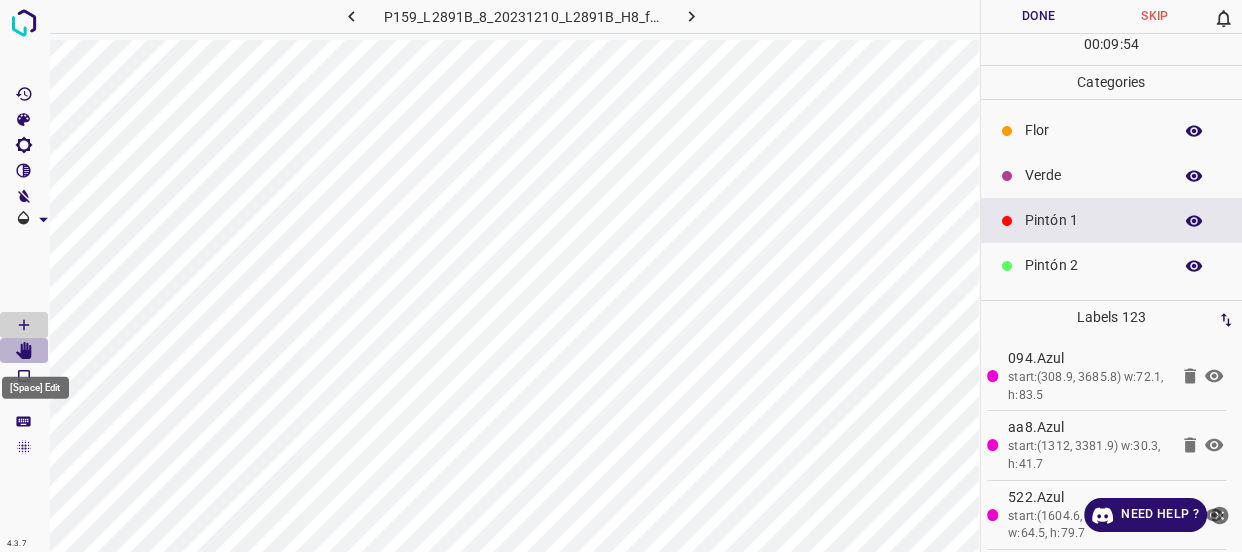 click 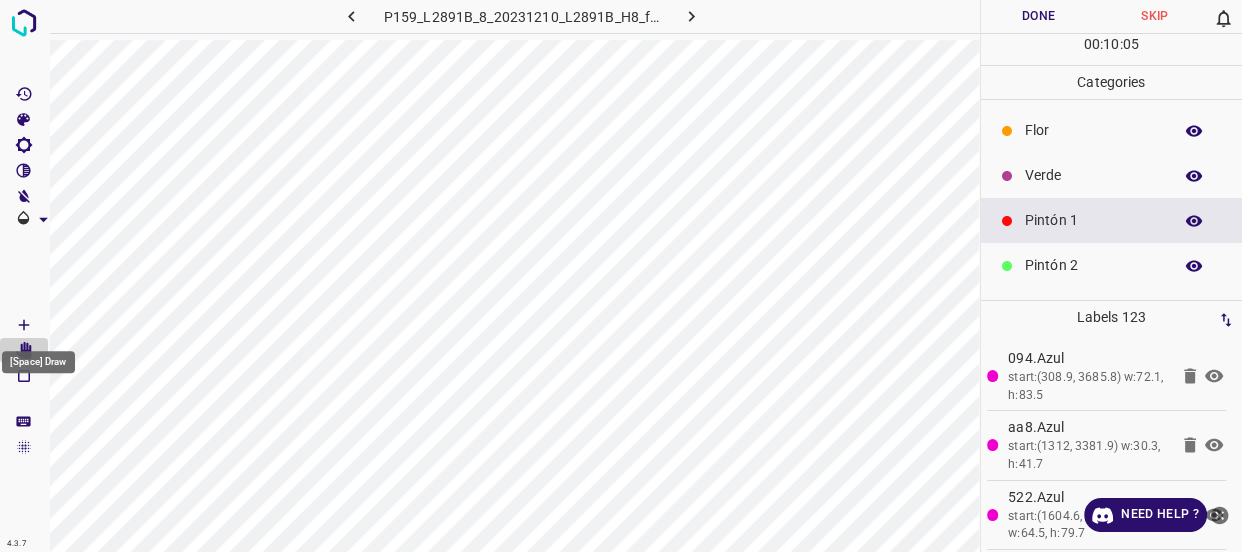 click 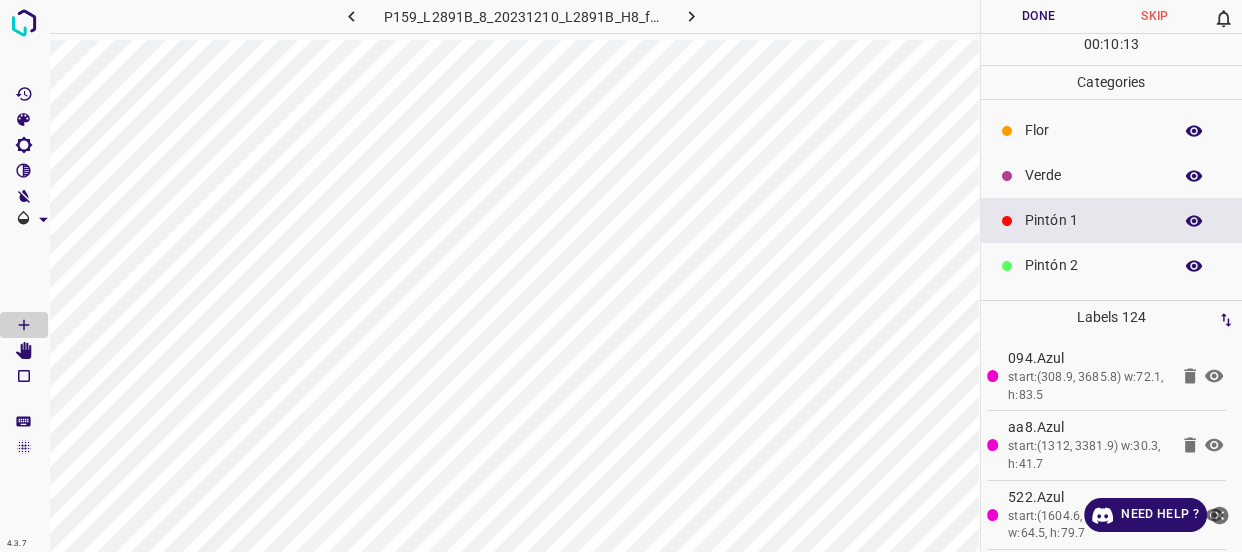 click on "Verde" at bounding box center [1093, 175] 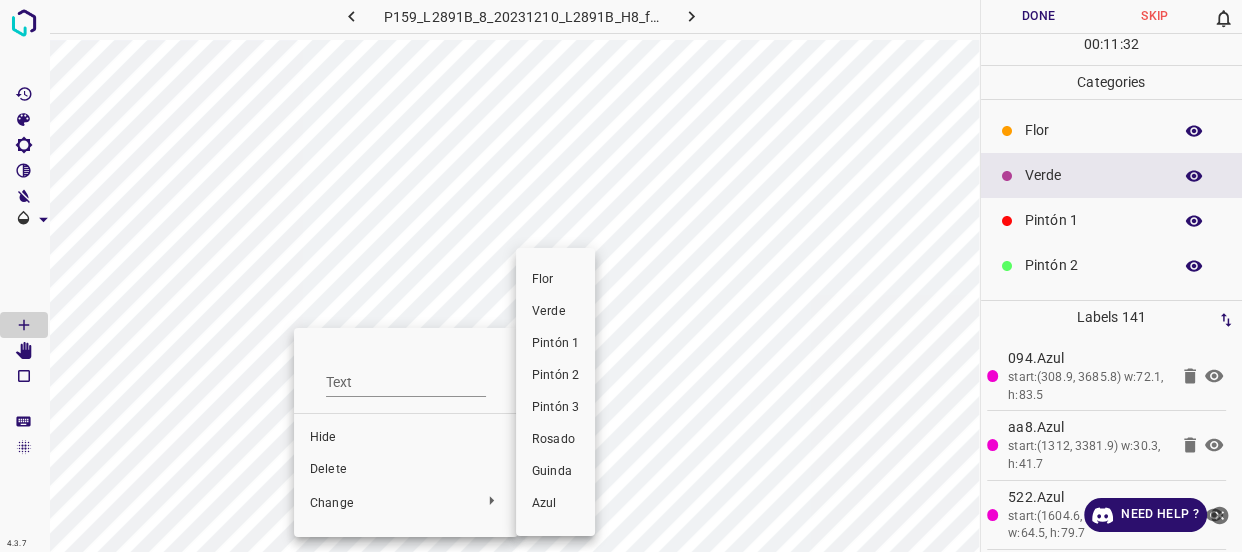 click on "Verde" at bounding box center [555, 312] 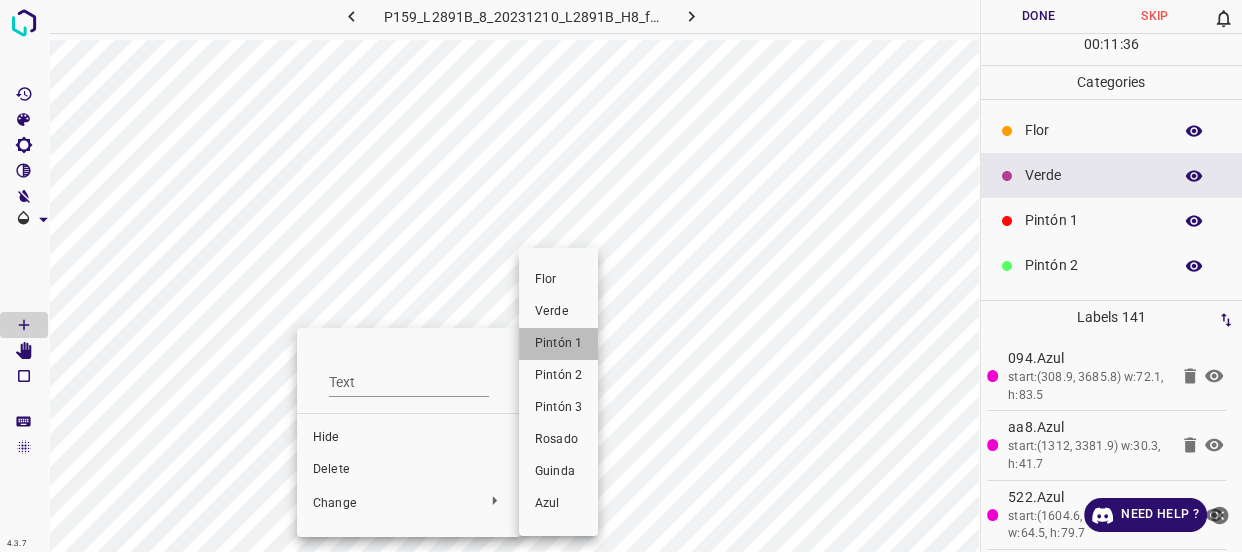 click on "Pintón 1" at bounding box center (558, 344) 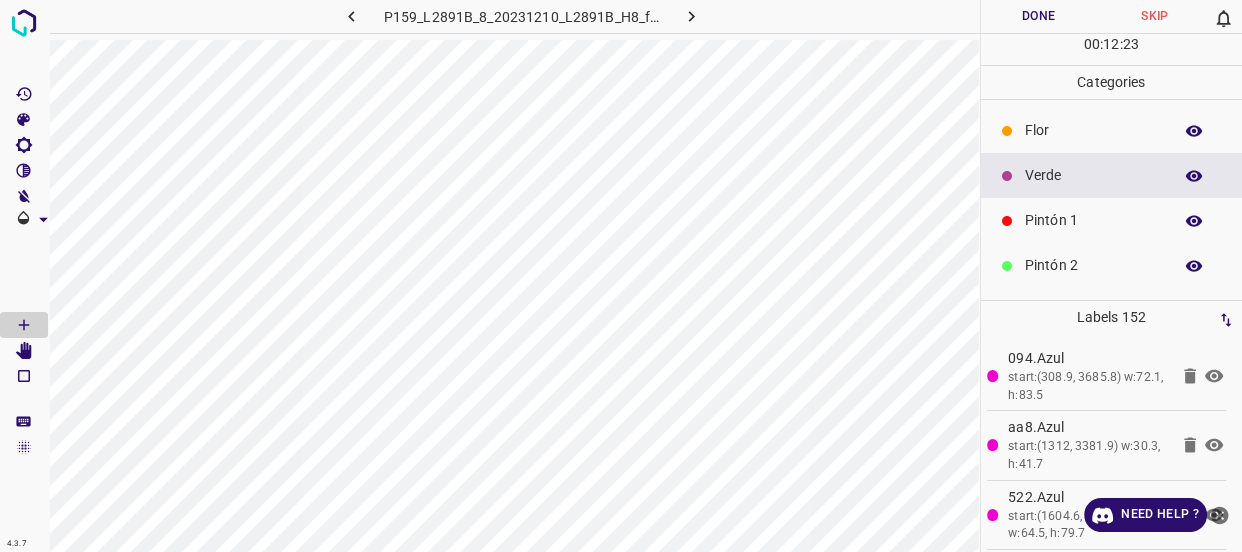 scroll, scrollTop: 175, scrollLeft: 0, axis: vertical 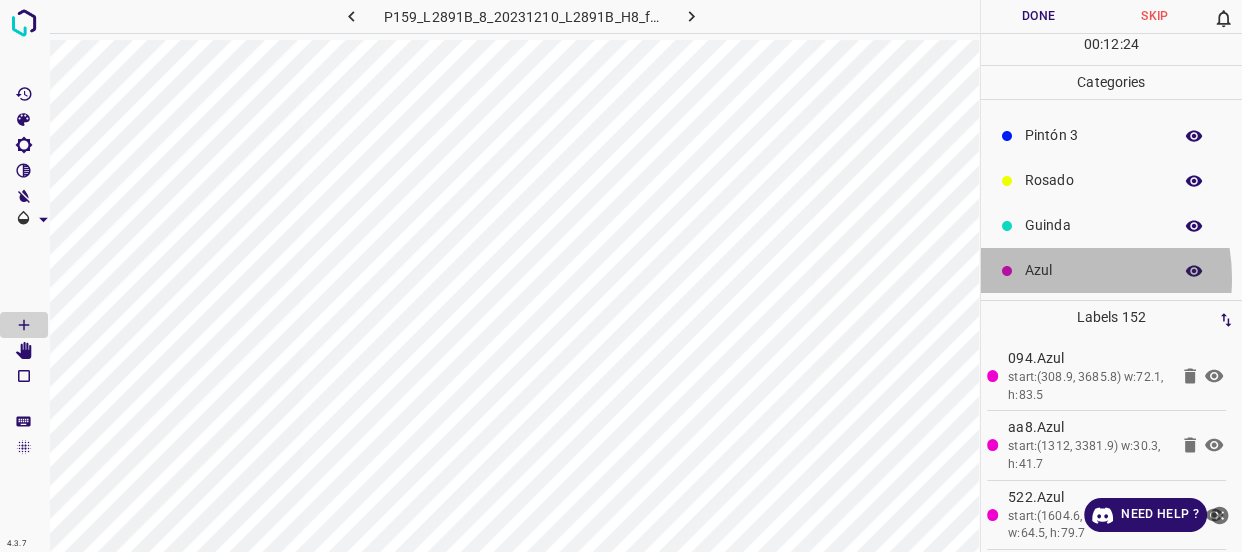 click on "Azul" at bounding box center [1093, 270] 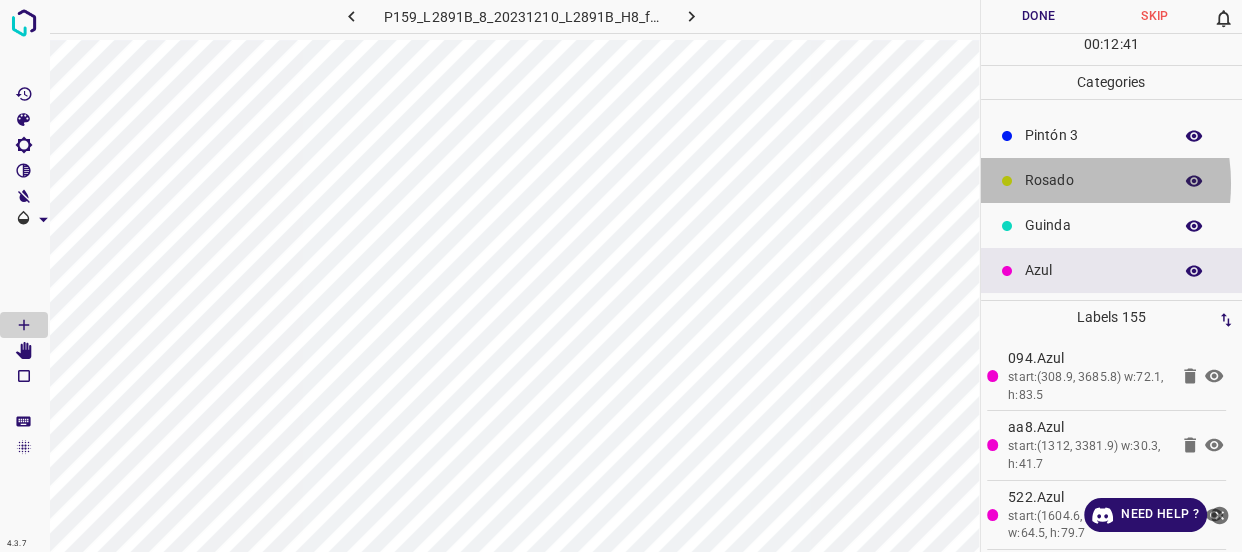 click on "Rosado" at bounding box center [1093, 180] 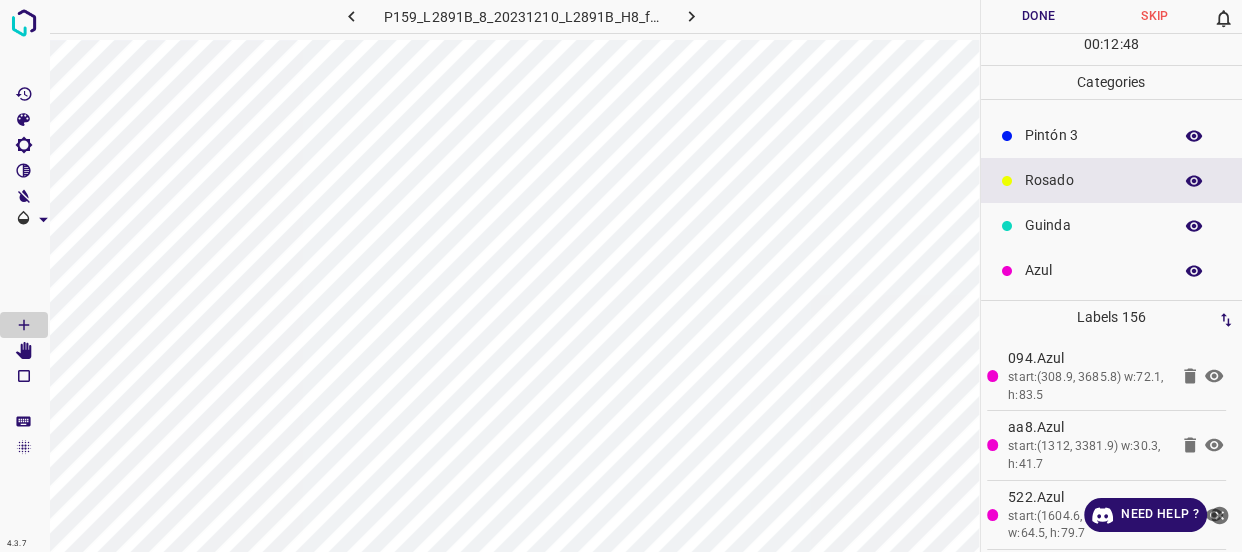 scroll, scrollTop: 0, scrollLeft: 0, axis: both 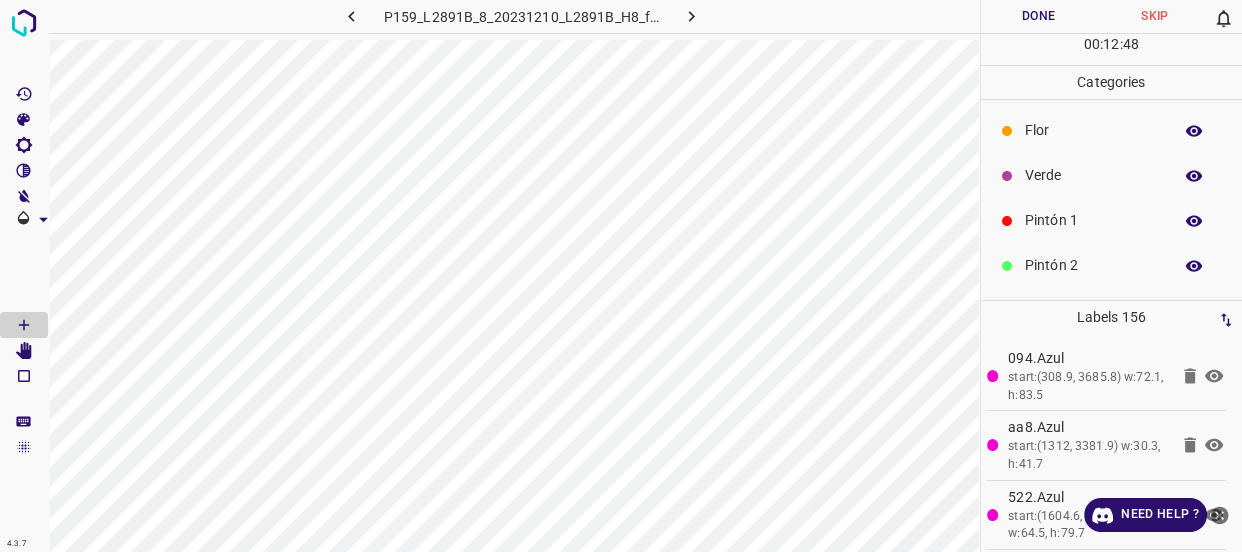 click on "Verde" at bounding box center [1093, 175] 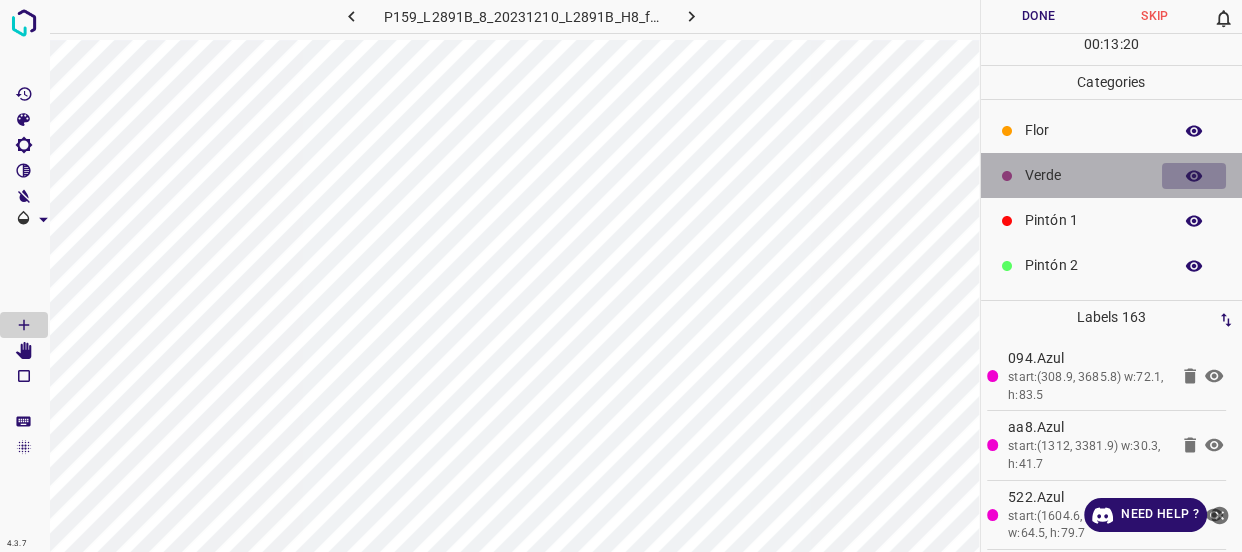 click 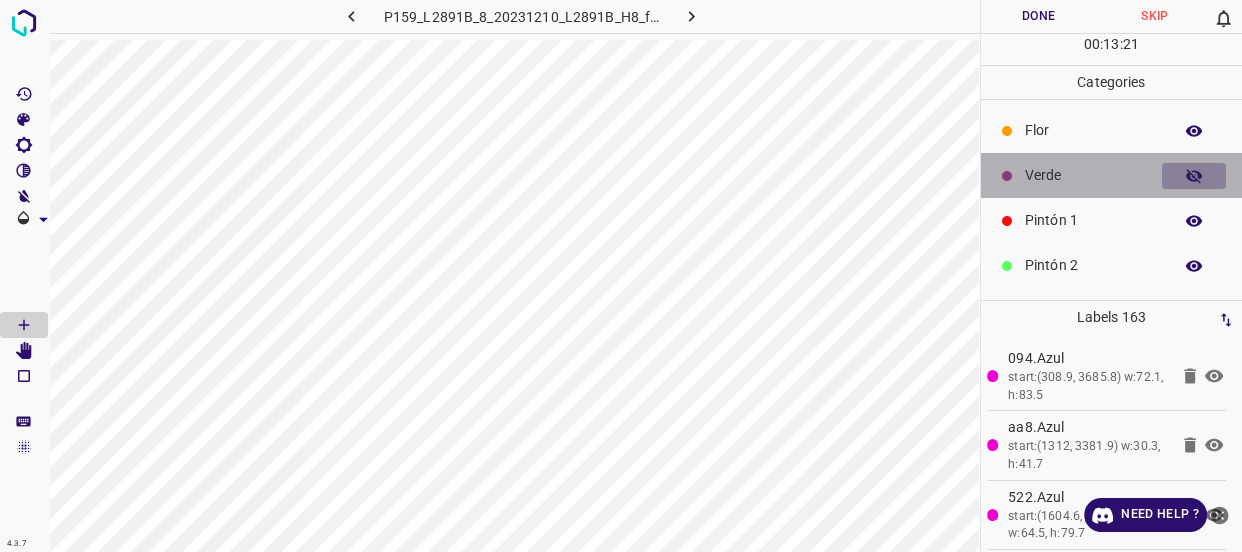 click 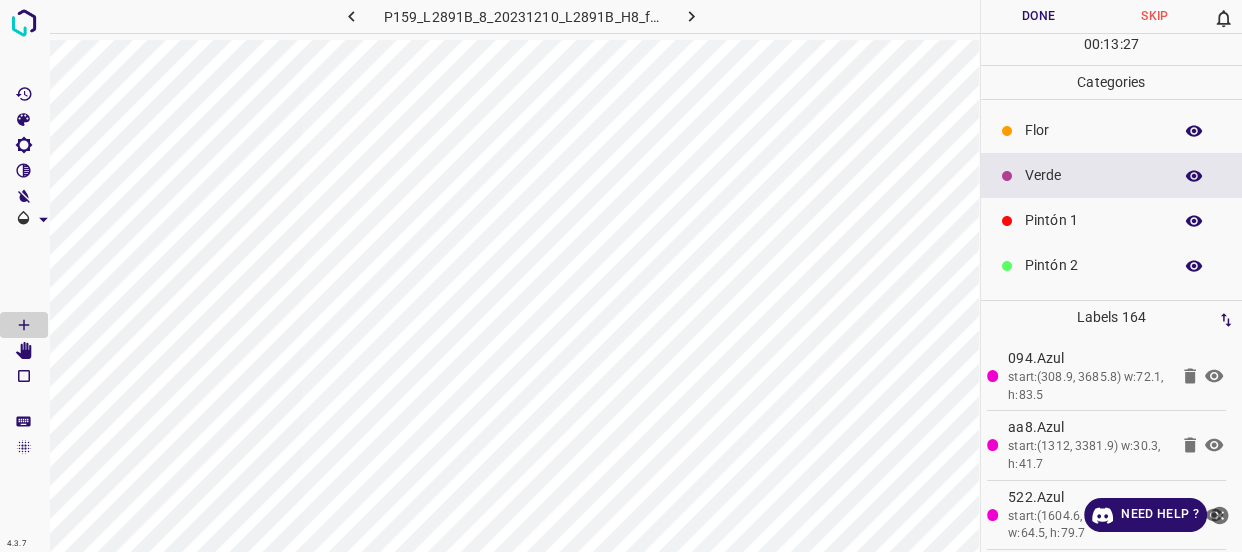 click at bounding box center [1194, 176] 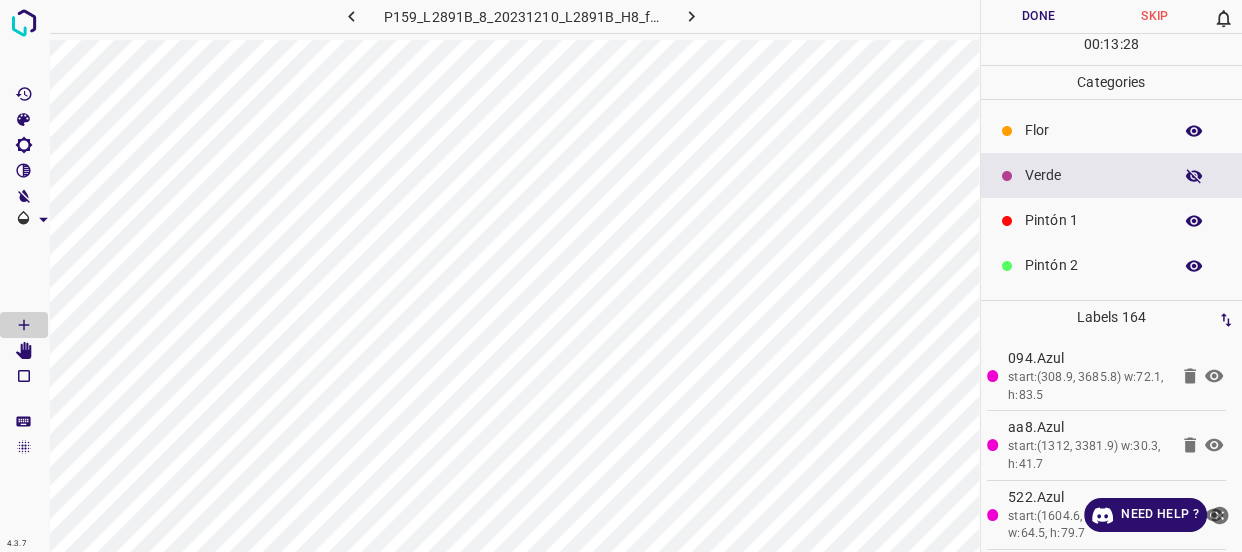 click at bounding box center [1194, 176] 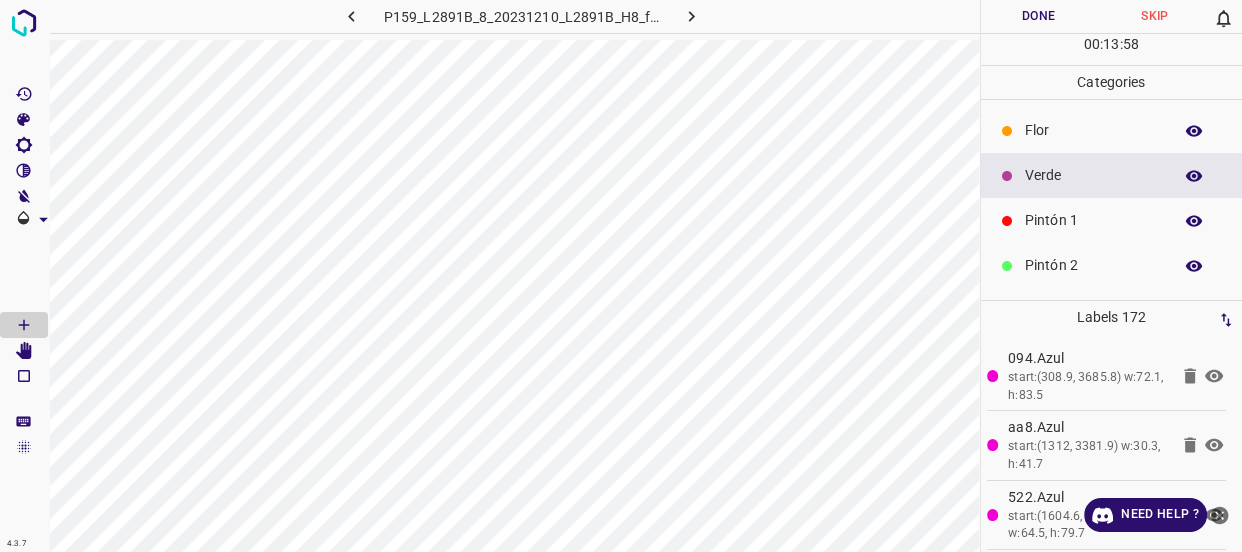 click 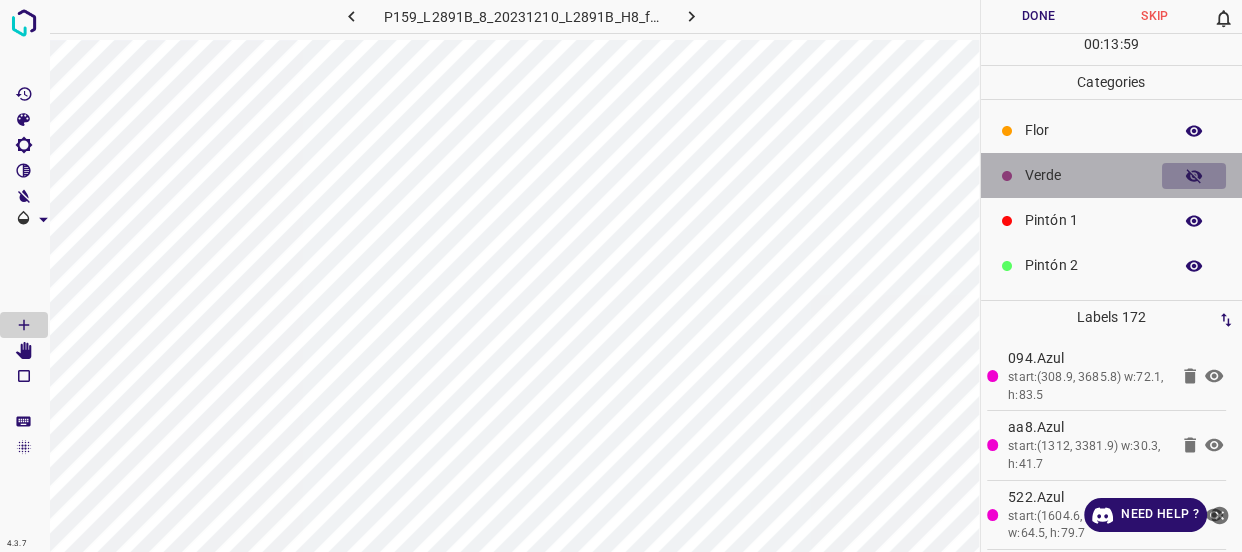 click 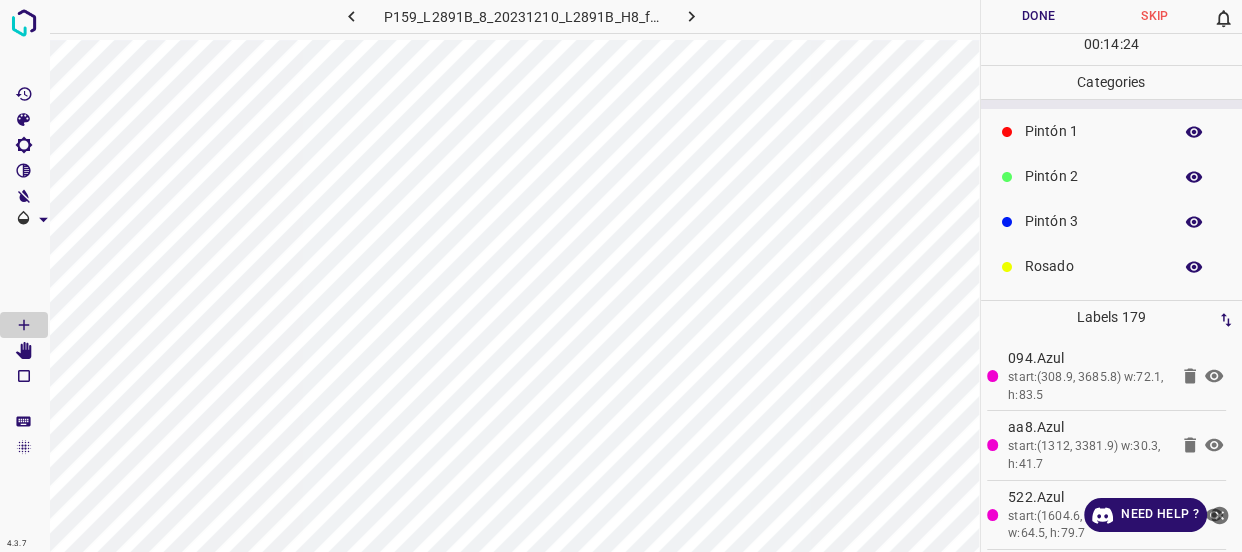 scroll, scrollTop: 175, scrollLeft: 0, axis: vertical 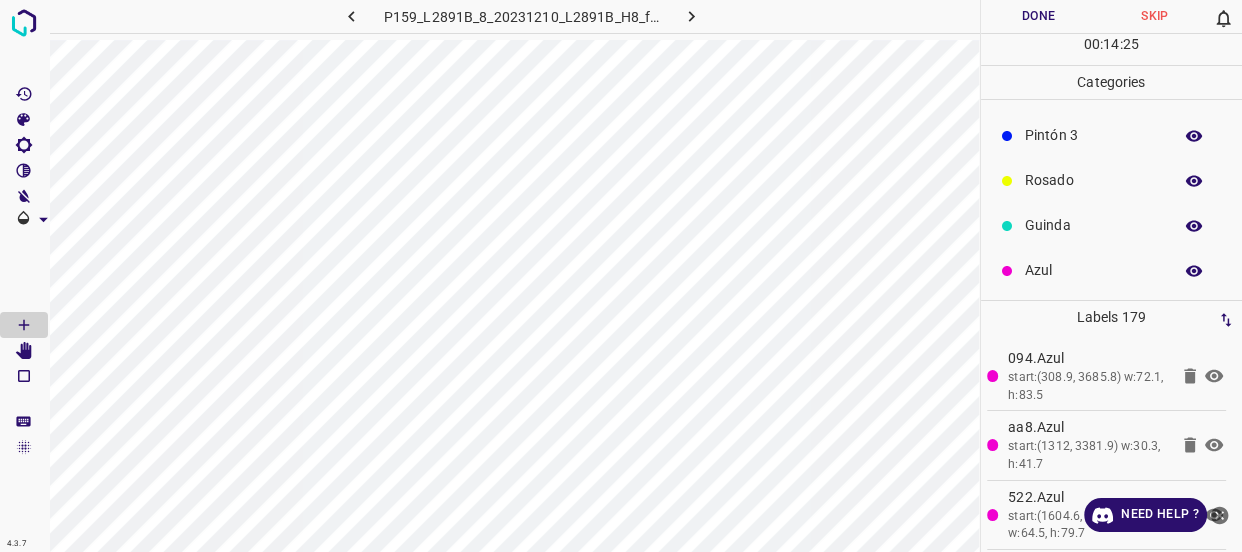 click on "Azul" at bounding box center (1093, 270) 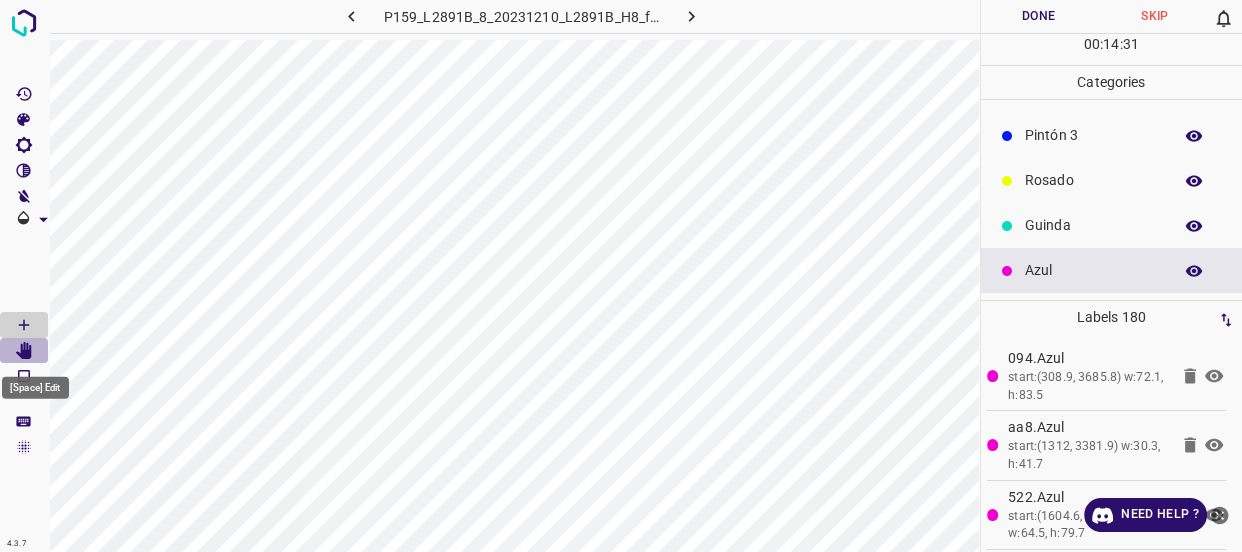 click 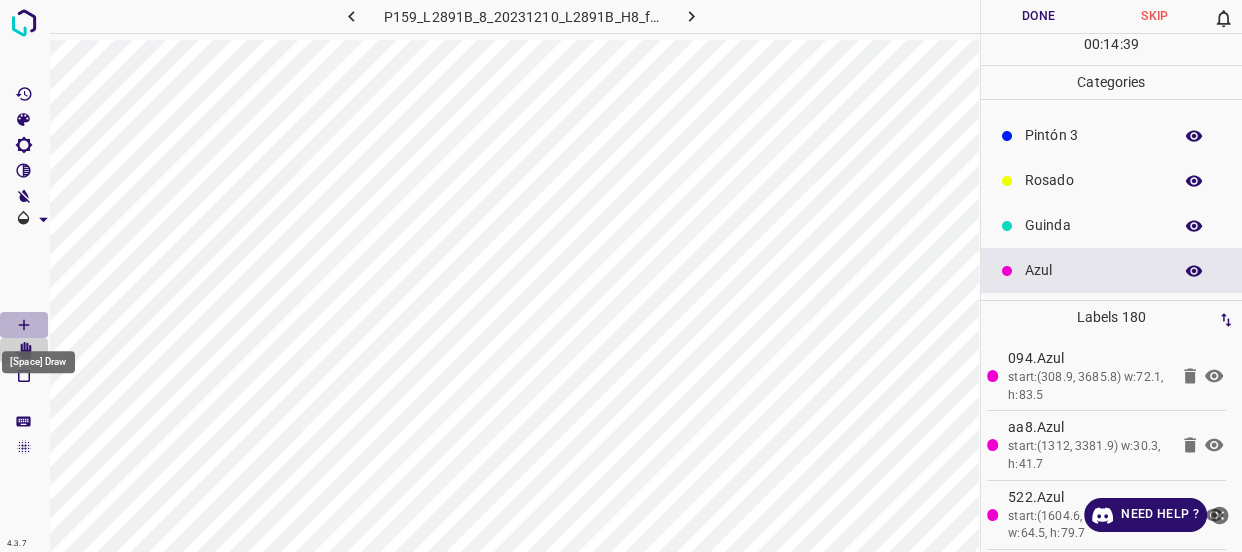 click 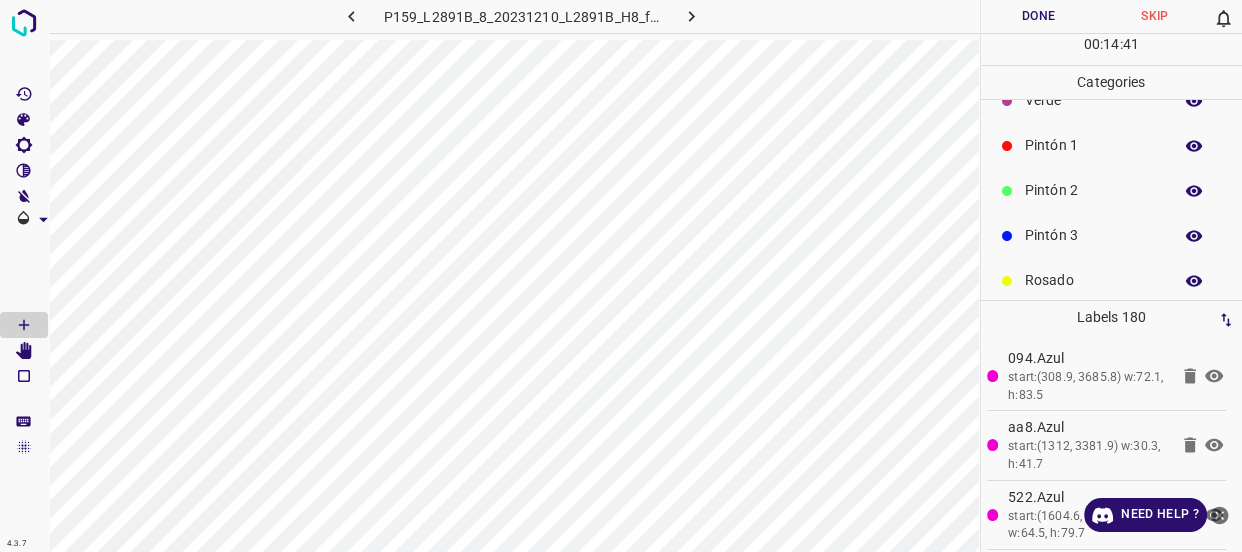 scroll, scrollTop: 0, scrollLeft: 0, axis: both 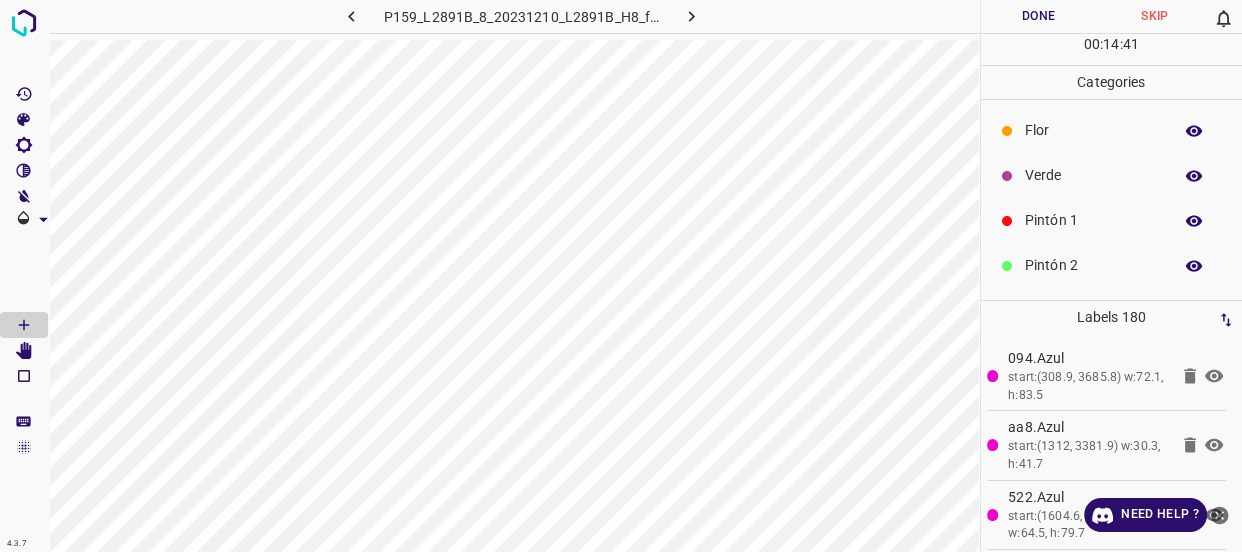 click on "Verde" at bounding box center (1093, 175) 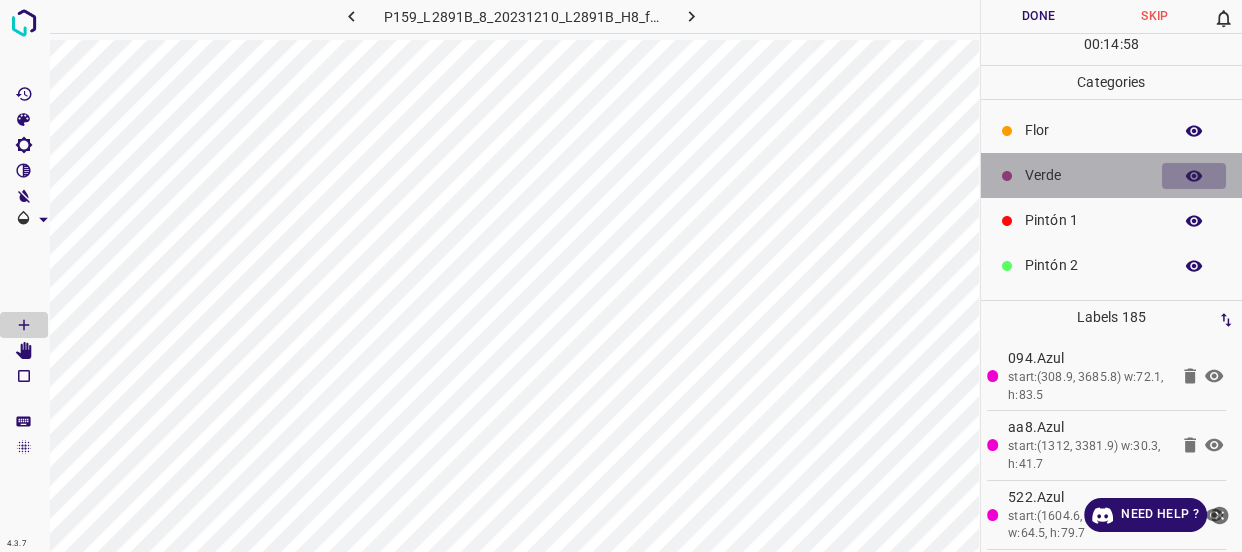 click 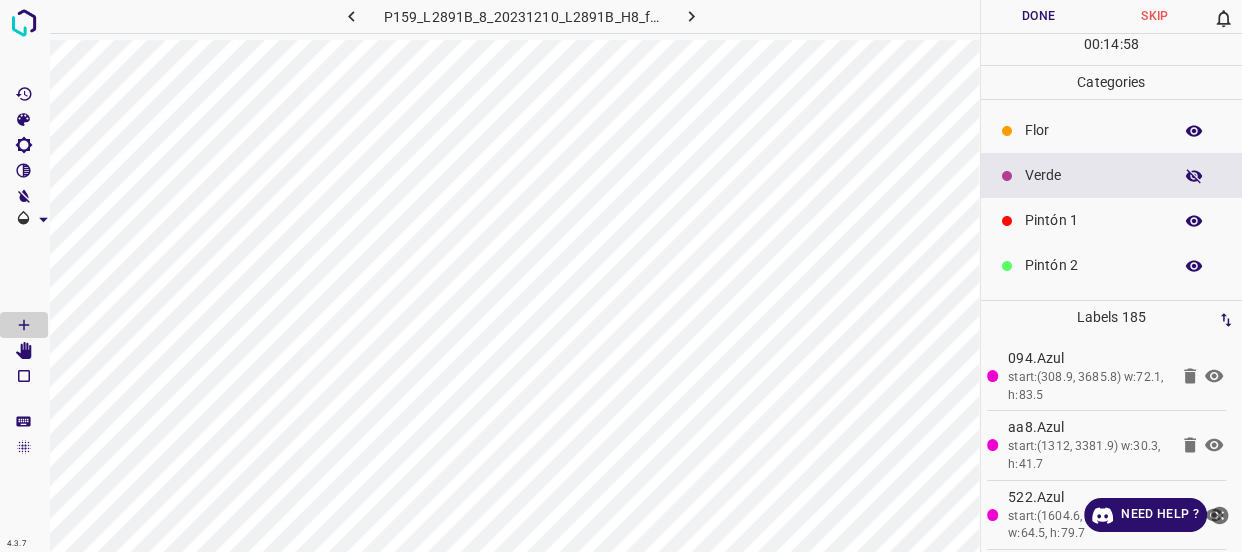 click 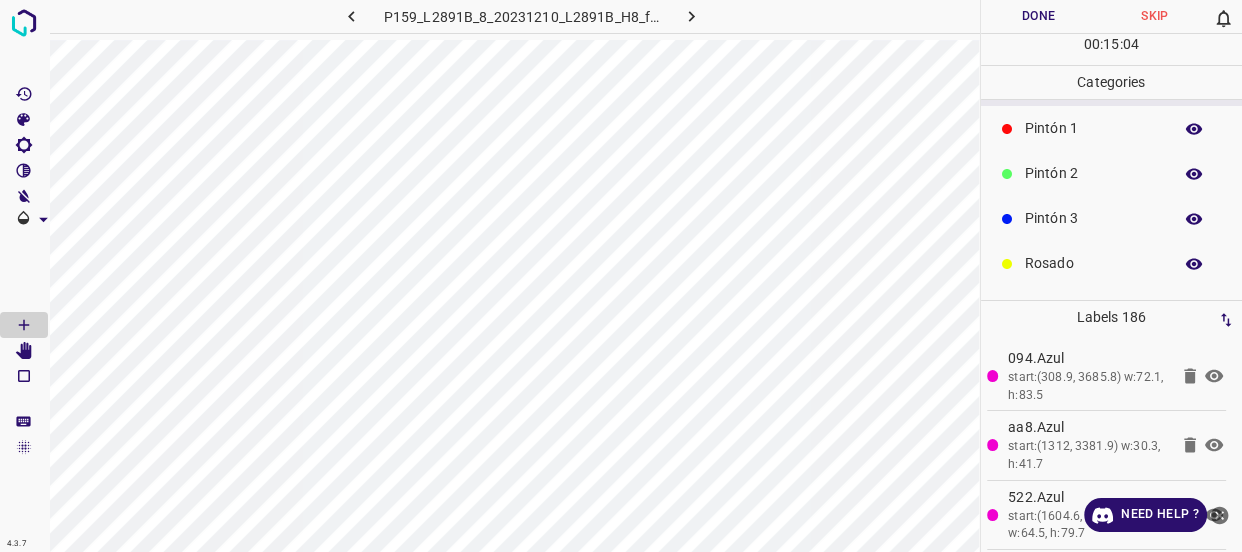 scroll, scrollTop: 175, scrollLeft: 0, axis: vertical 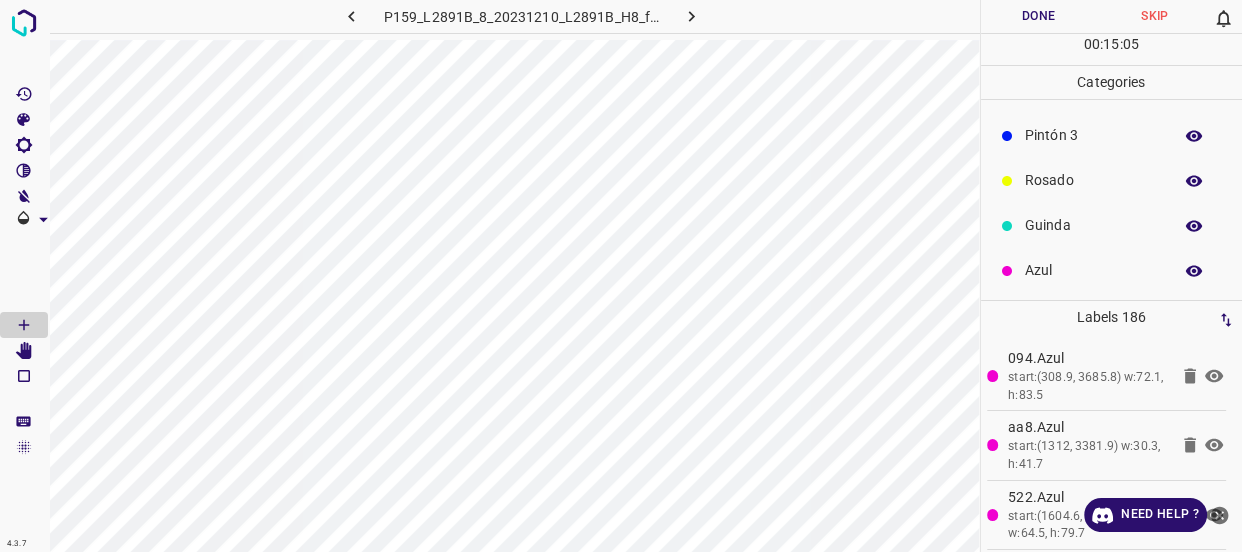 click on "Azul" at bounding box center [1112, 270] 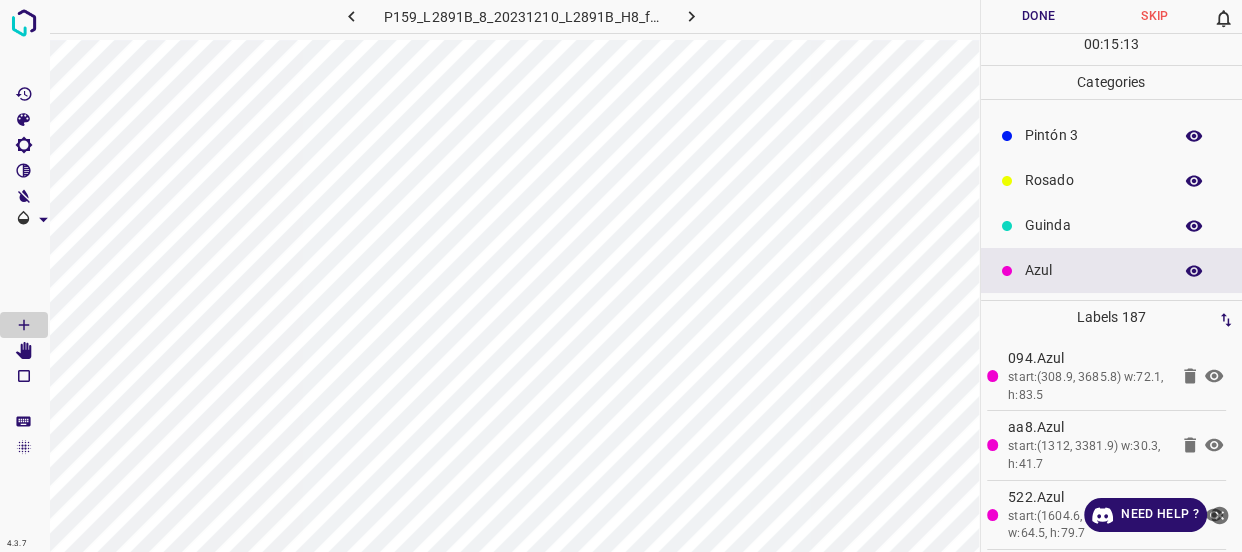 scroll, scrollTop: 84, scrollLeft: 0, axis: vertical 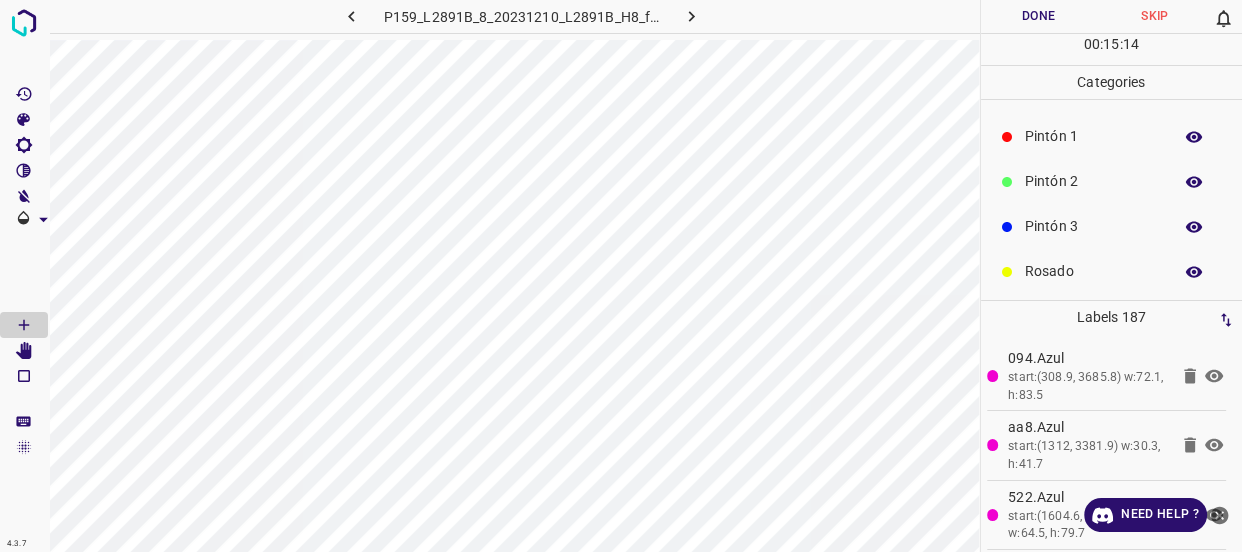 click on "Pintón 2" at bounding box center [1093, 181] 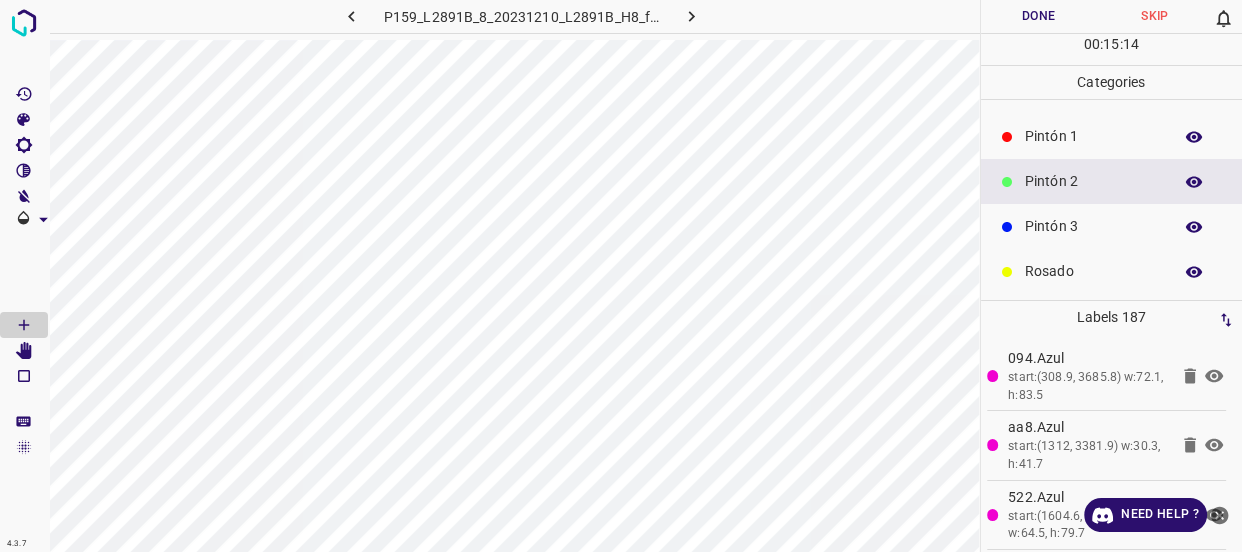 drag, startPoint x: 1050, startPoint y: 222, endPoint x: 425, endPoint y: 39, distance: 651.24036 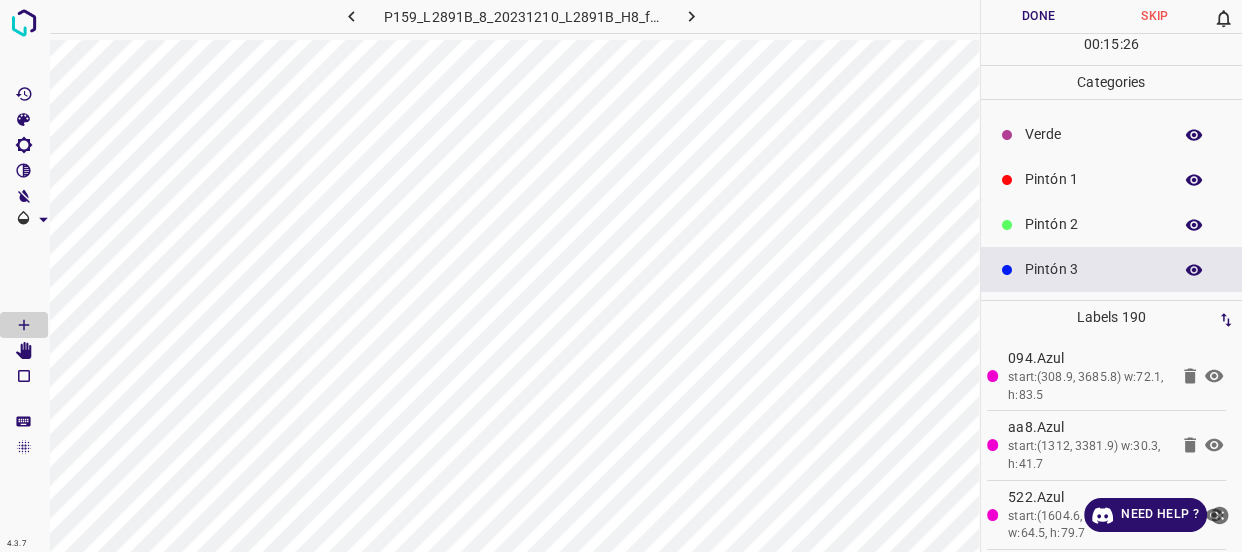scroll, scrollTop: 0, scrollLeft: 0, axis: both 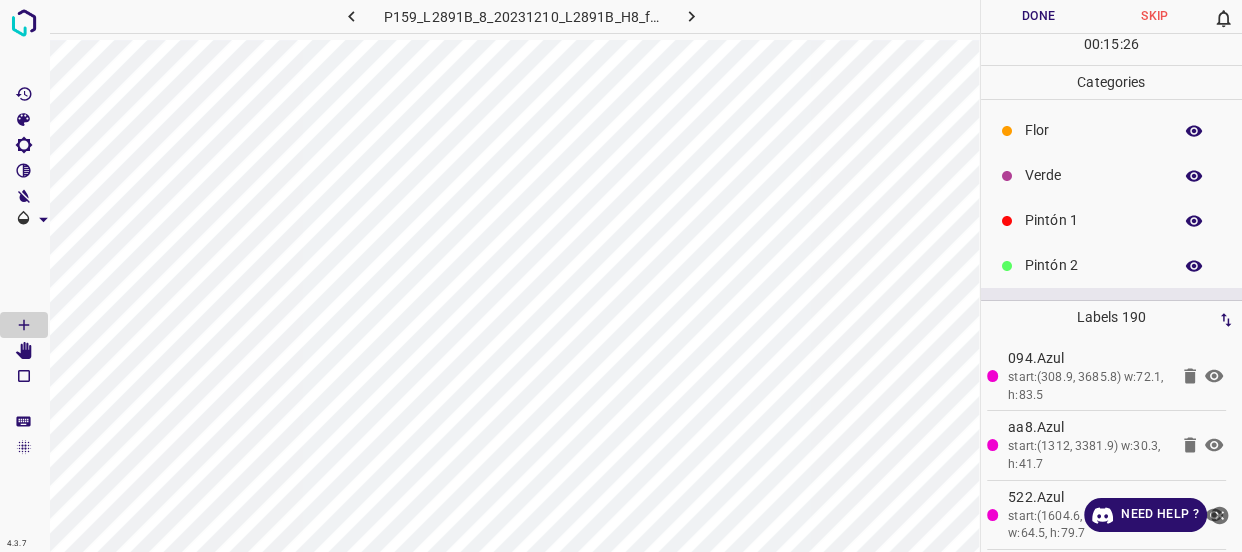 click on "Verde" at bounding box center (1093, 175) 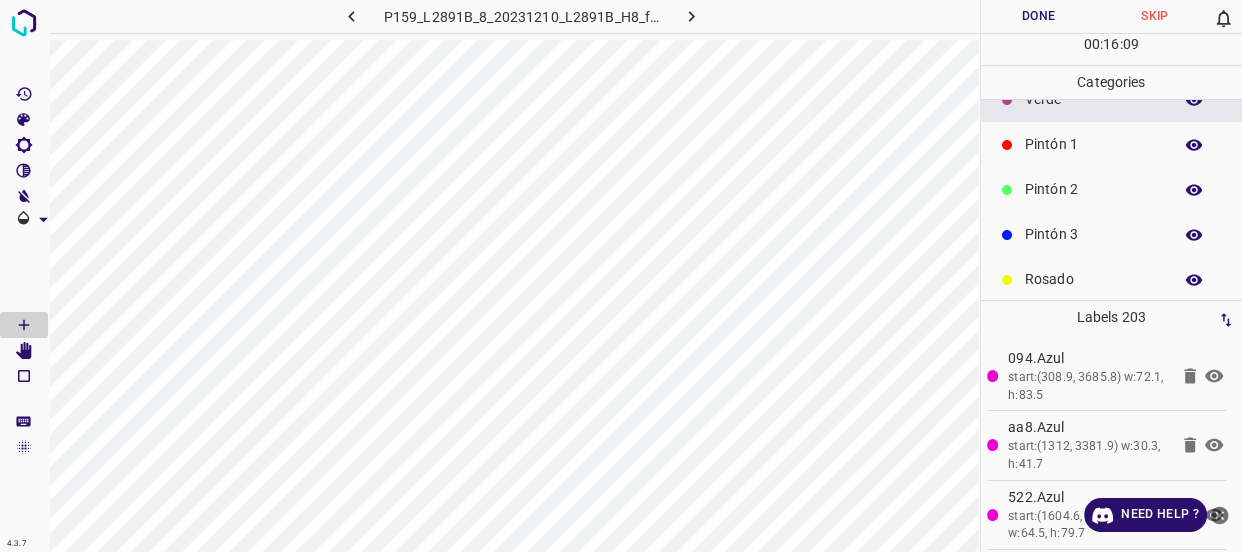 scroll, scrollTop: 175, scrollLeft: 0, axis: vertical 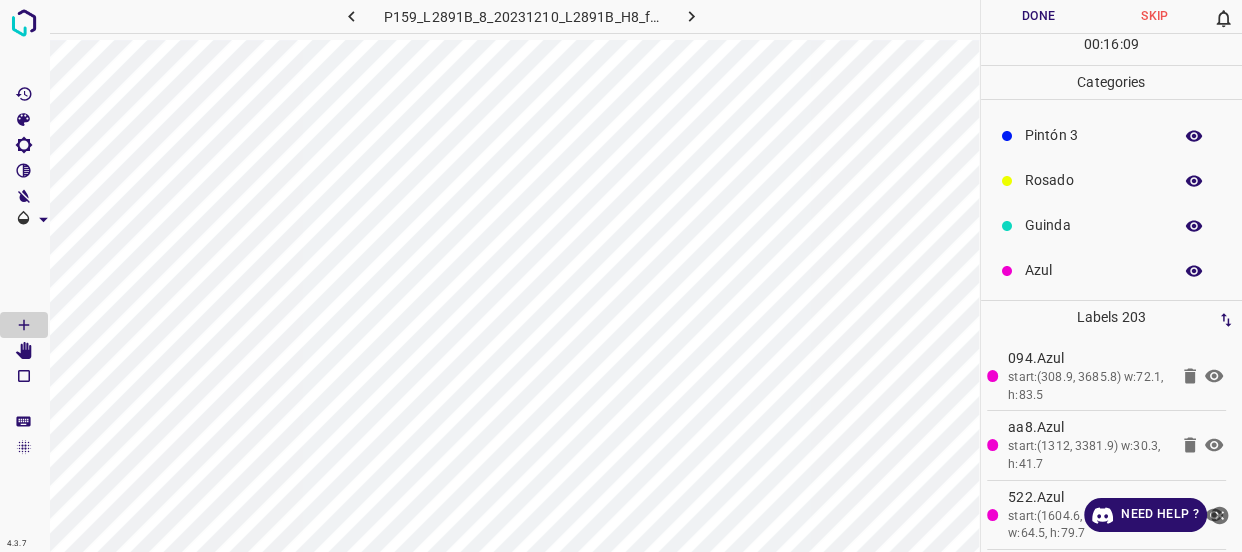 click on "Azul" at bounding box center [1093, 270] 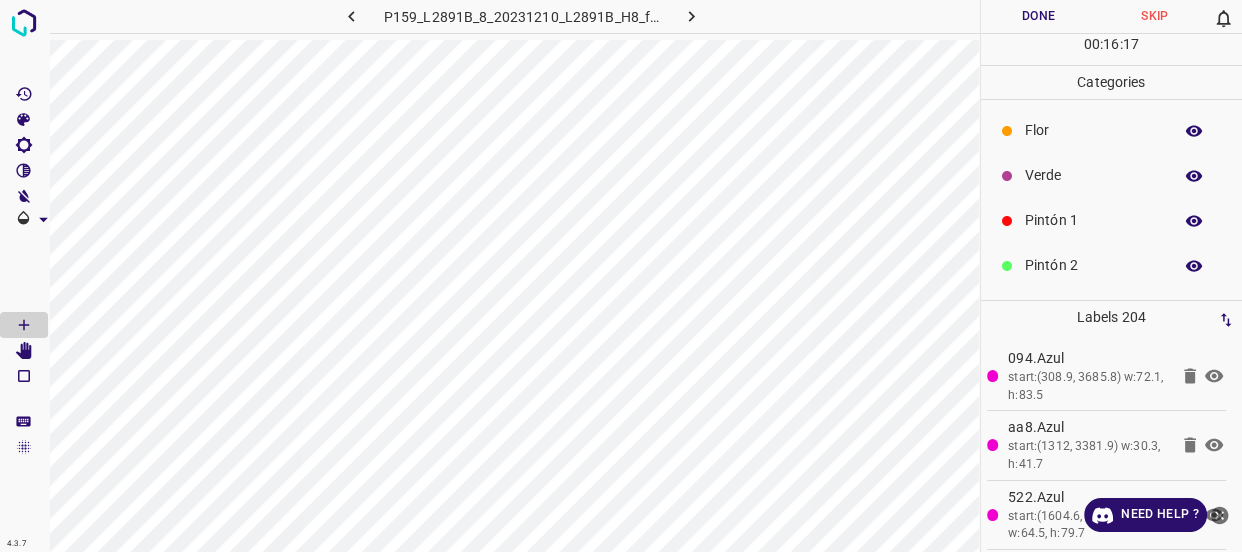scroll, scrollTop: 0, scrollLeft: 0, axis: both 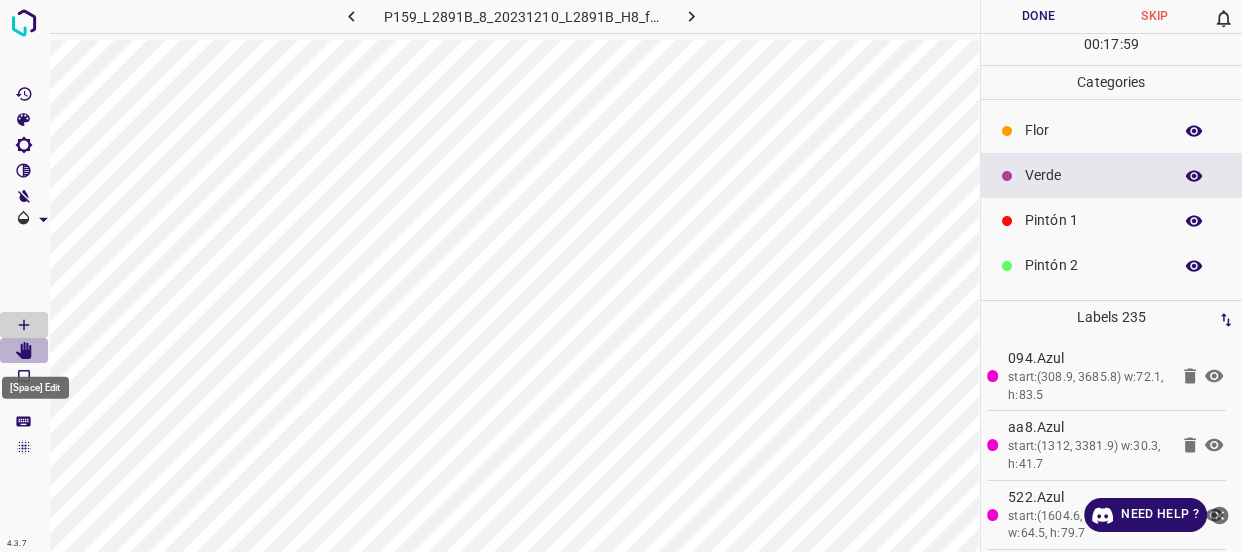 click 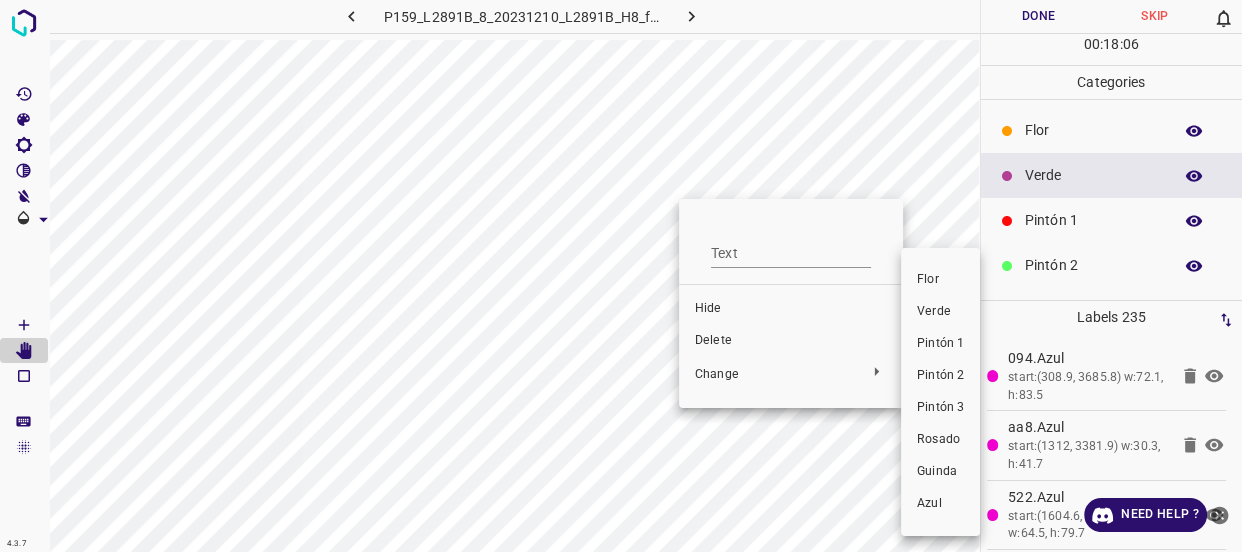 click on "Pintón 1" at bounding box center [940, 344] 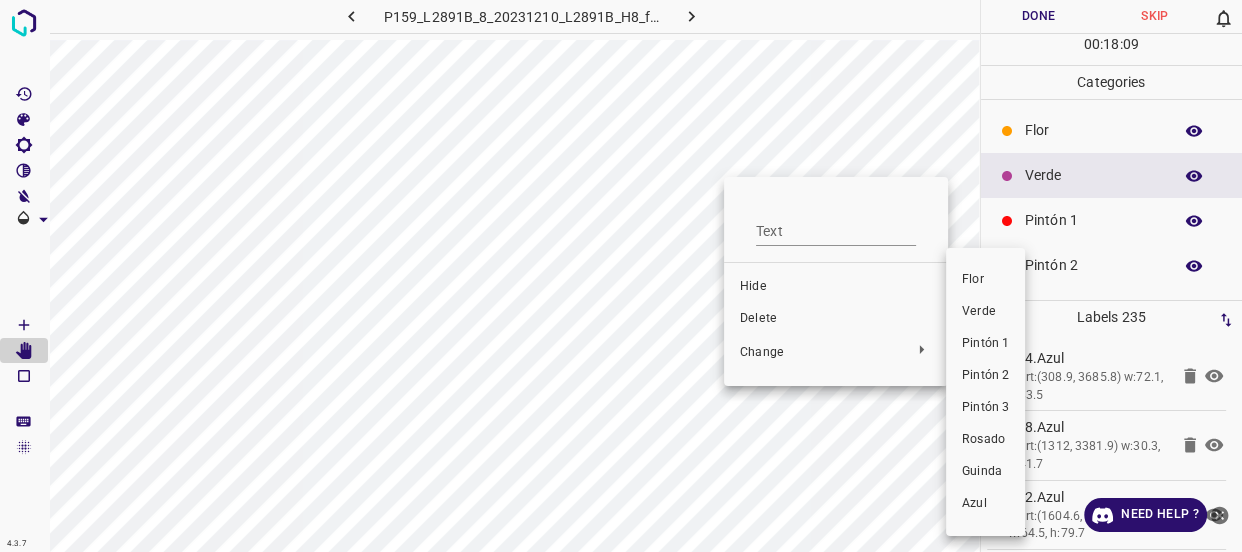 click on "Pintón 1" at bounding box center [985, 344] 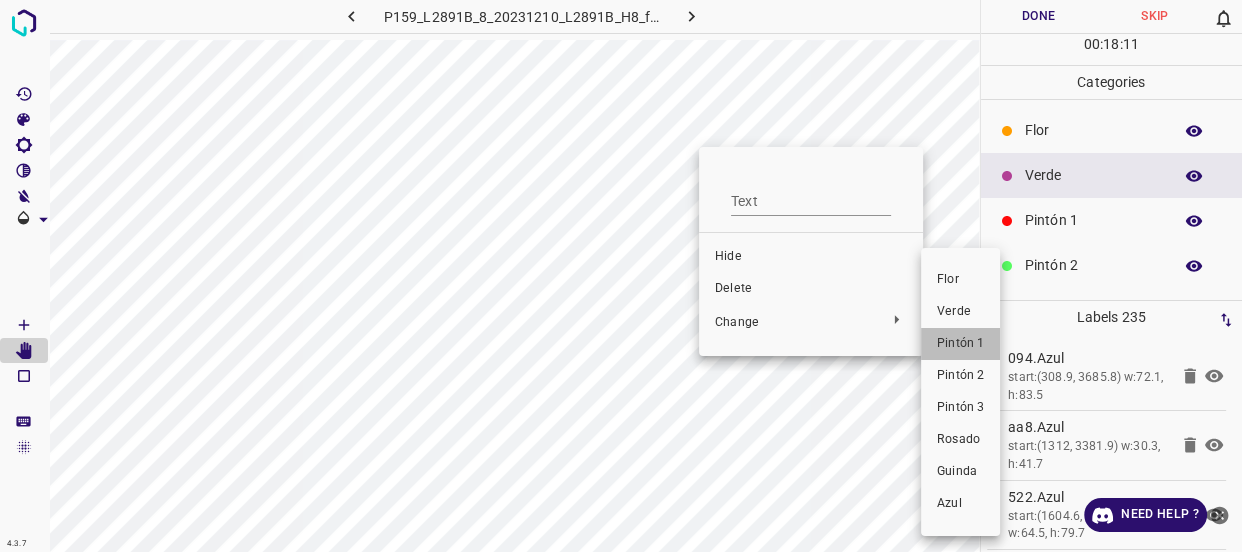 drag, startPoint x: 971, startPoint y: 351, endPoint x: 832, endPoint y: 190, distance: 212.70168 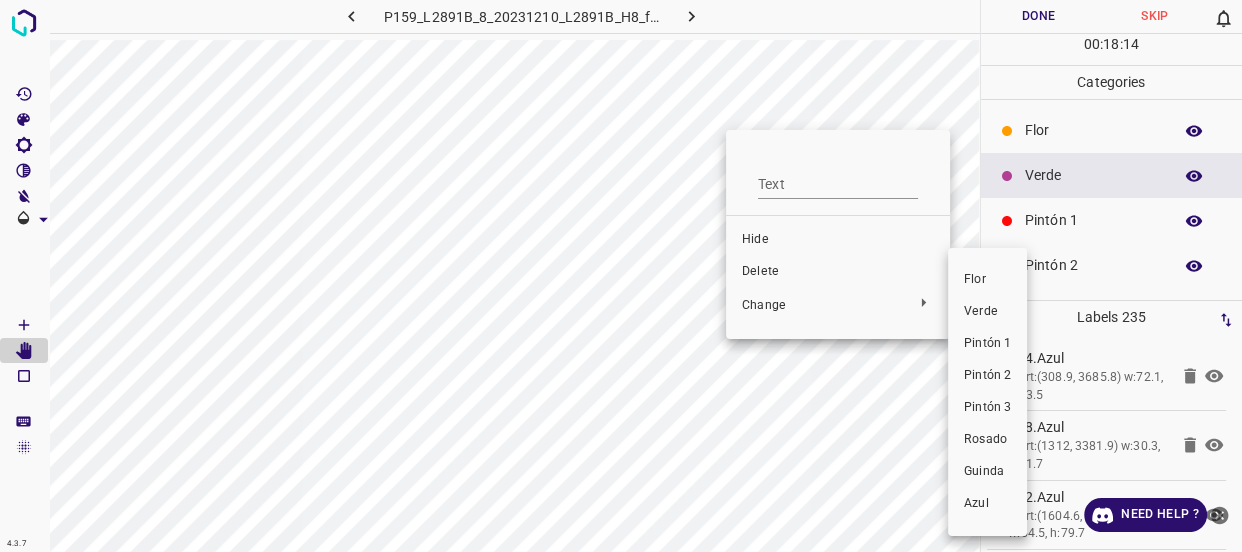 drag, startPoint x: 983, startPoint y: 343, endPoint x: 780, endPoint y: 188, distance: 255.40947 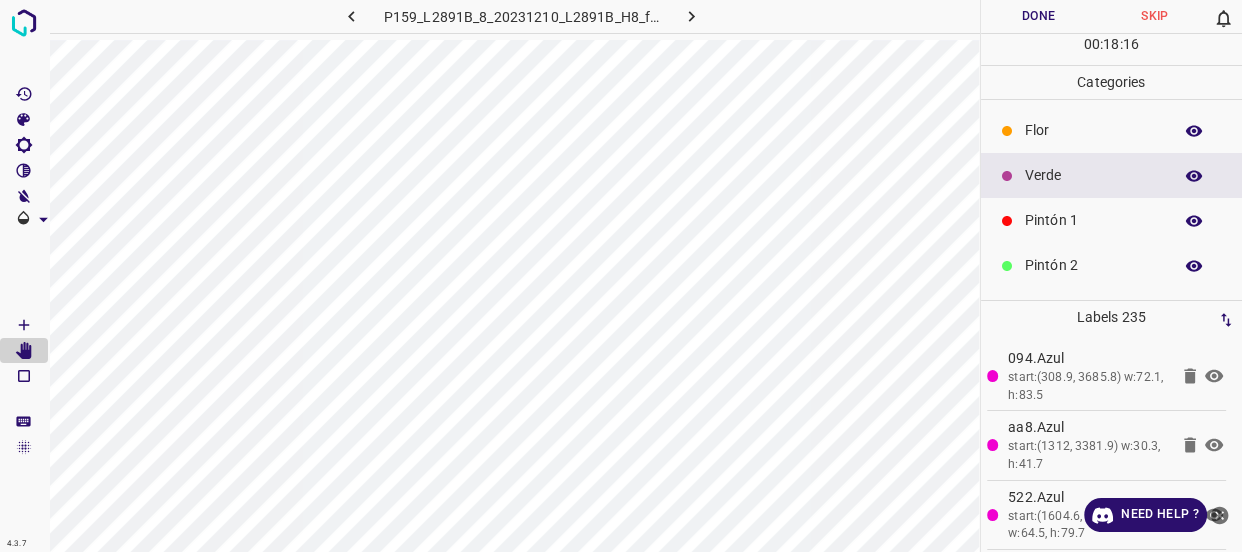 click on "Pintón 1" at bounding box center (1093, 220) 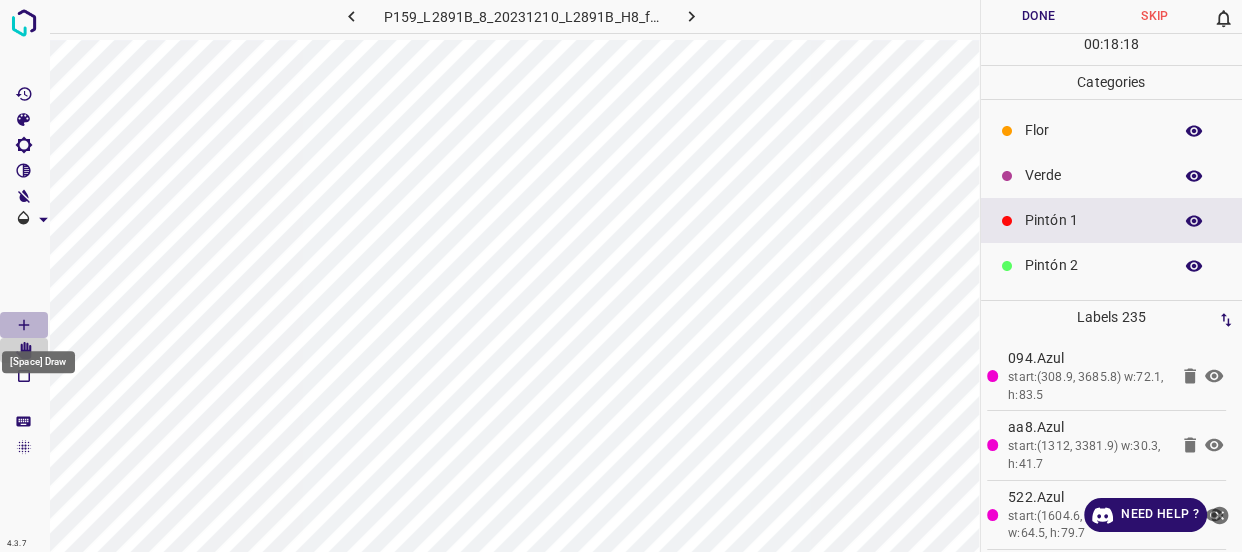click 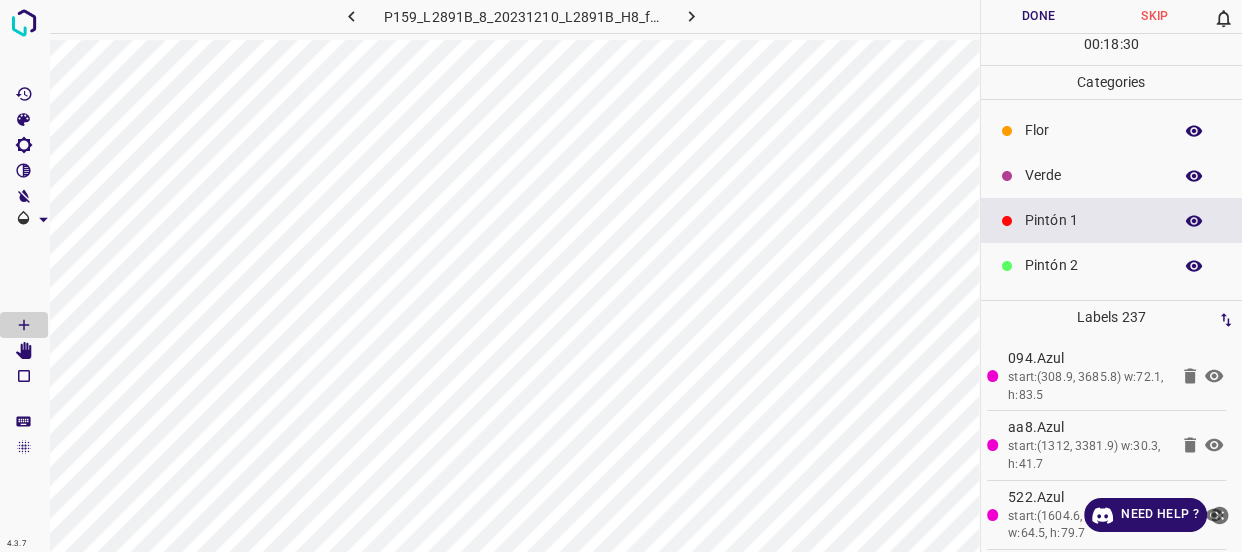 click on "Verde" at bounding box center (1093, 175) 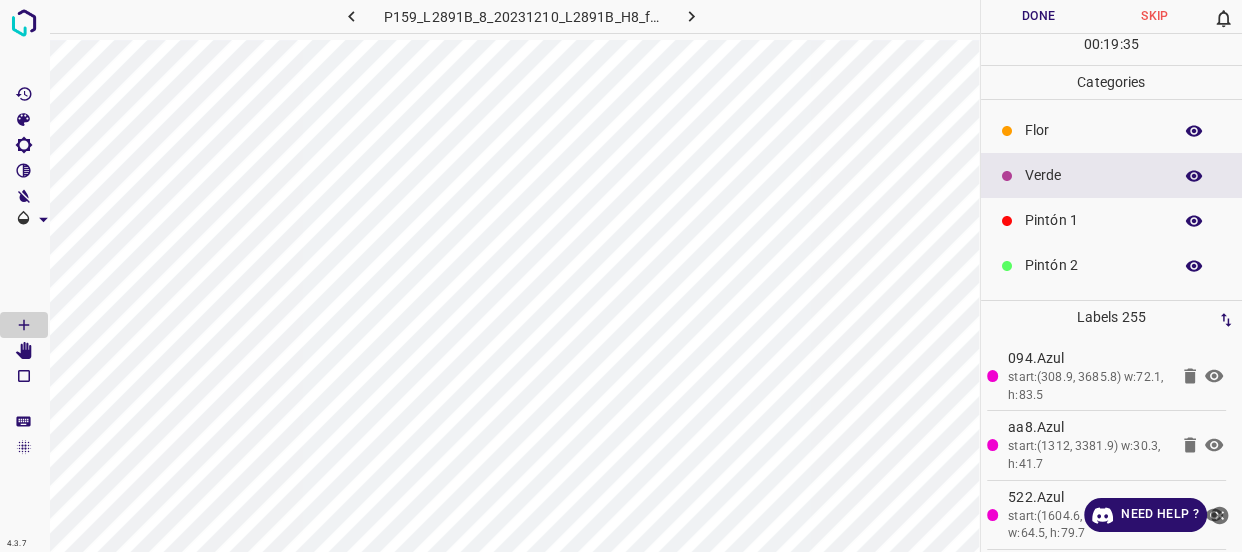 click 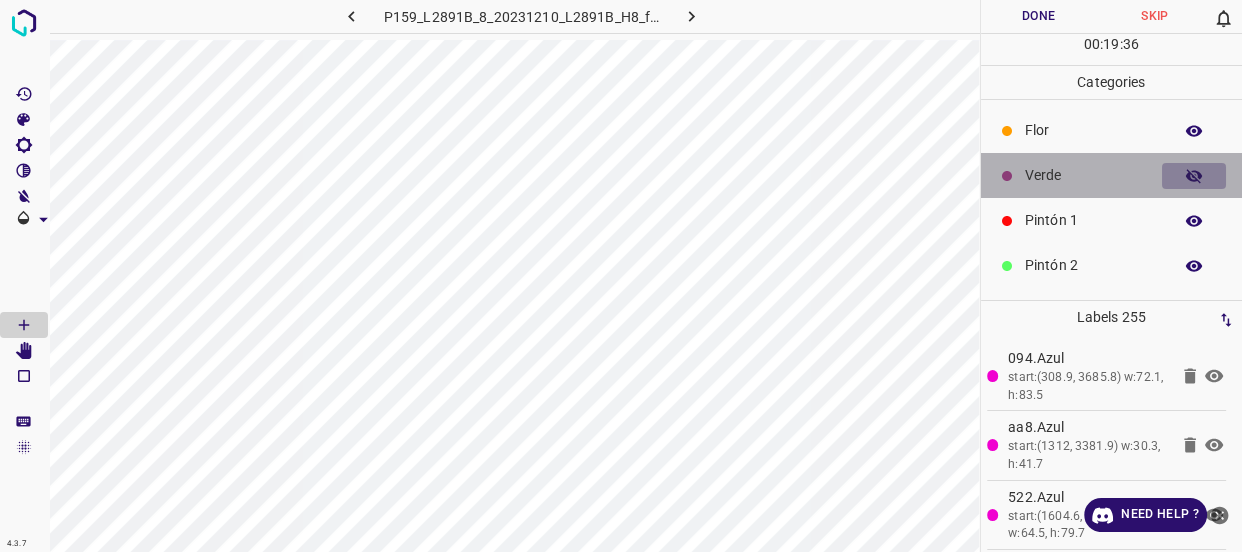 click 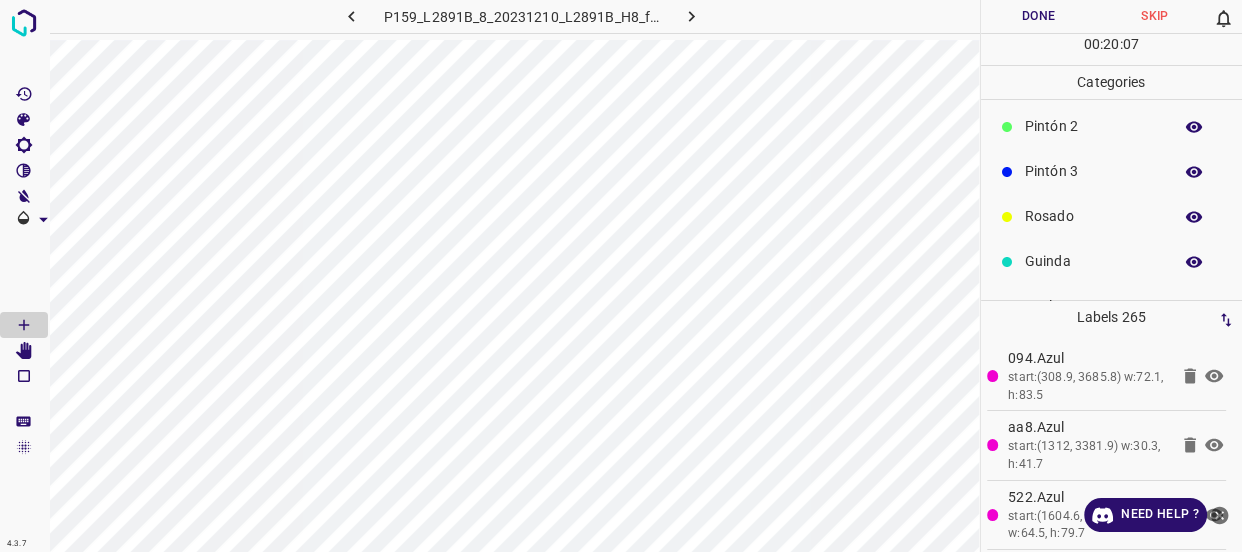 scroll, scrollTop: 175, scrollLeft: 0, axis: vertical 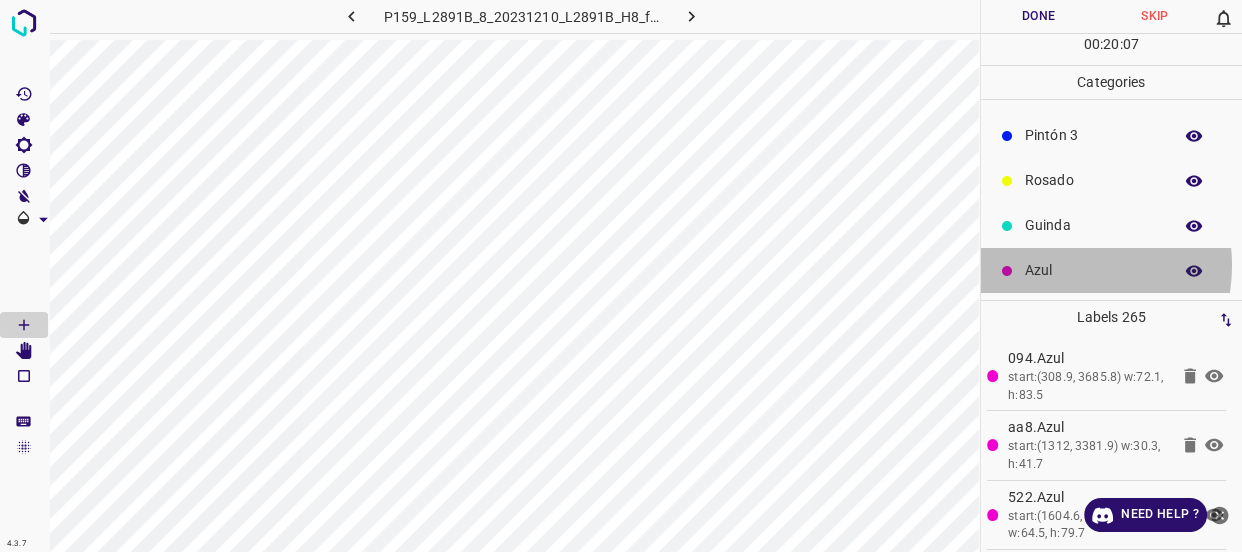 click on "Azul" at bounding box center [1093, 270] 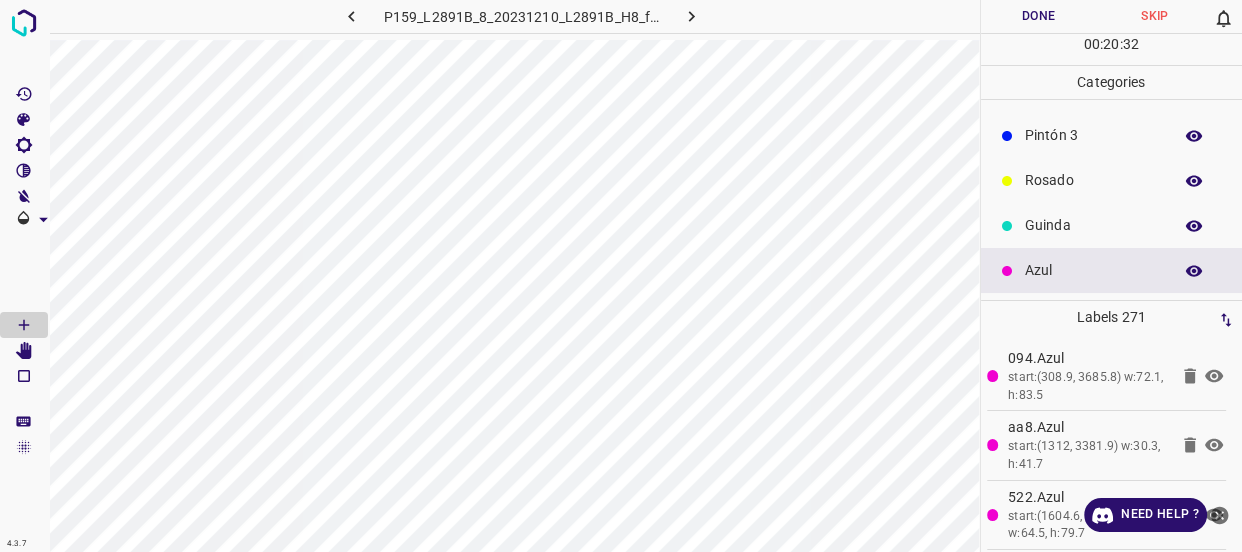 scroll, scrollTop: 0, scrollLeft: 0, axis: both 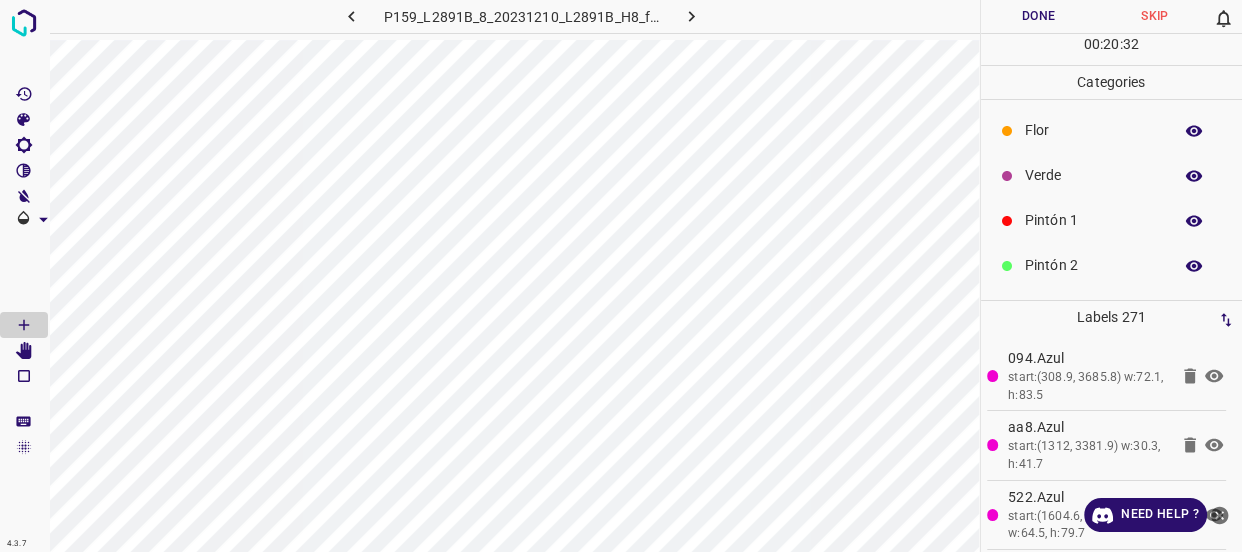 click on "Verde" at bounding box center (1093, 175) 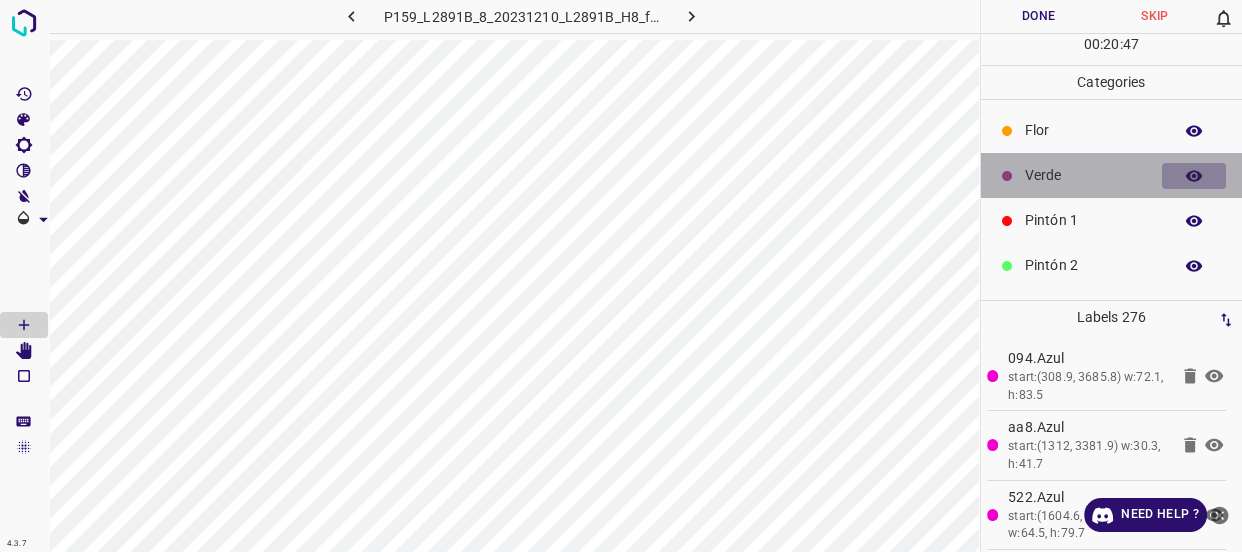 click 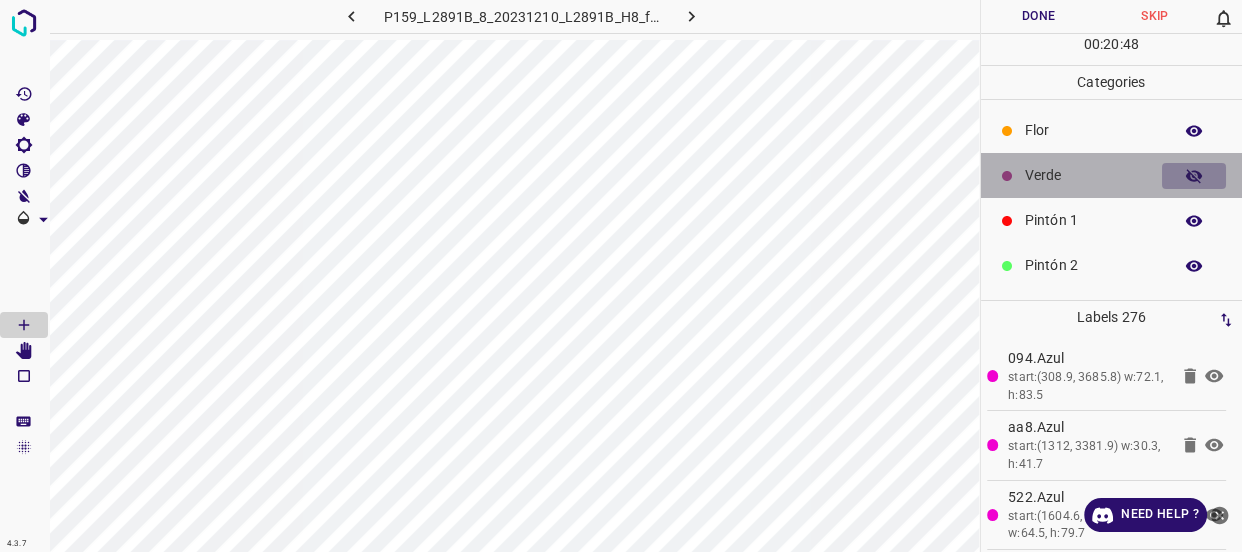 click 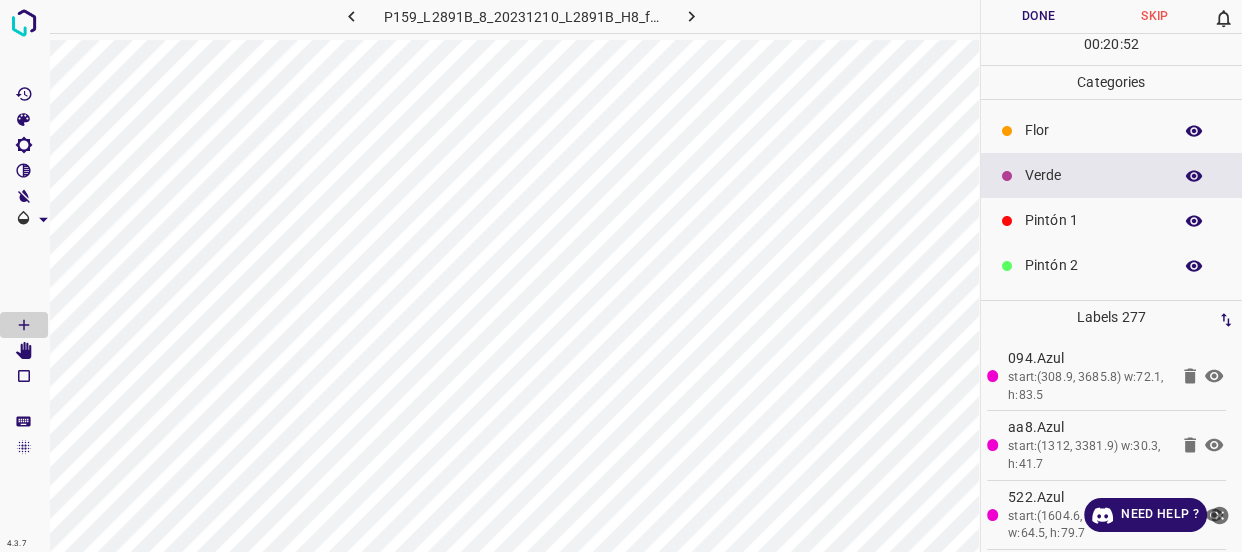 scroll, scrollTop: 90, scrollLeft: 0, axis: vertical 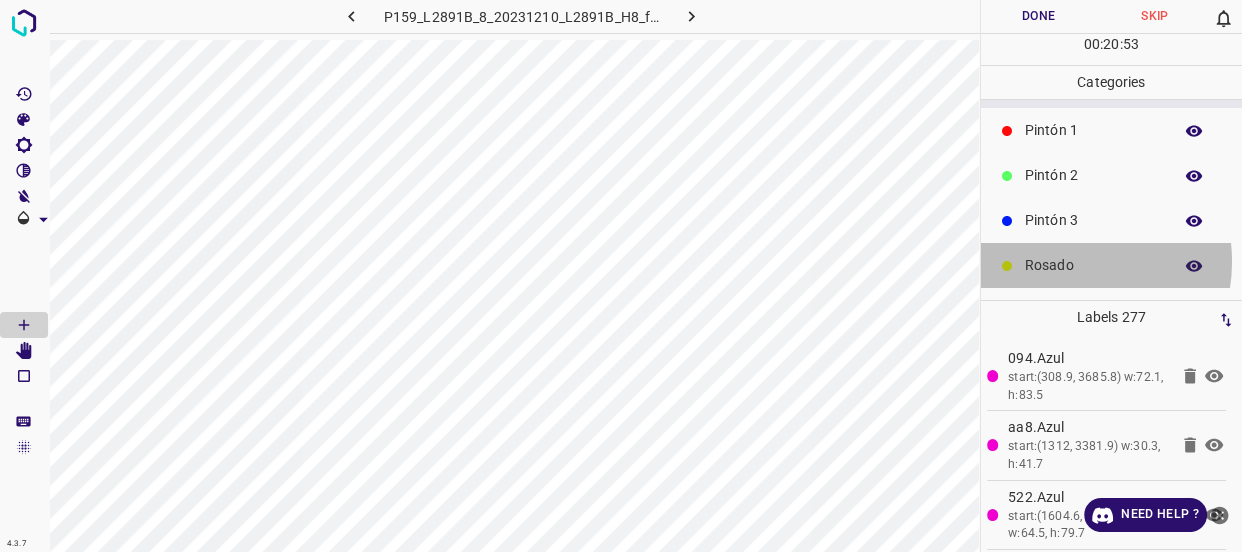 click on "Rosado" at bounding box center [1093, 265] 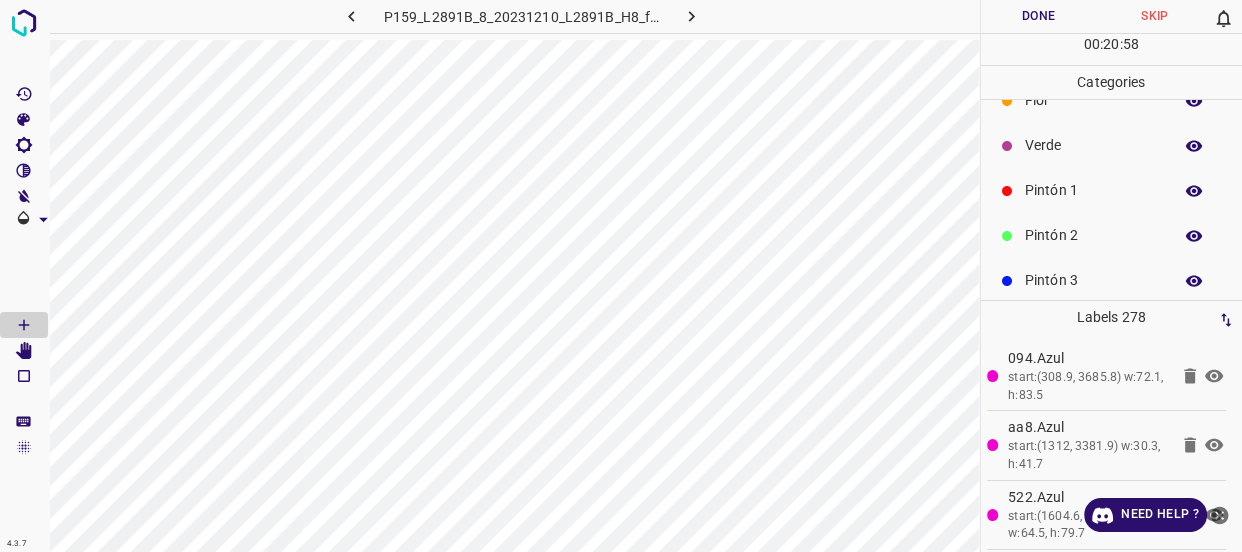 scroll, scrollTop: 0, scrollLeft: 0, axis: both 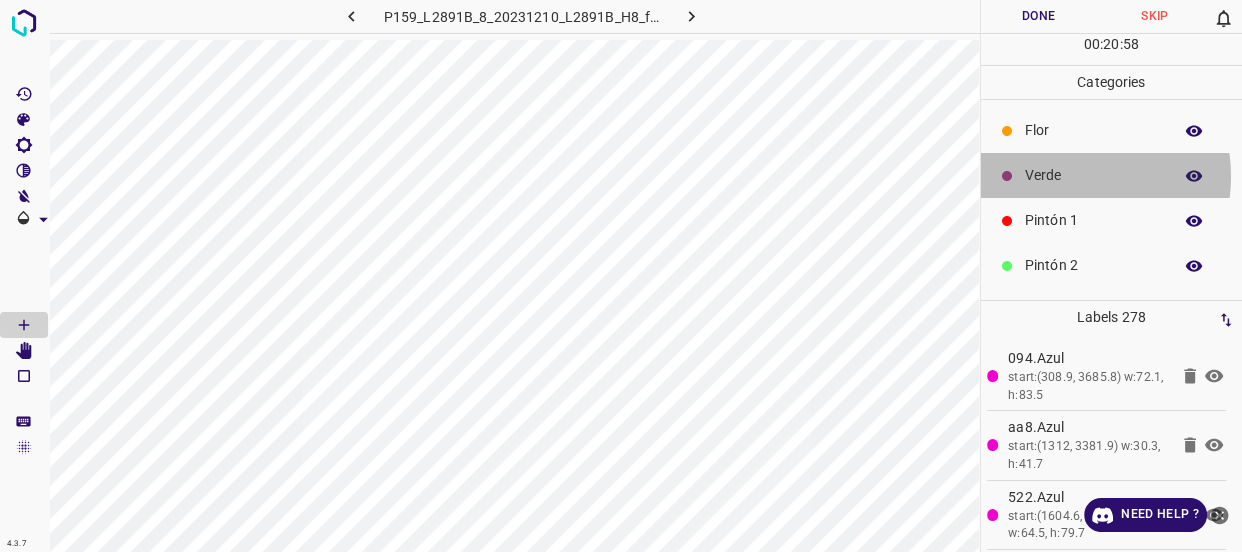 click on "Verde" at bounding box center (1093, 175) 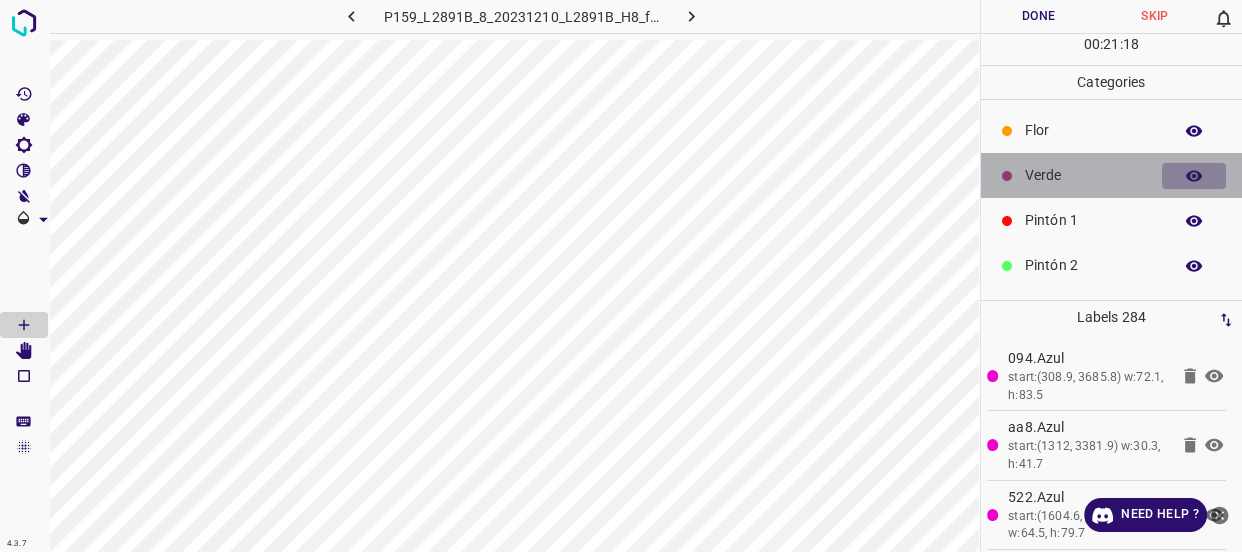 click 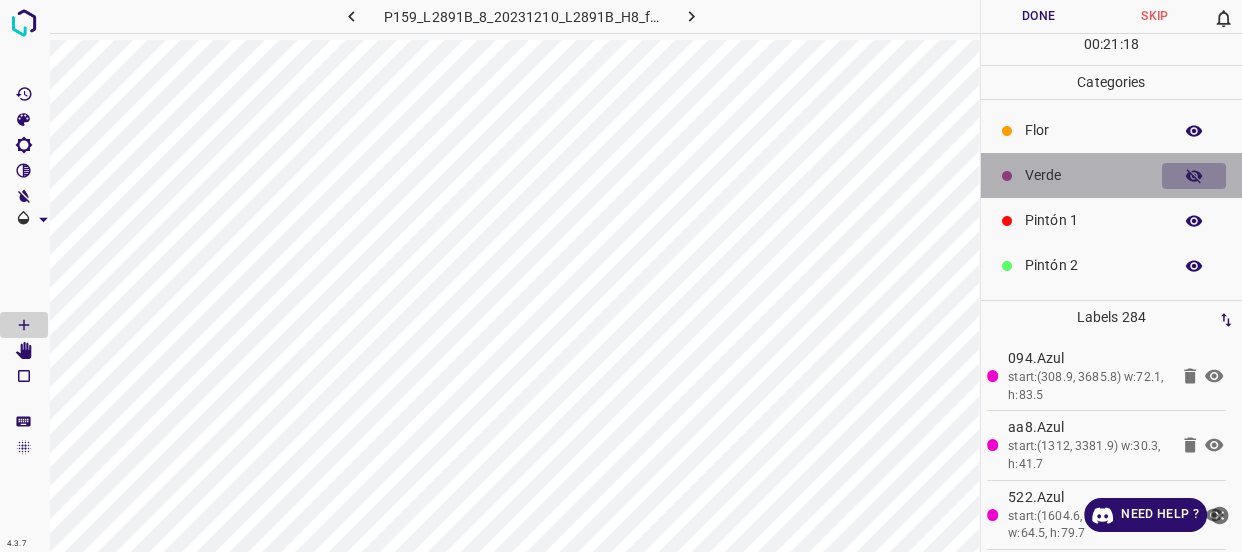 click 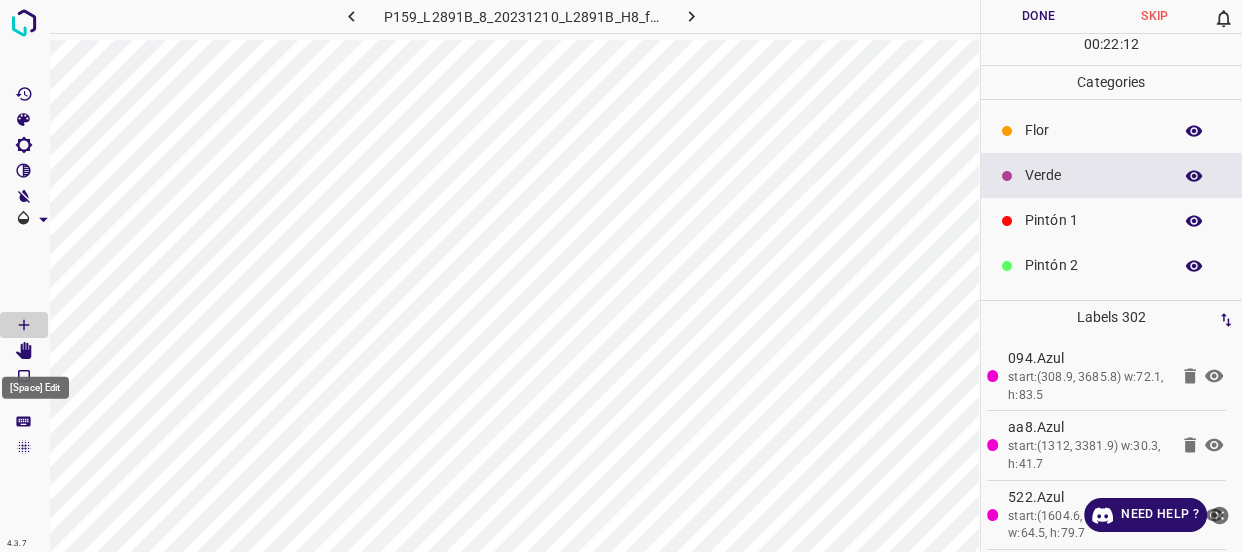 click 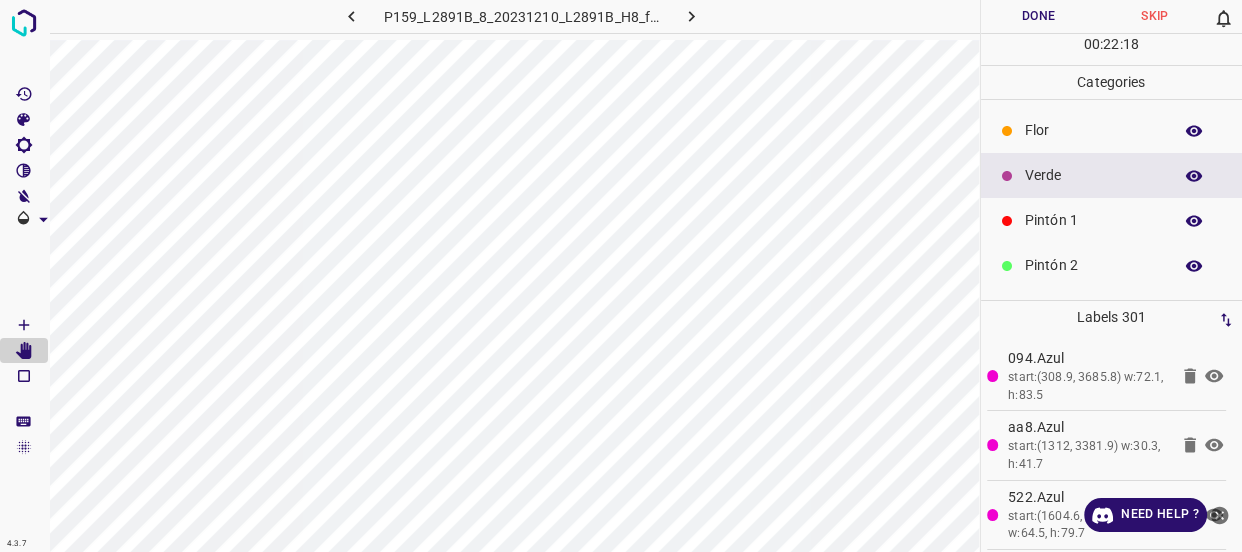click 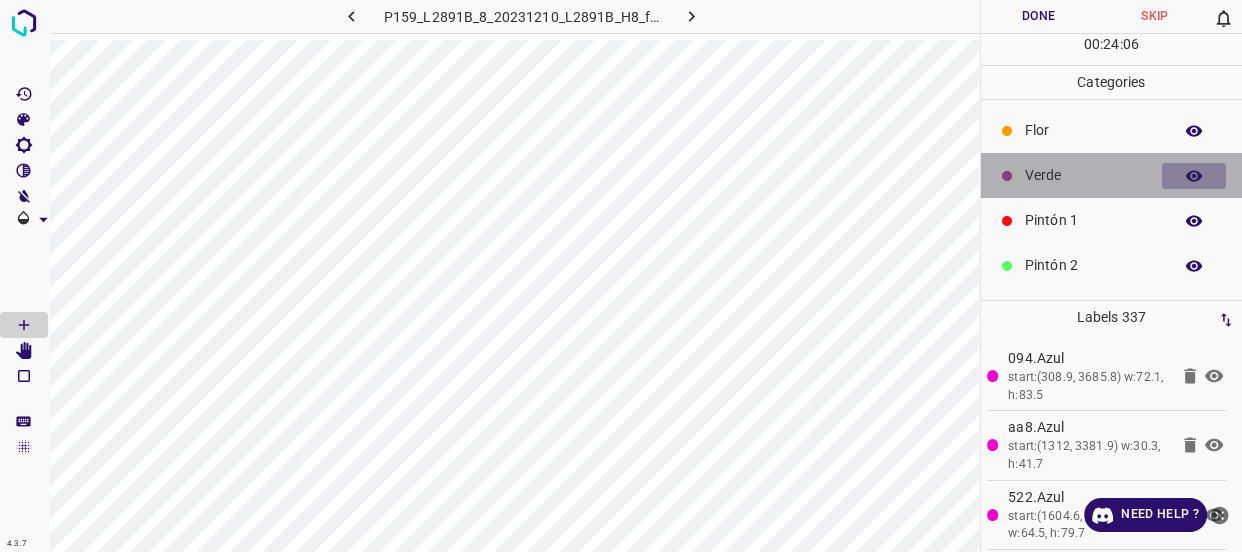 click 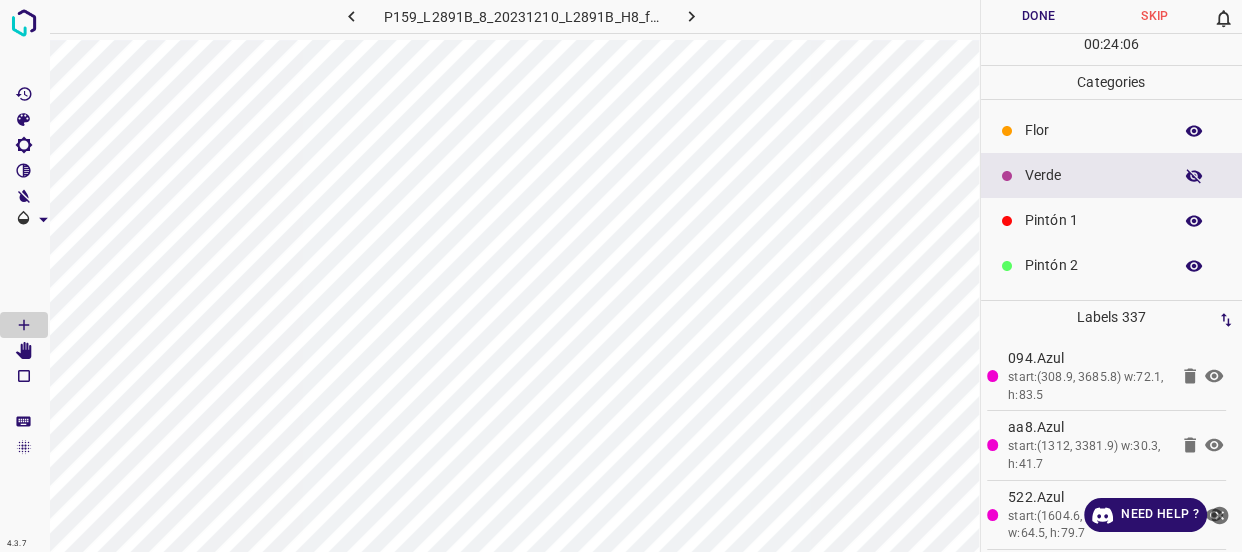 click 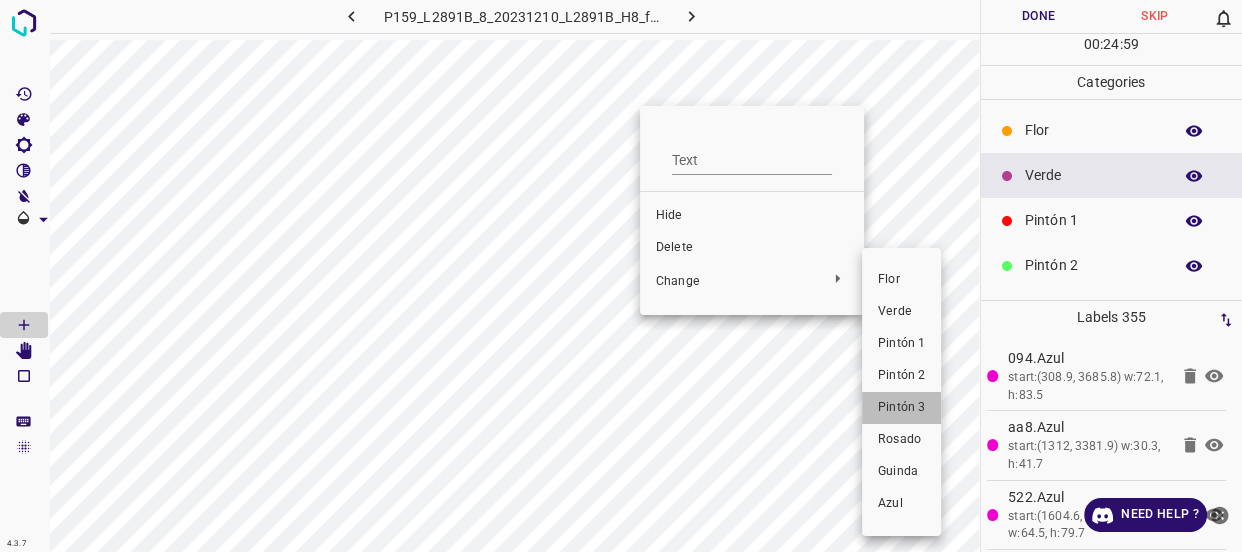 click on "Pintón 3" at bounding box center (901, 408) 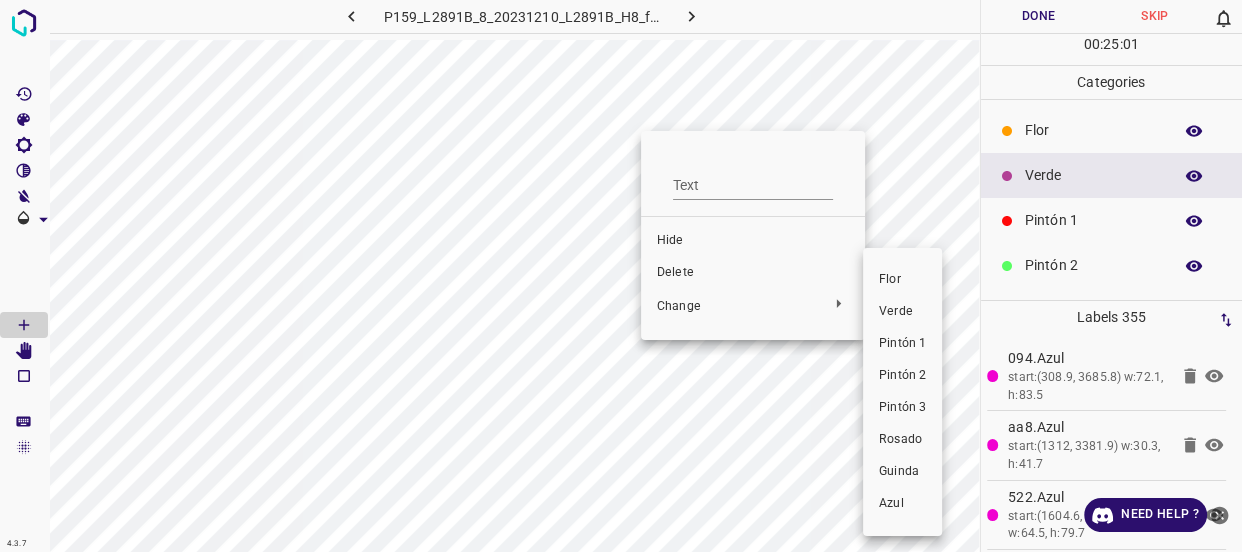 drag, startPoint x: 894, startPoint y: 410, endPoint x: 673, endPoint y: 197, distance: 306.93646 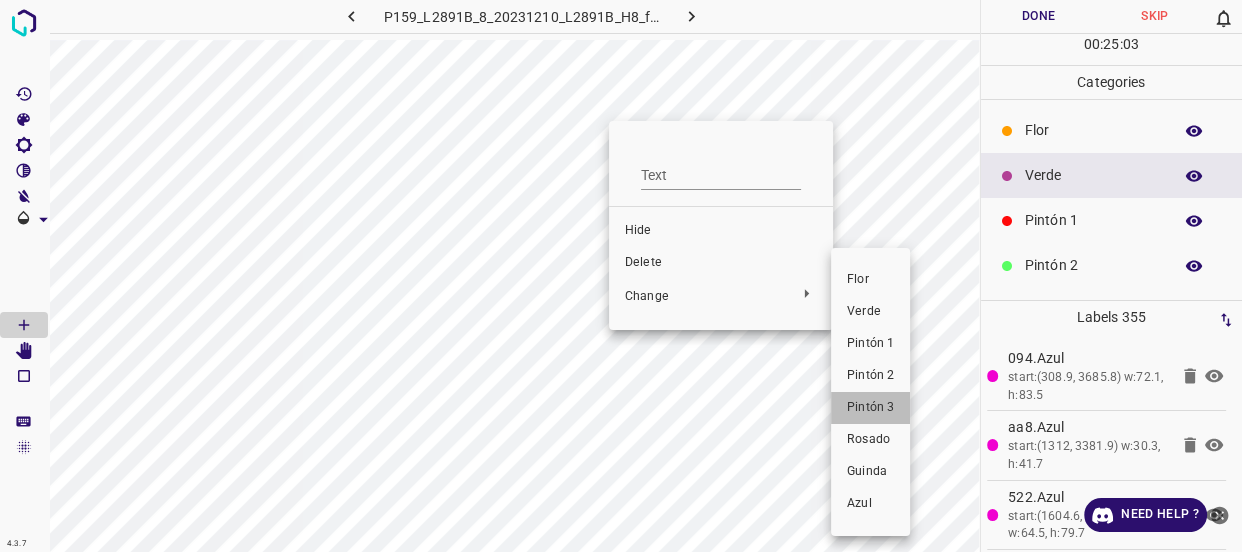 click on "Pintón 3" at bounding box center [870, 408] 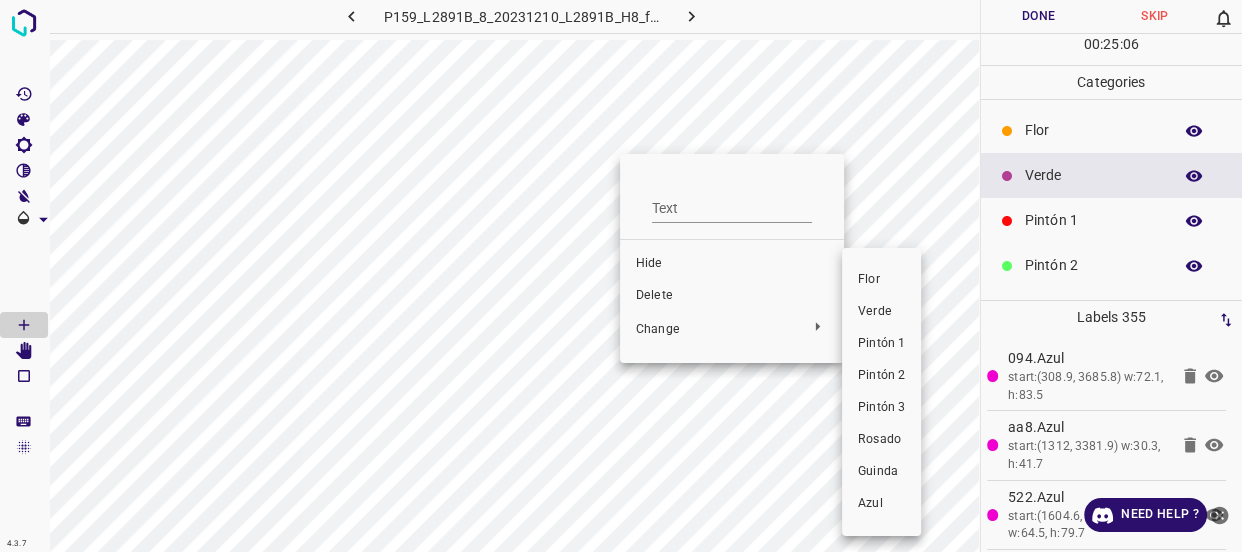click on "Pintón 3" at bounding box center [881, 408] 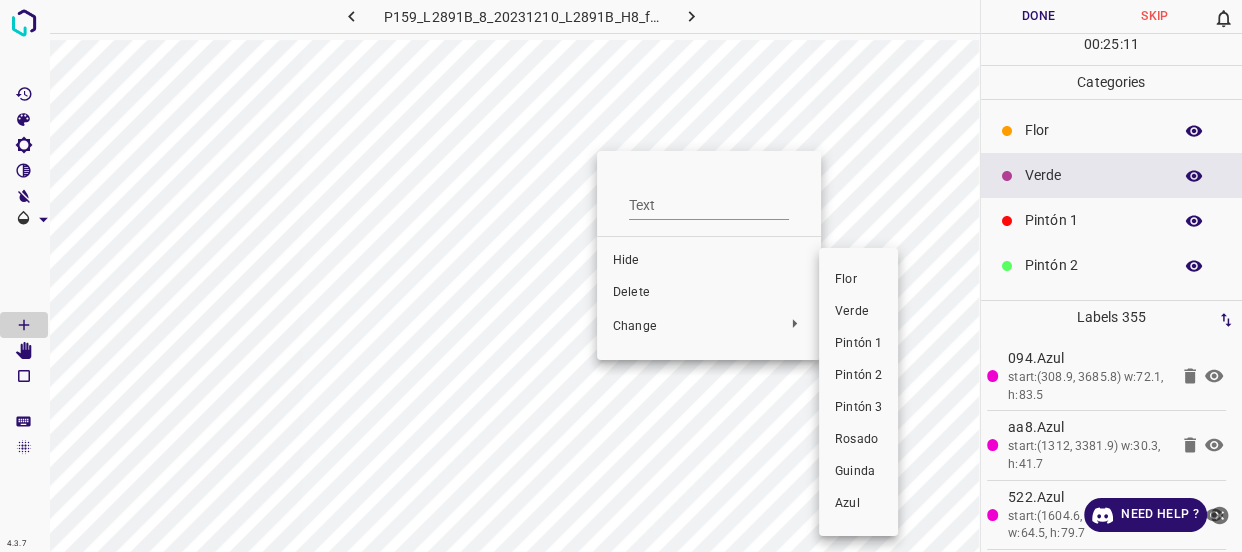 drag, startPoint x: 843, startPoint y: 344, endPoint x: 976, endPoint y: 227, distance: 177.13837 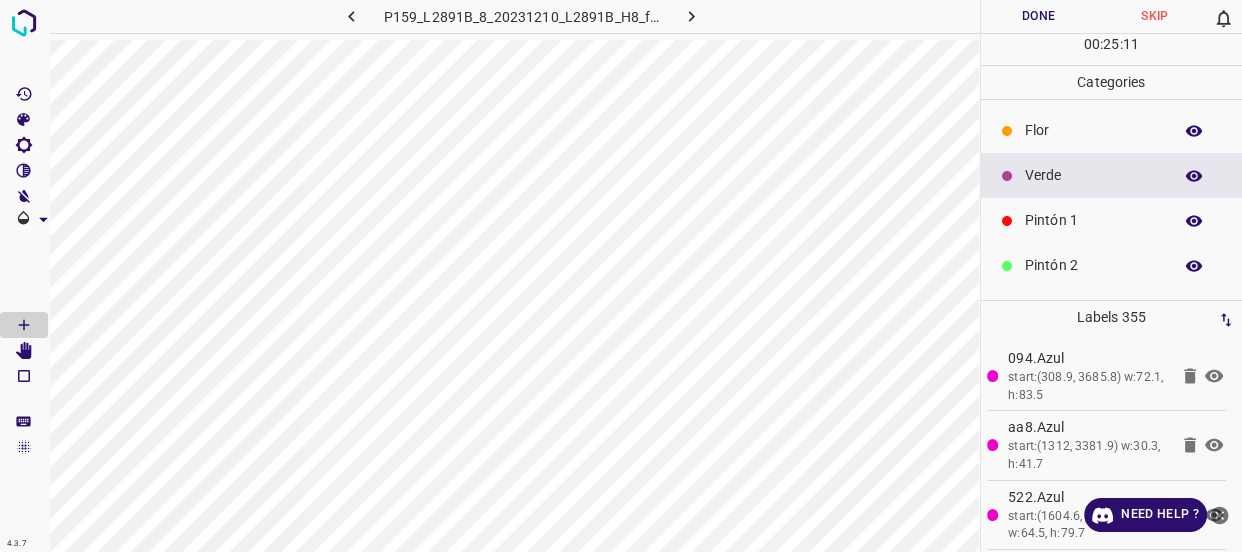 click on "Pintón 1" at bounding box center (1093, 220) 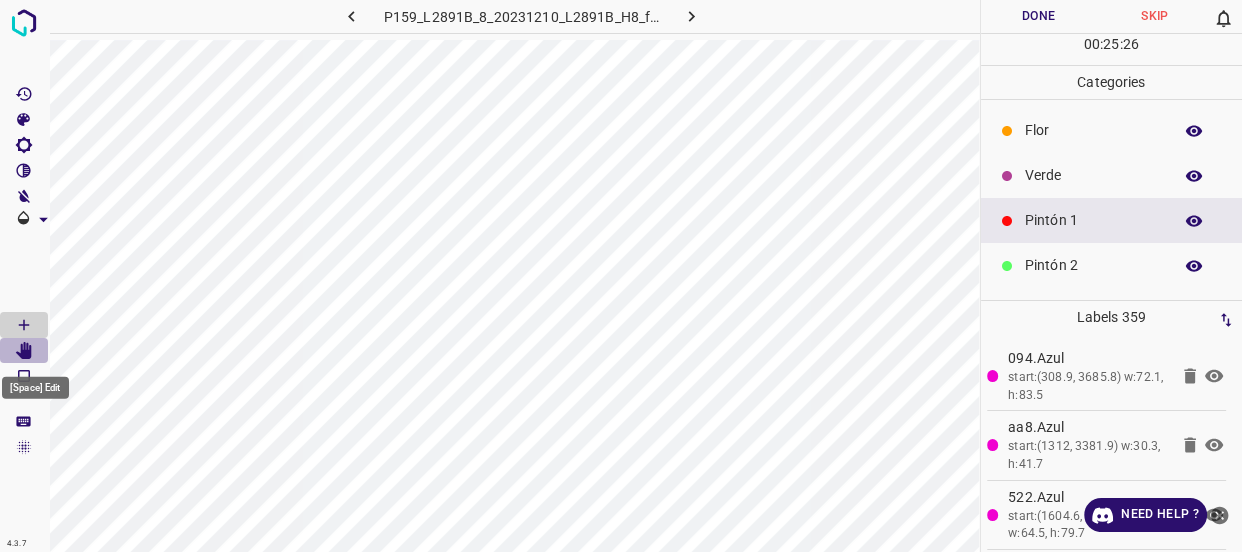 click 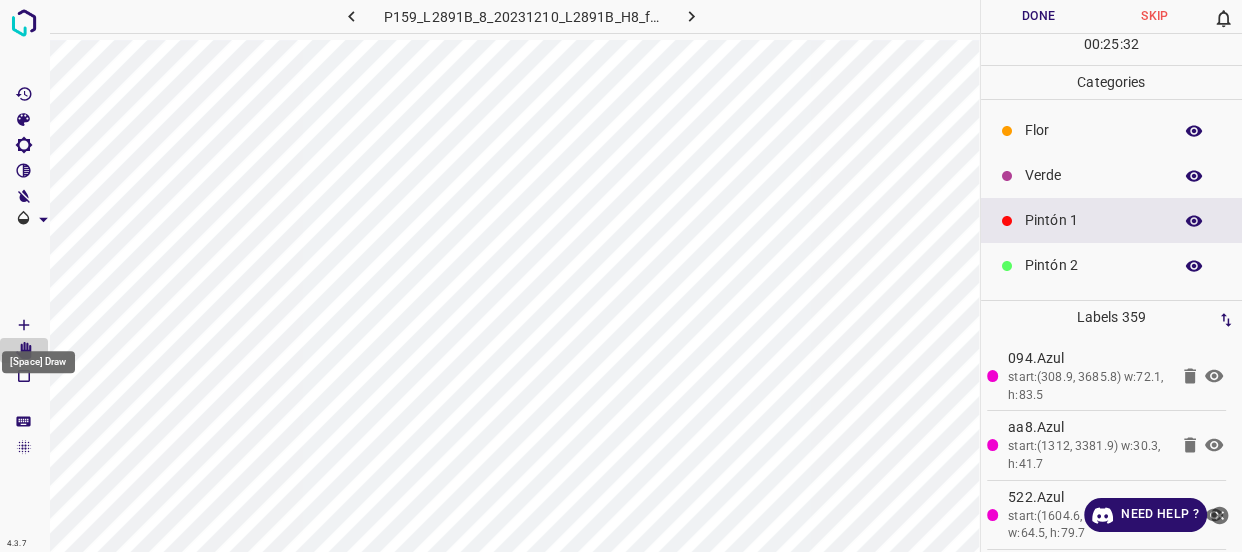 click 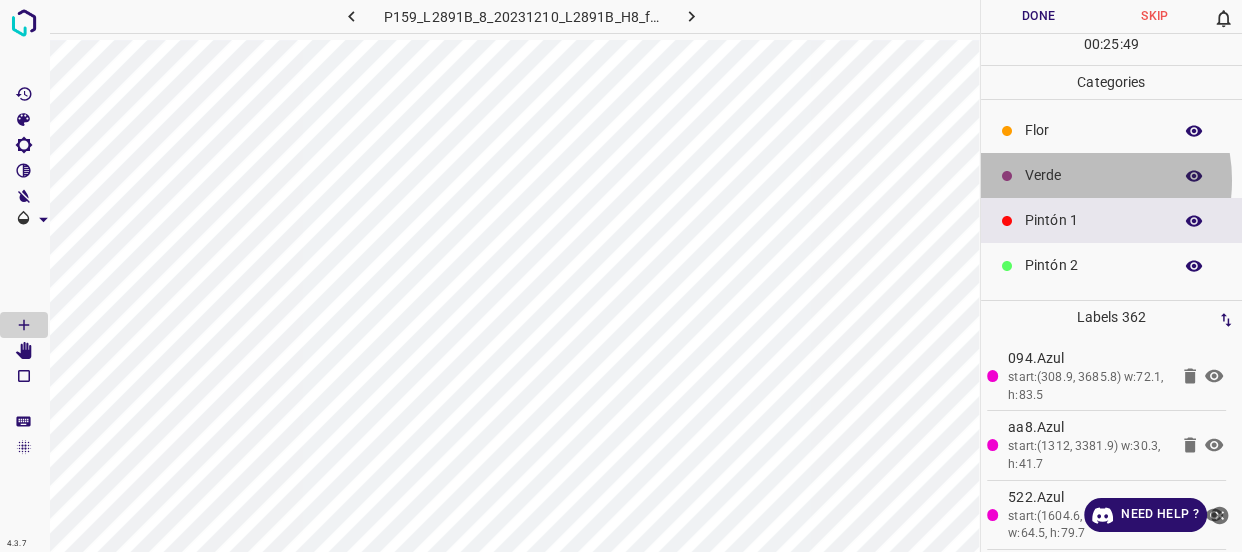 click on "Verde" at bounding box center [1093, 175] 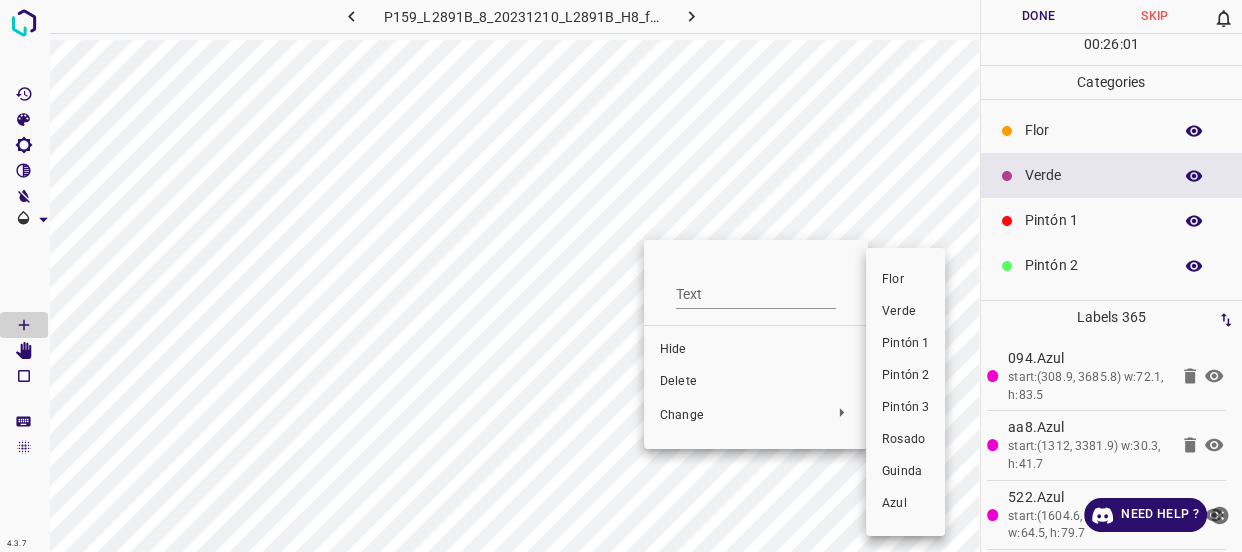 click on "Azul" at bounding box center [905, 504] 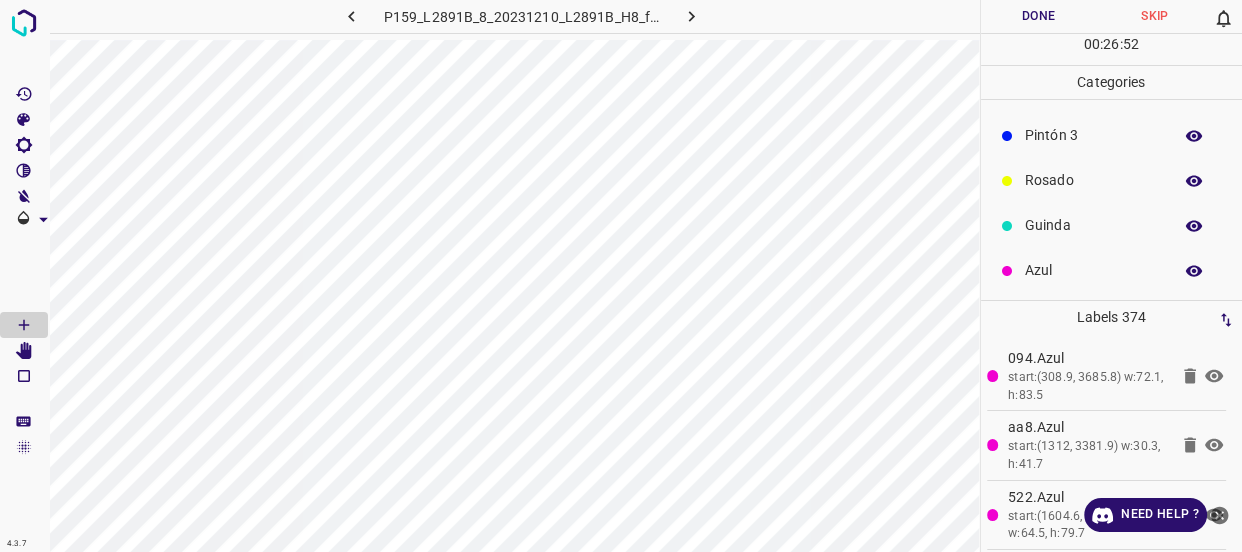 scroll, scrollTop: 0, scrollLeft: 0, axis: both 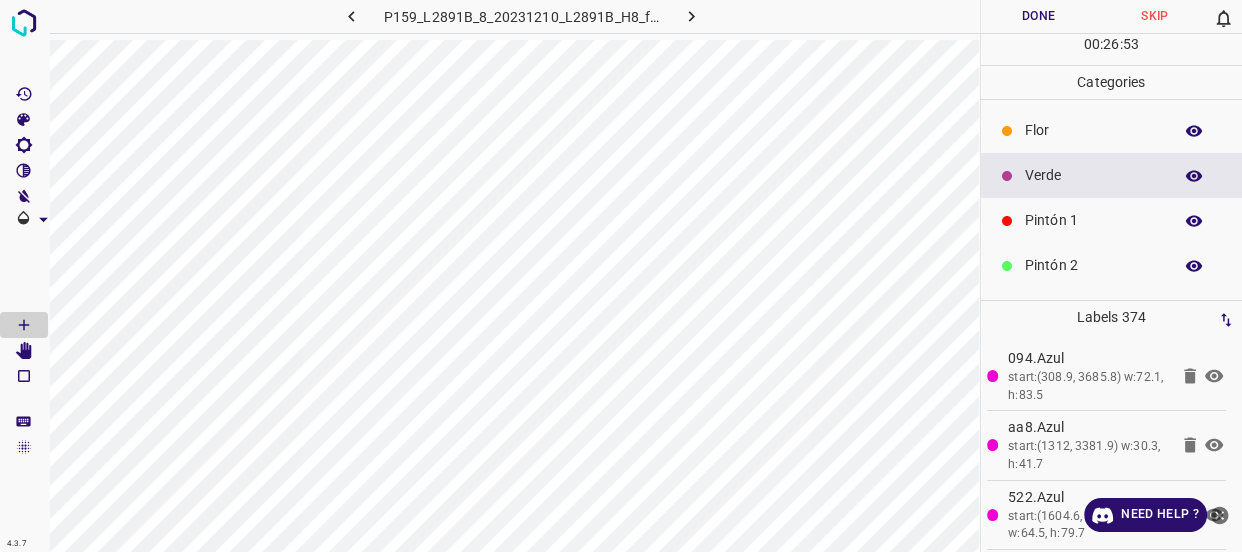 click on "Pintón 1" at bounding box center [1112, 220] 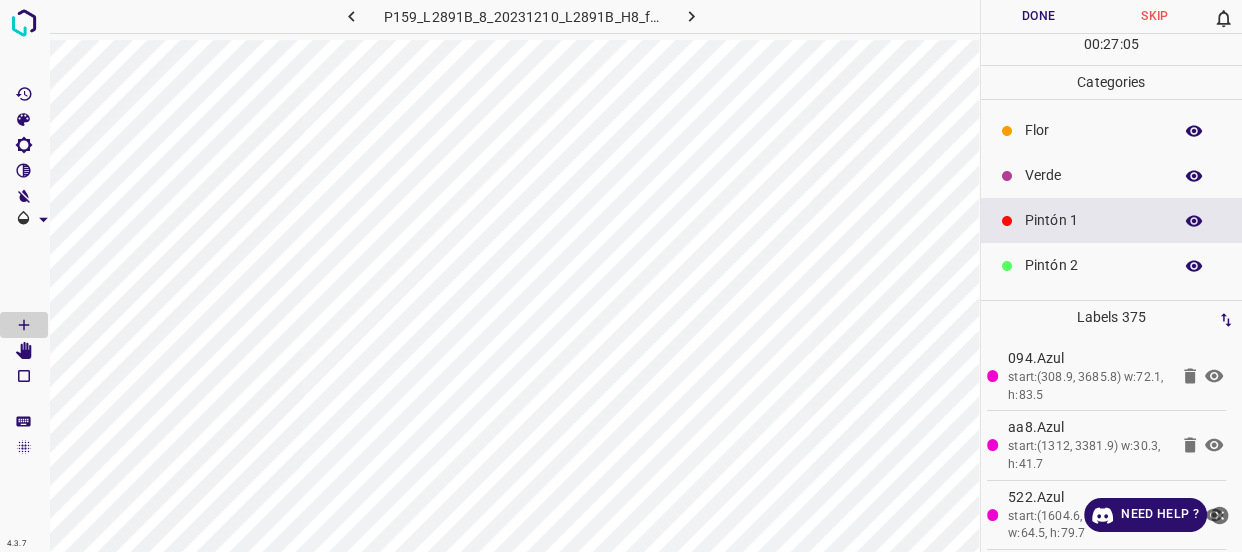 click on "Verde" at bounding box center (1093, 175) 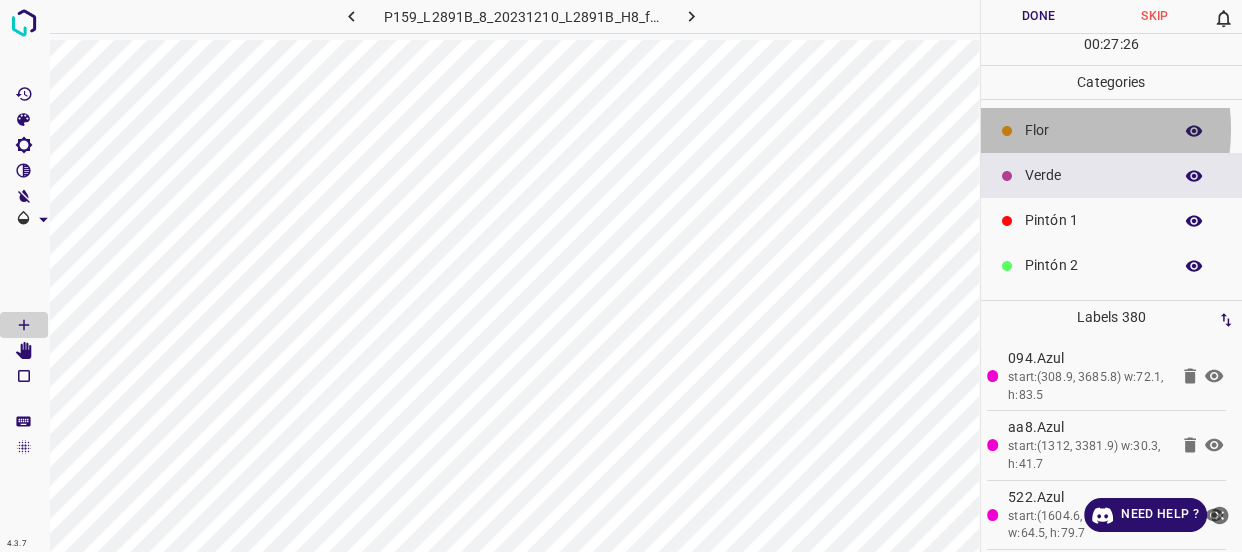 click on "Flor" at bounding box center (1093, 130) 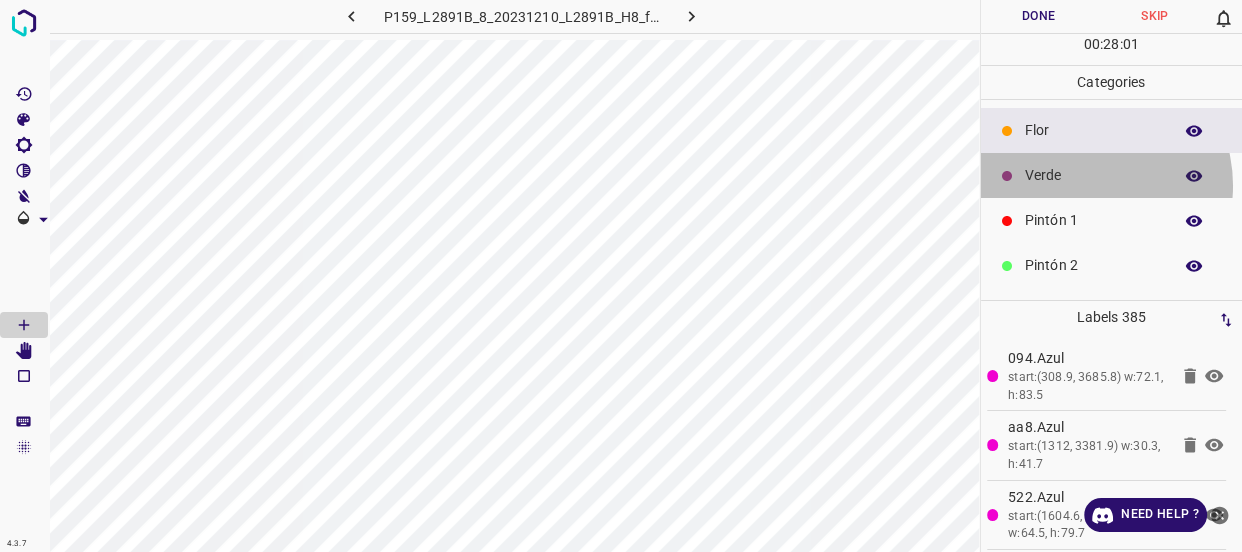 click on "Verde" at bounding box center (1093, 175) 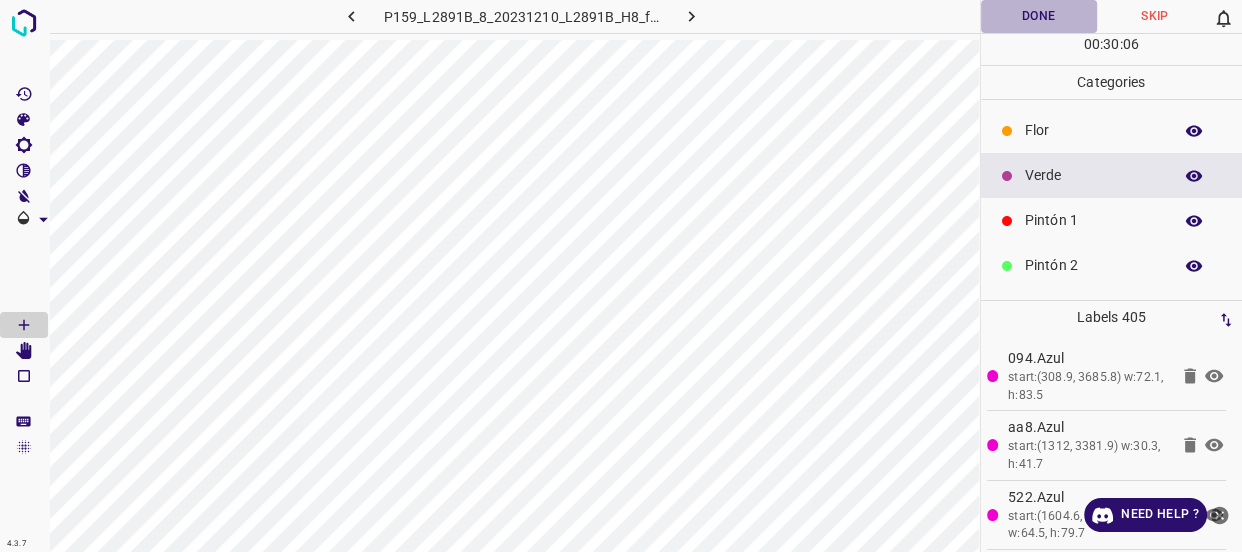 click on "Done" at bounding box center [1039, 16] 